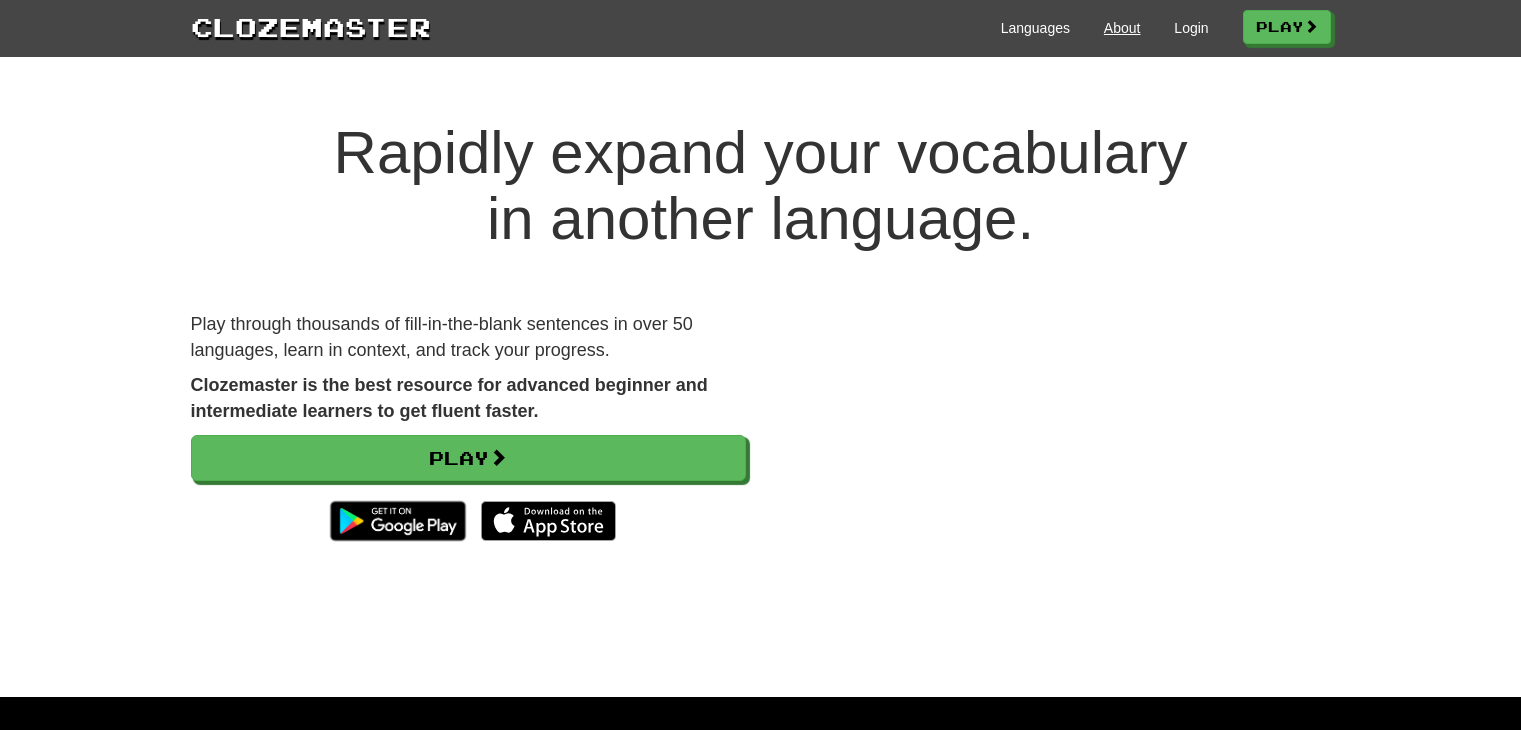 scroll, scrollTop: 0, scrollLeft: 0, axis: both 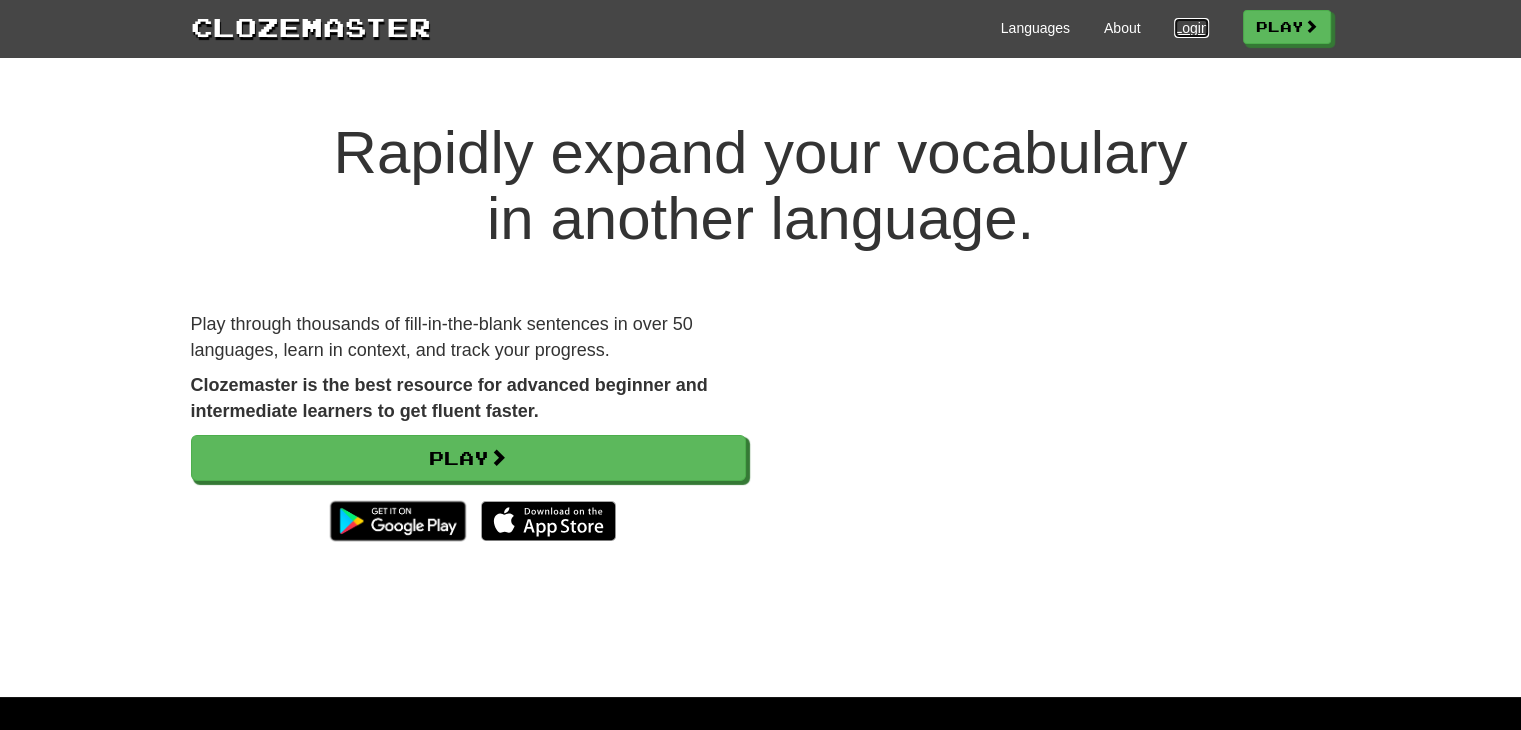 click on "Login" at bounding box center [1191, 28] 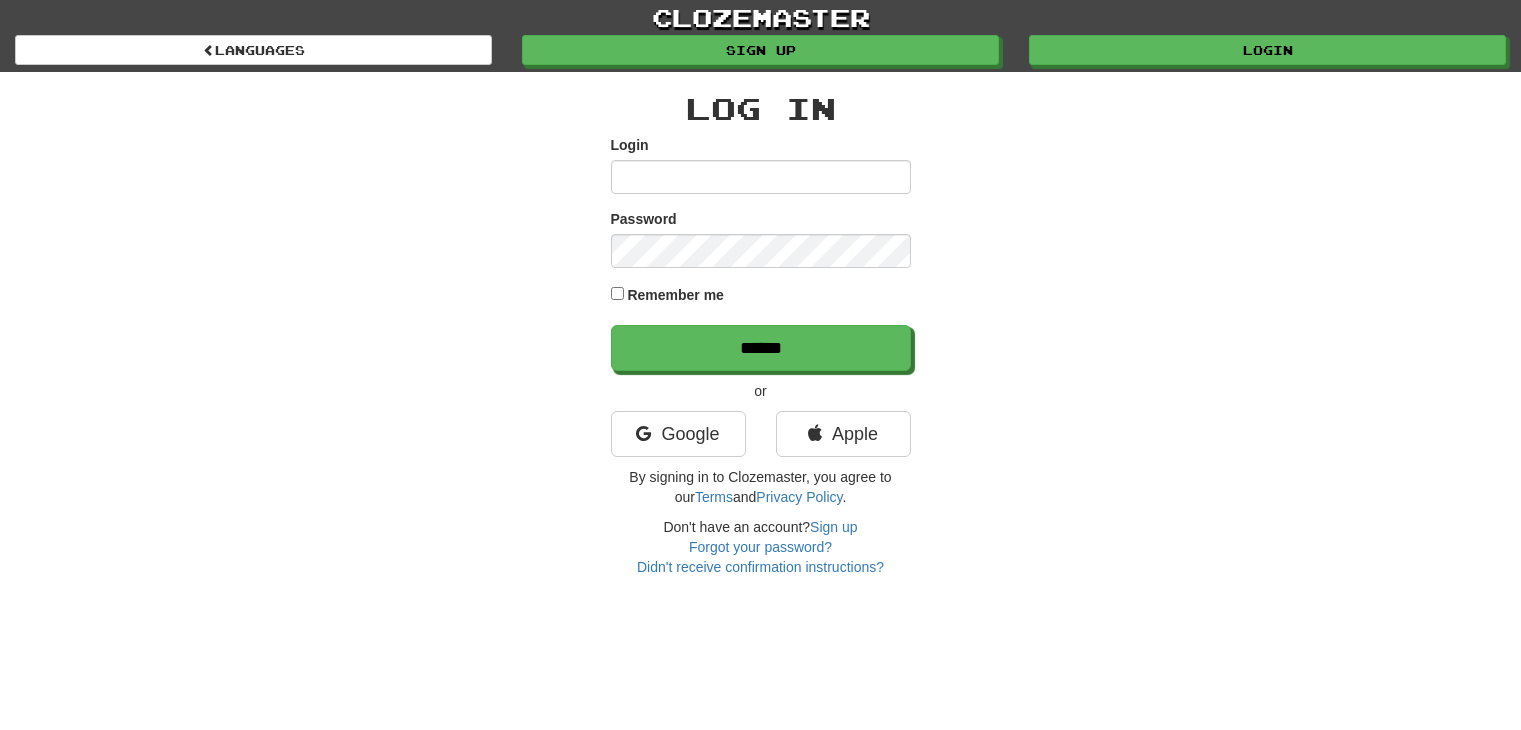 scroll, scrollTop: 0, scrollLeft: 0, axis: both 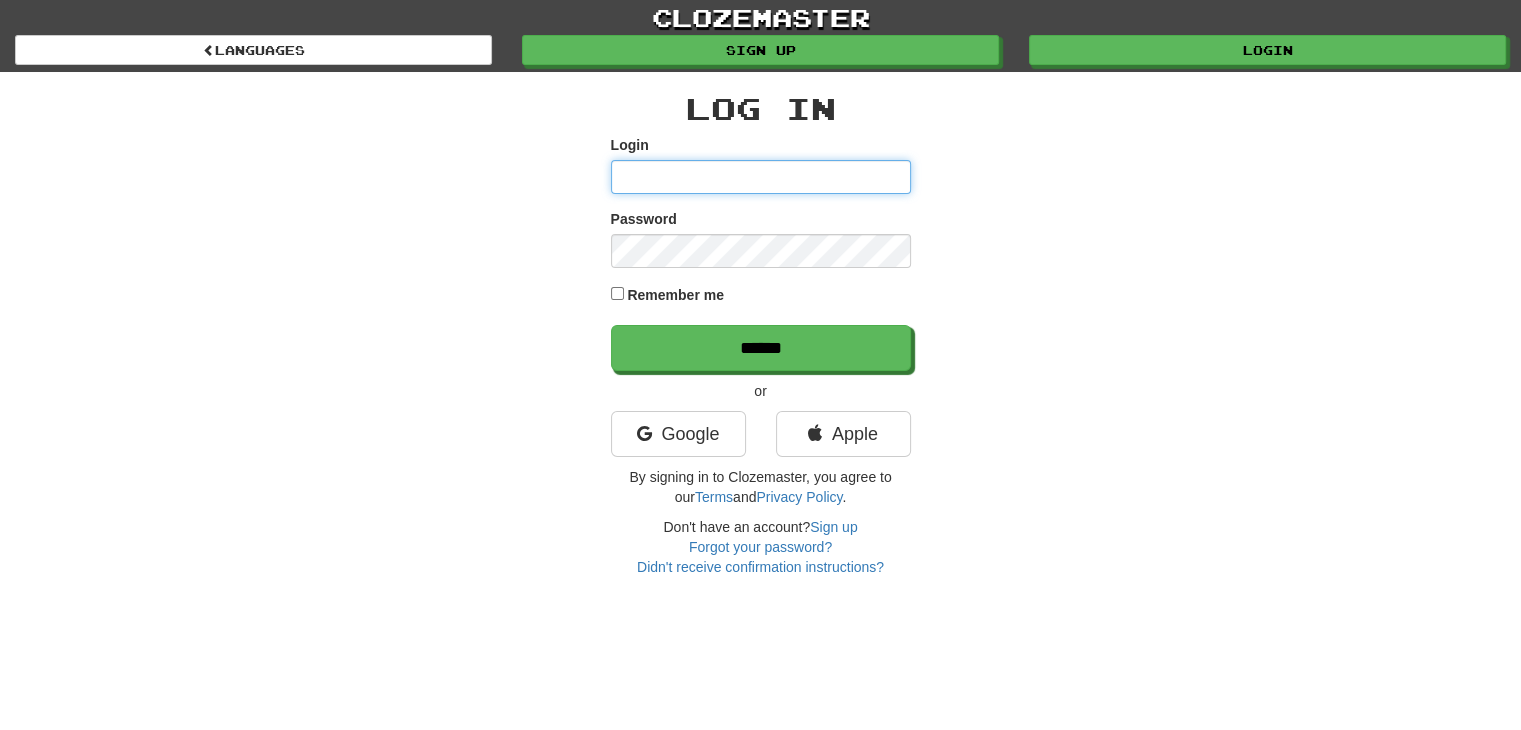 type on "**********" 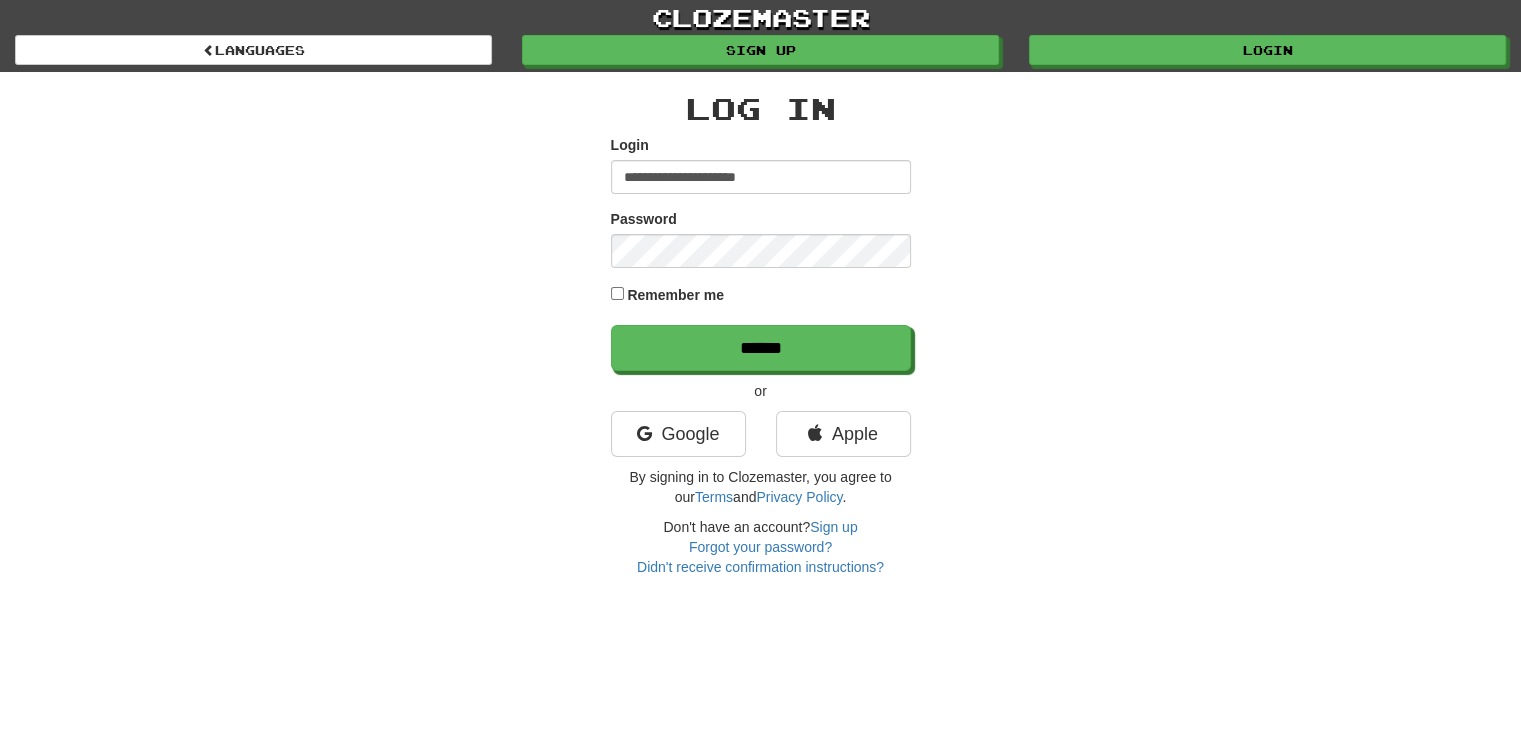 click on "Remember me" at bounding box center [675, 295] 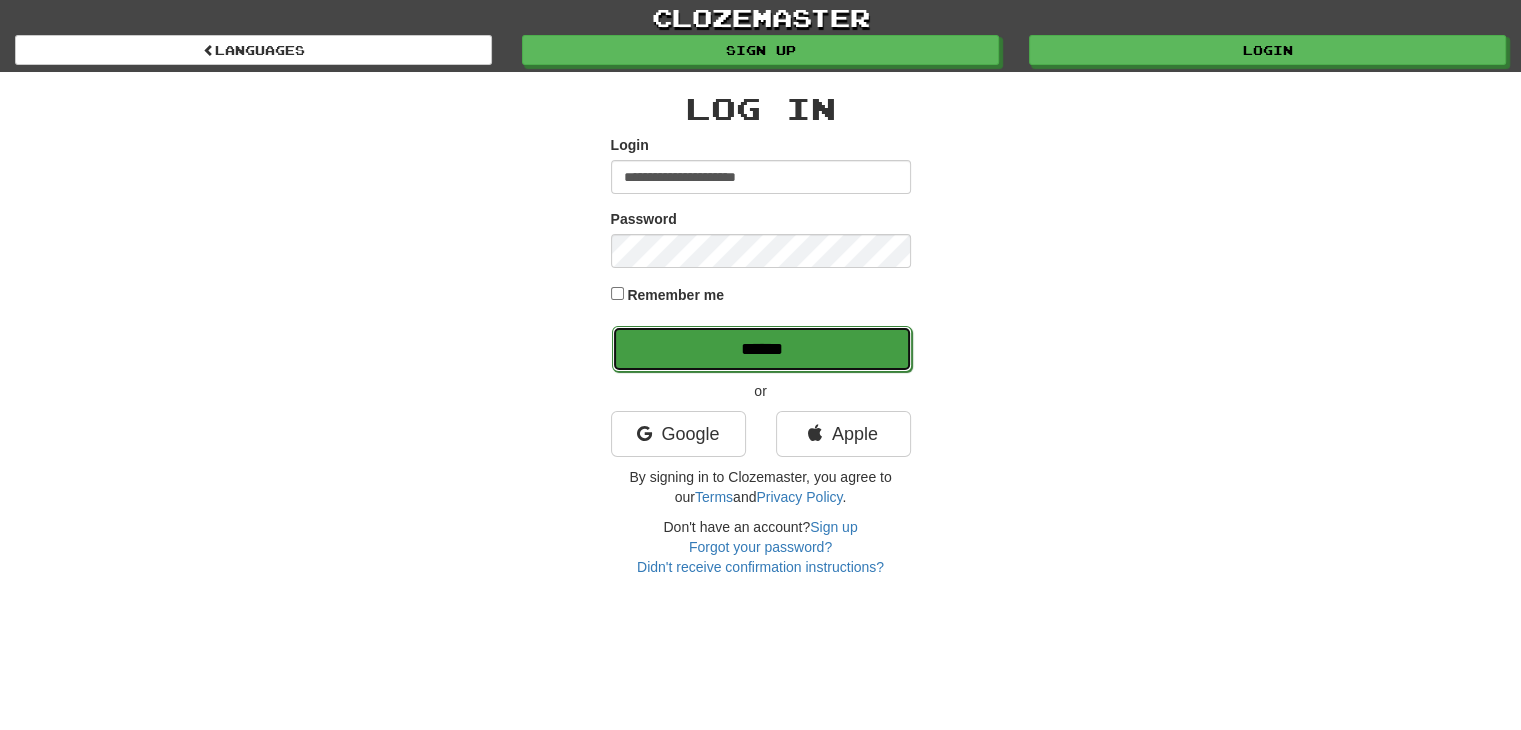 click on "******" at bounding box center [762, 349] 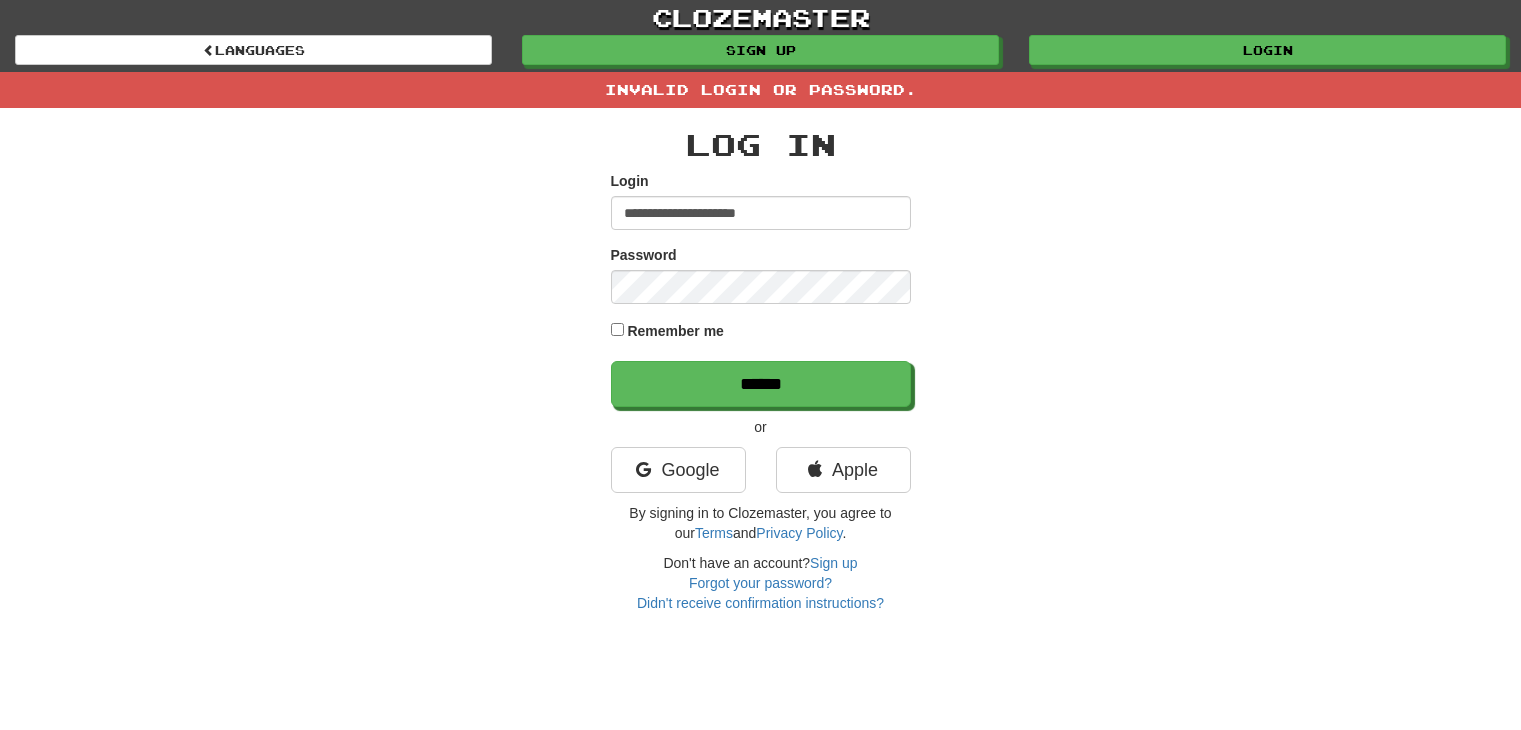 scroll, scrollTop: 0, scrollLeft: 0, axis: both 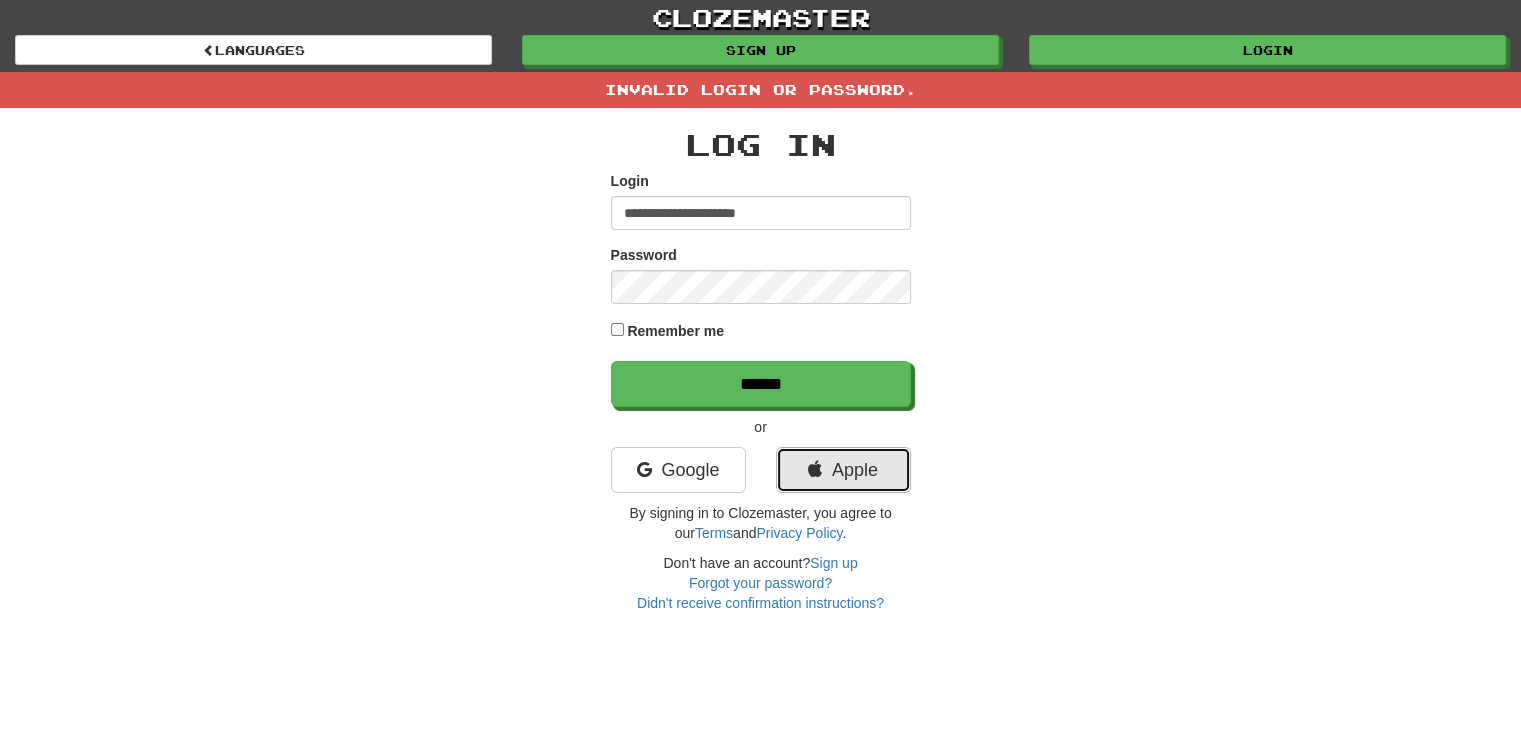 click on "Apple" at bounding box center [843, 470] 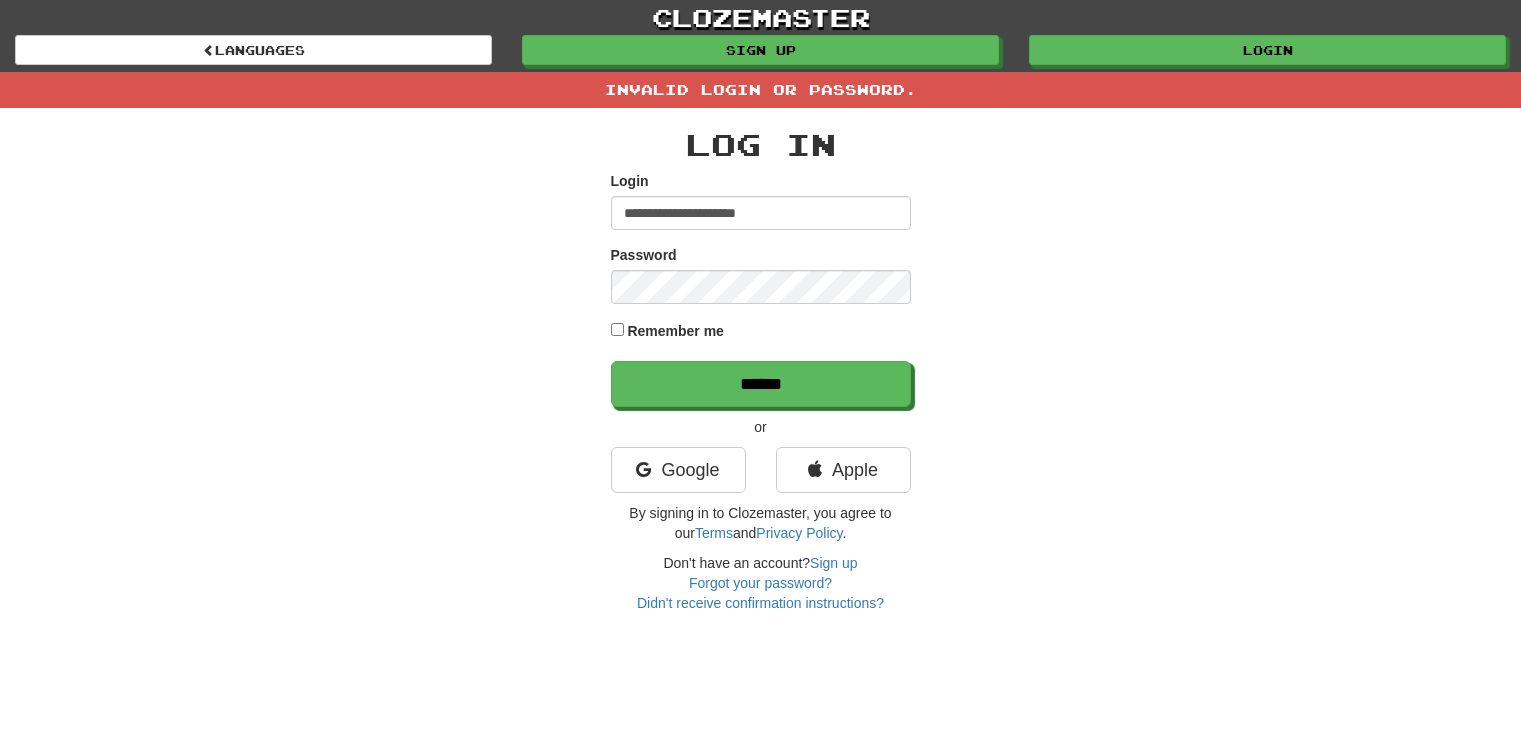 scroll, scrollTop: 0, scrollLeft: 0, axis: both 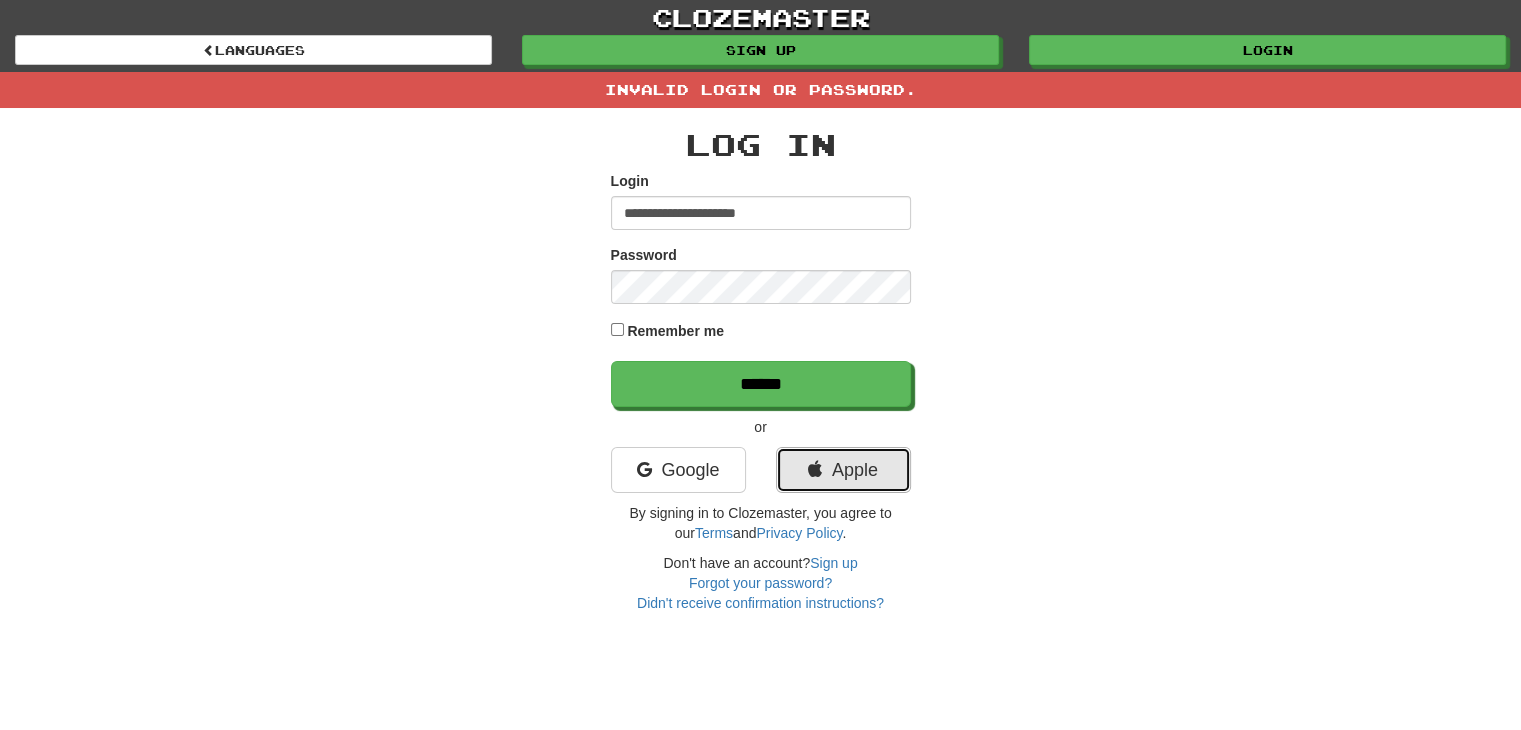 click on "Apple" at bounding box center (843, 470) 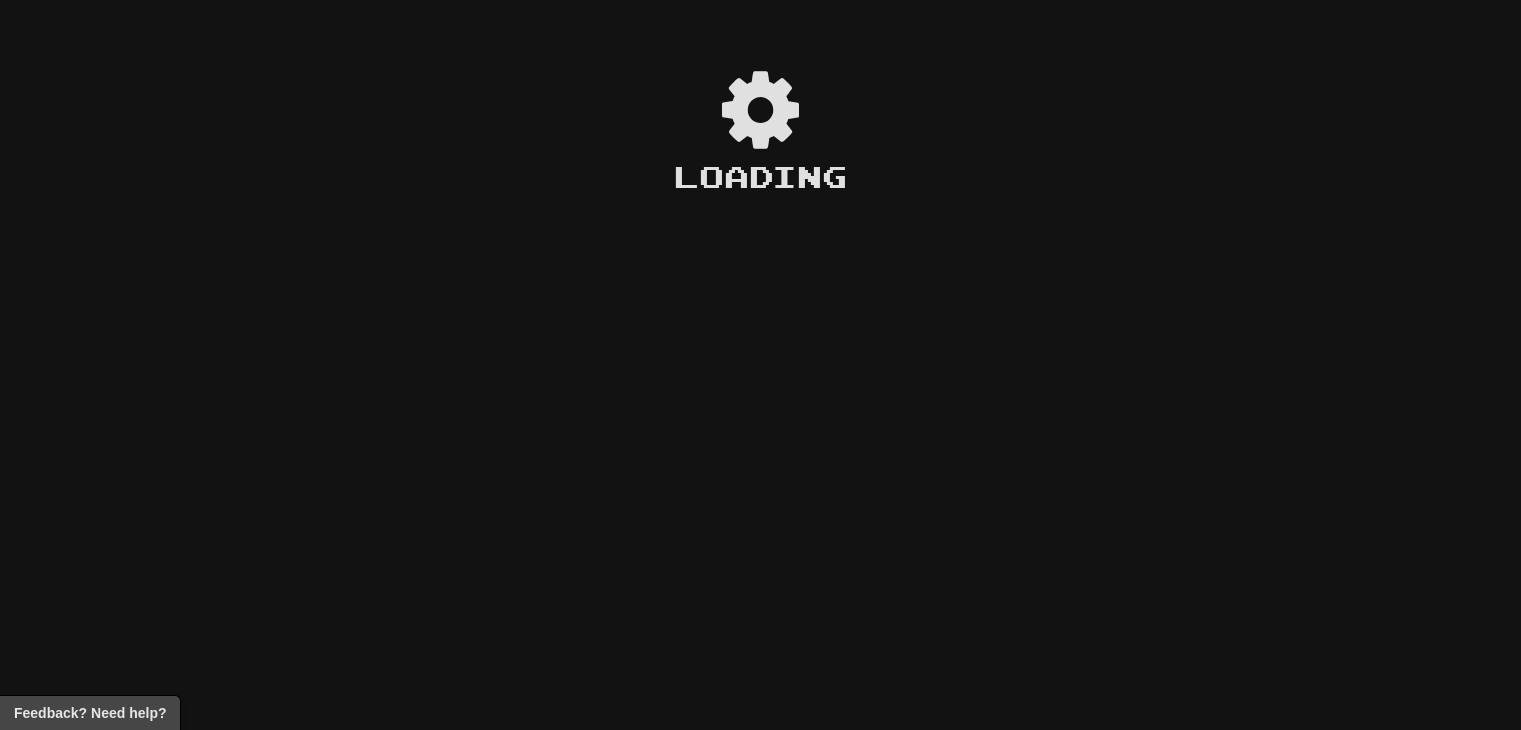 scroll, scrollTop: 0, scrollLeft: 0, axis: both 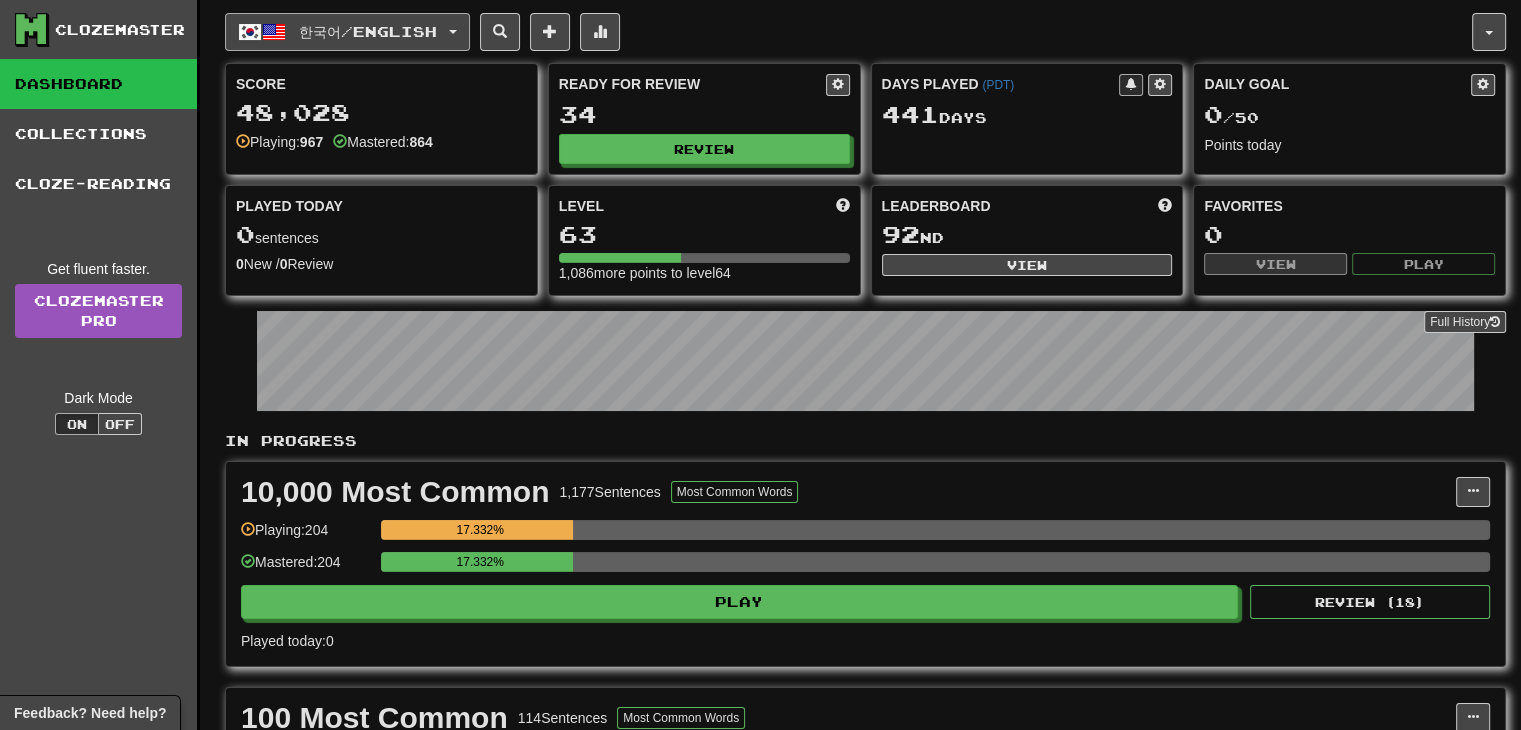 click on "한국어  /  English" at bounding box center [347, 32] 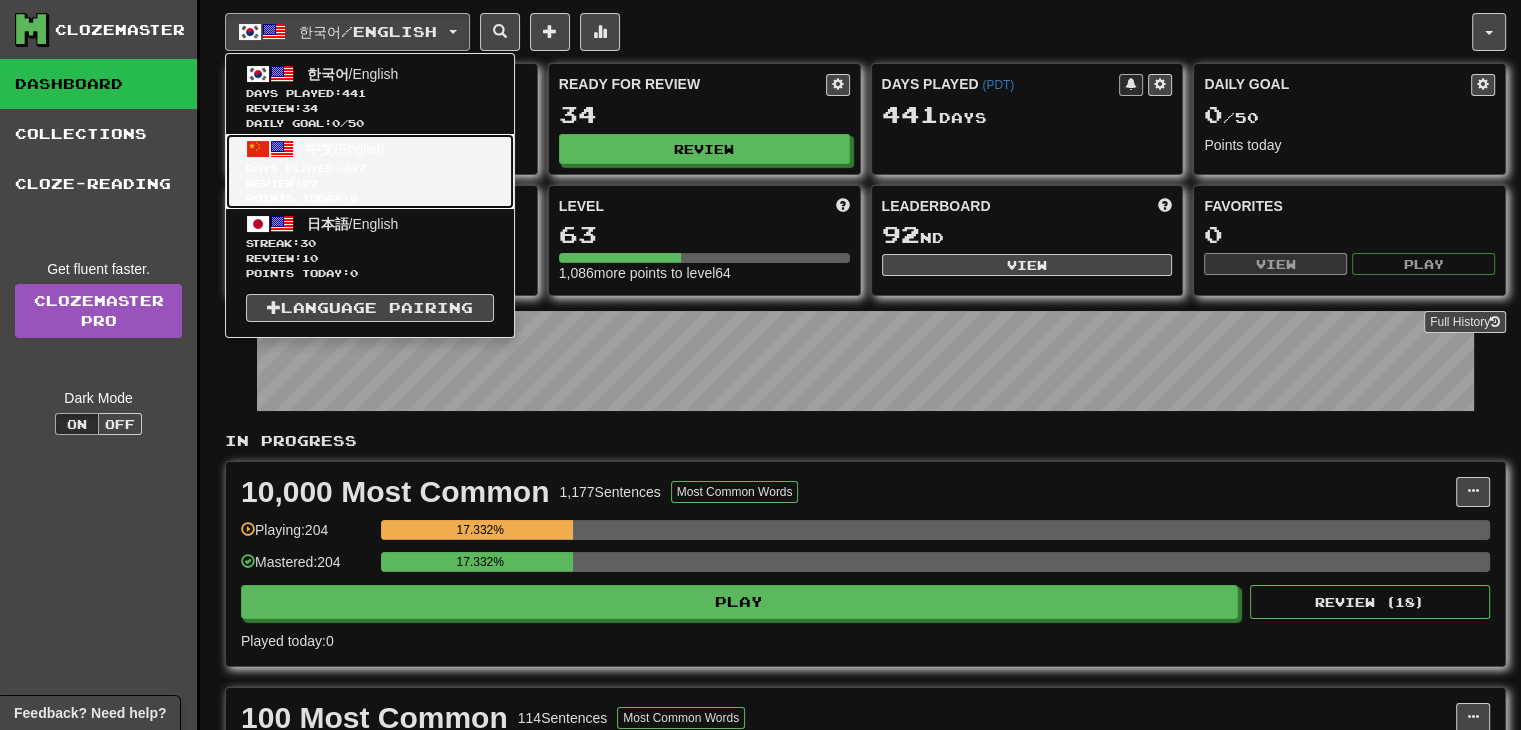 click on "中文  /  English Days Played:  347   Review:  27 Points today:  0" at bounding box center [370, 171] 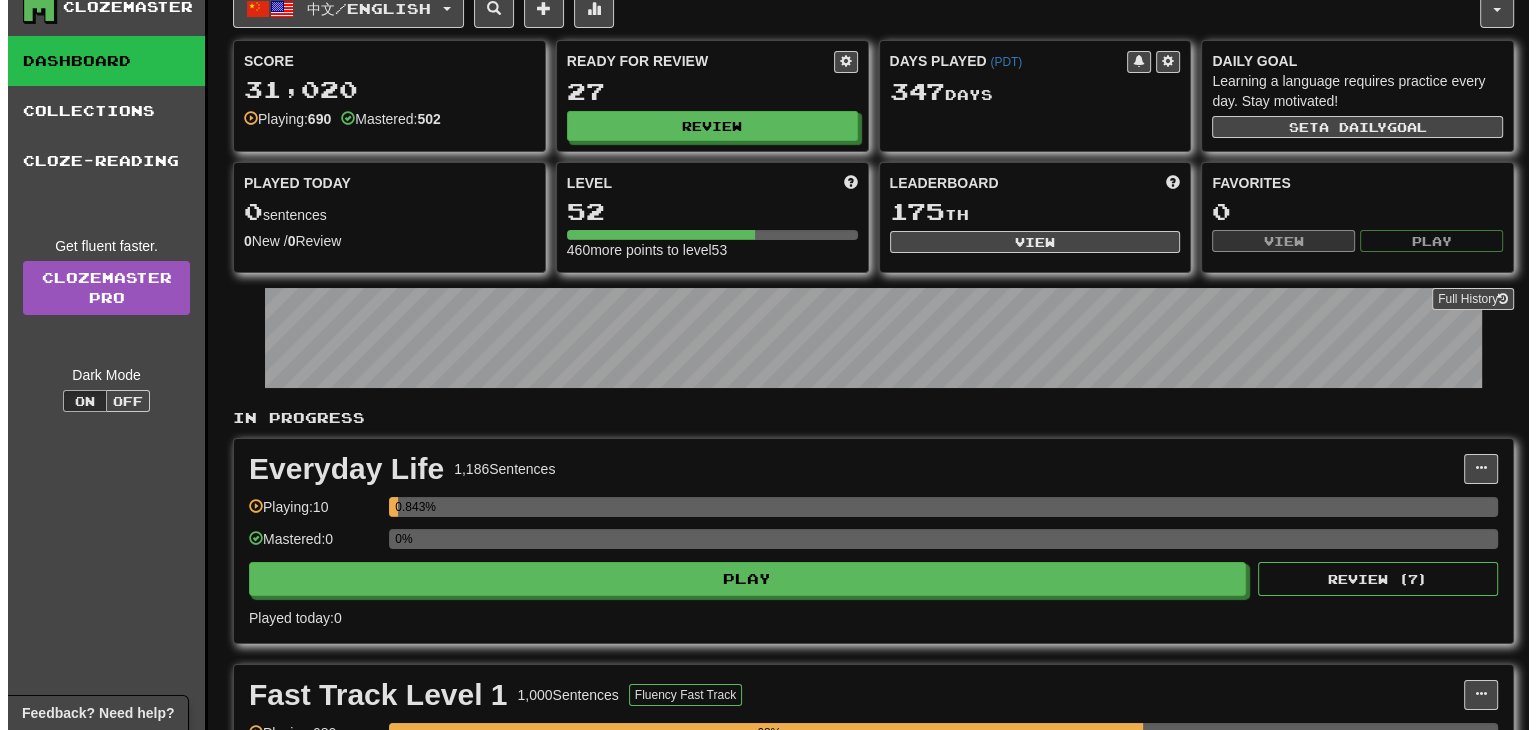 scroll, scrollTop: 0, scrollLeft: 0, axis: both 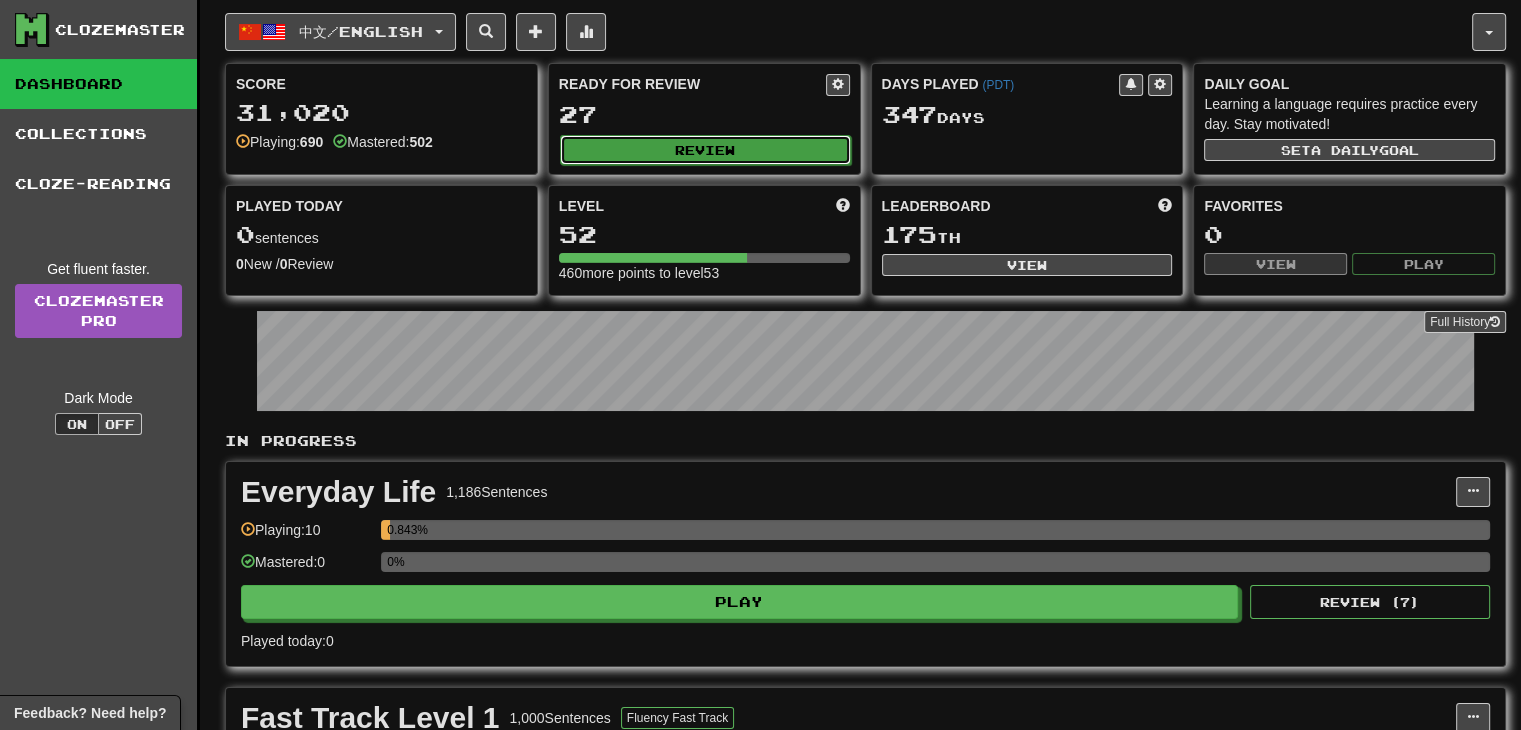 click on "Review" at bounding box center [705, 150] 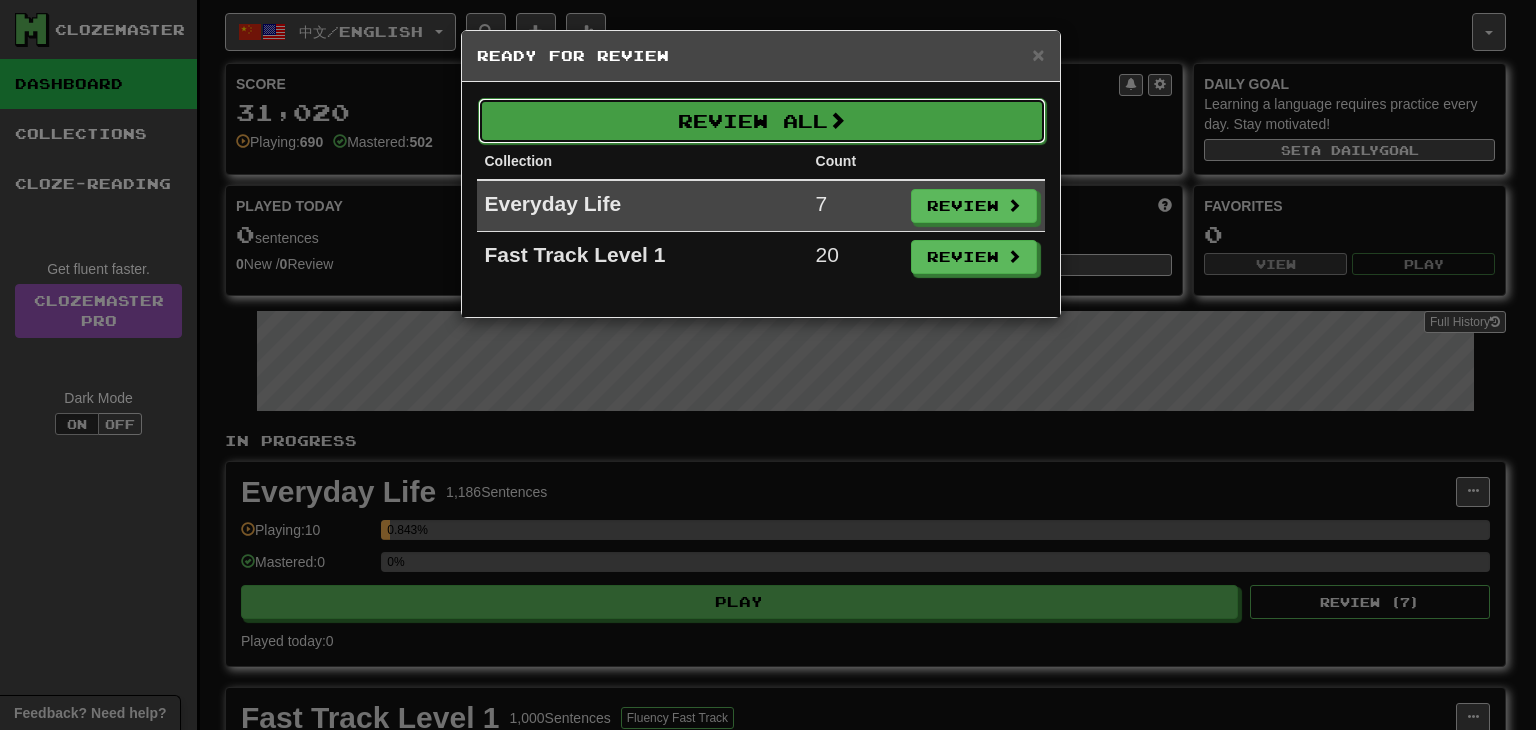 click on "Review All" at bounding box center (762, 121) 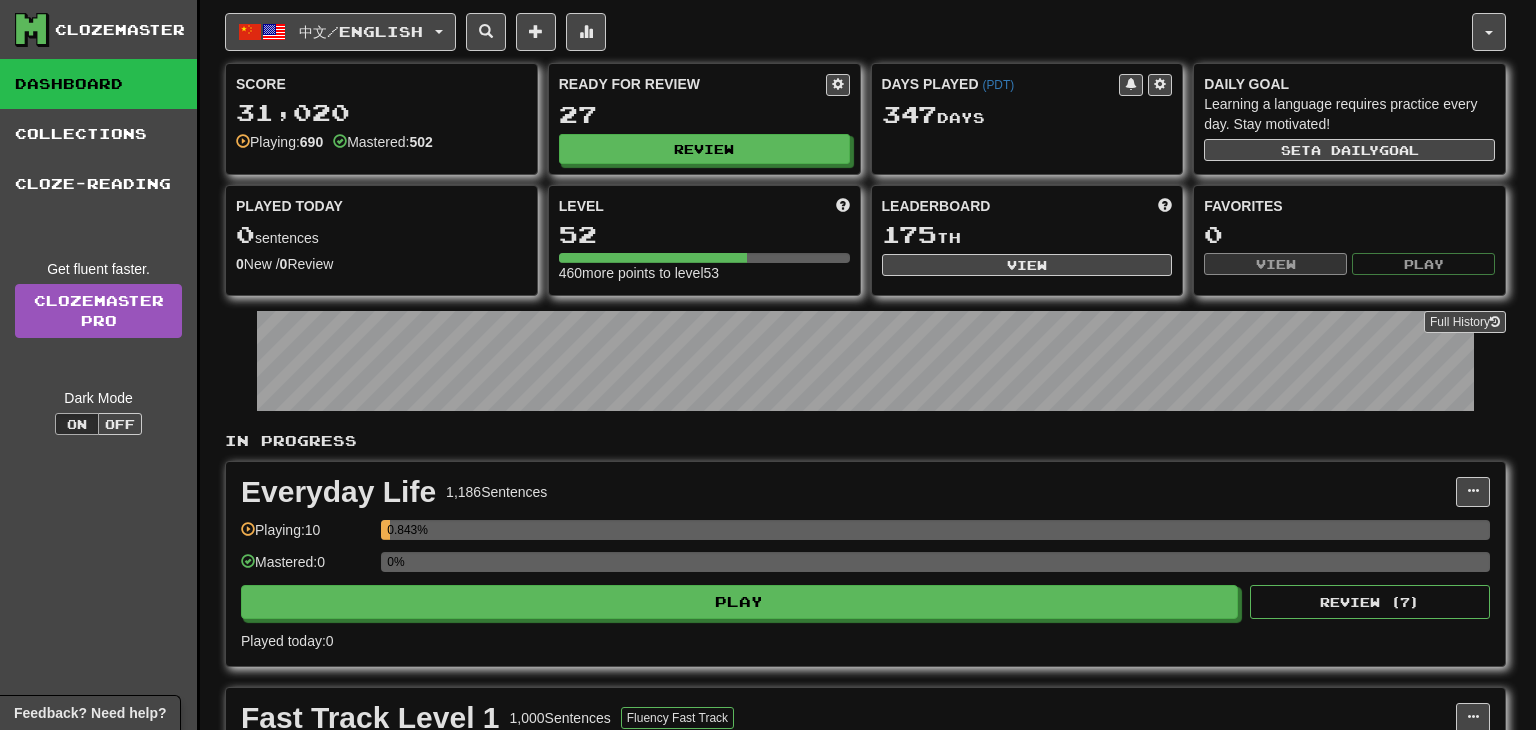 select on "**" 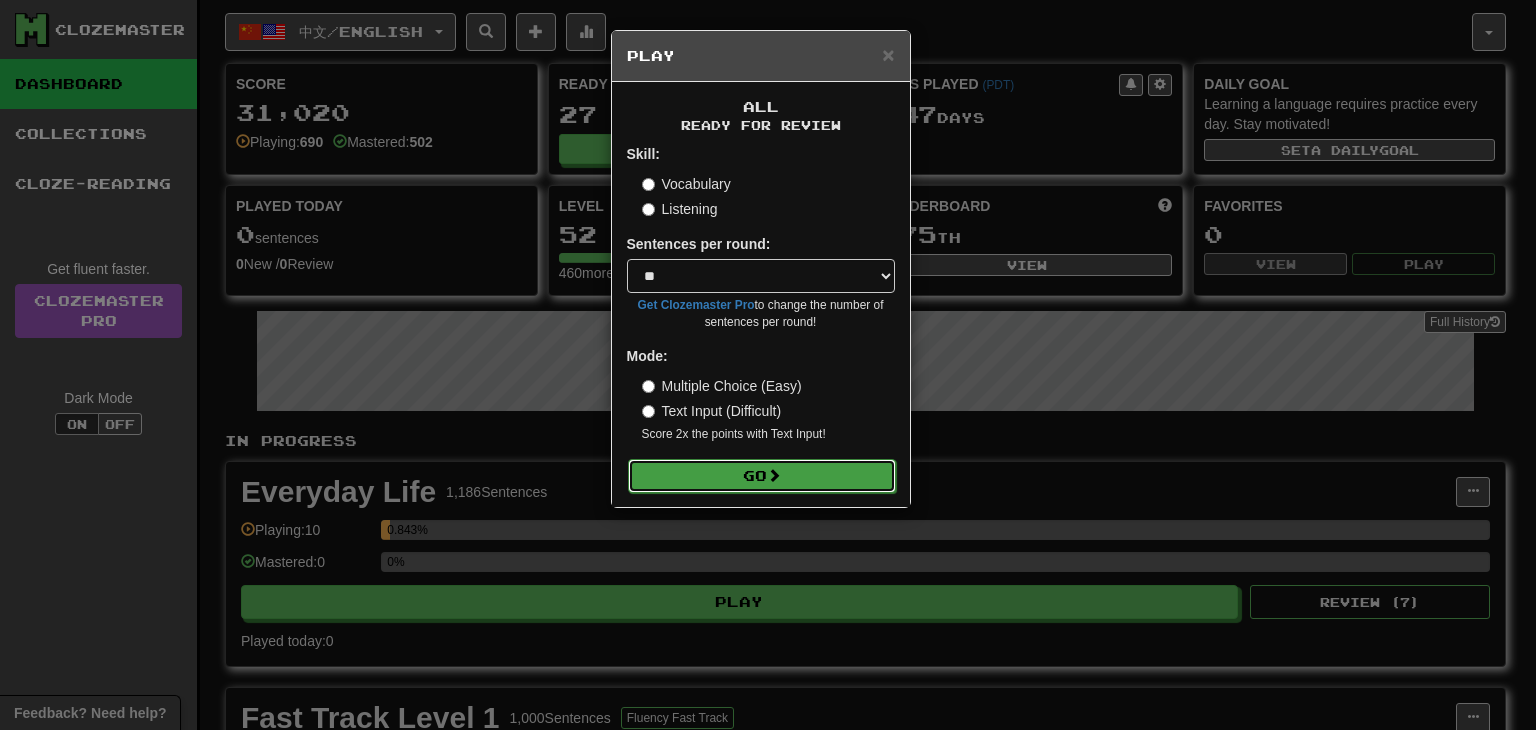 click on "Go" at bounding box center (762, 476) 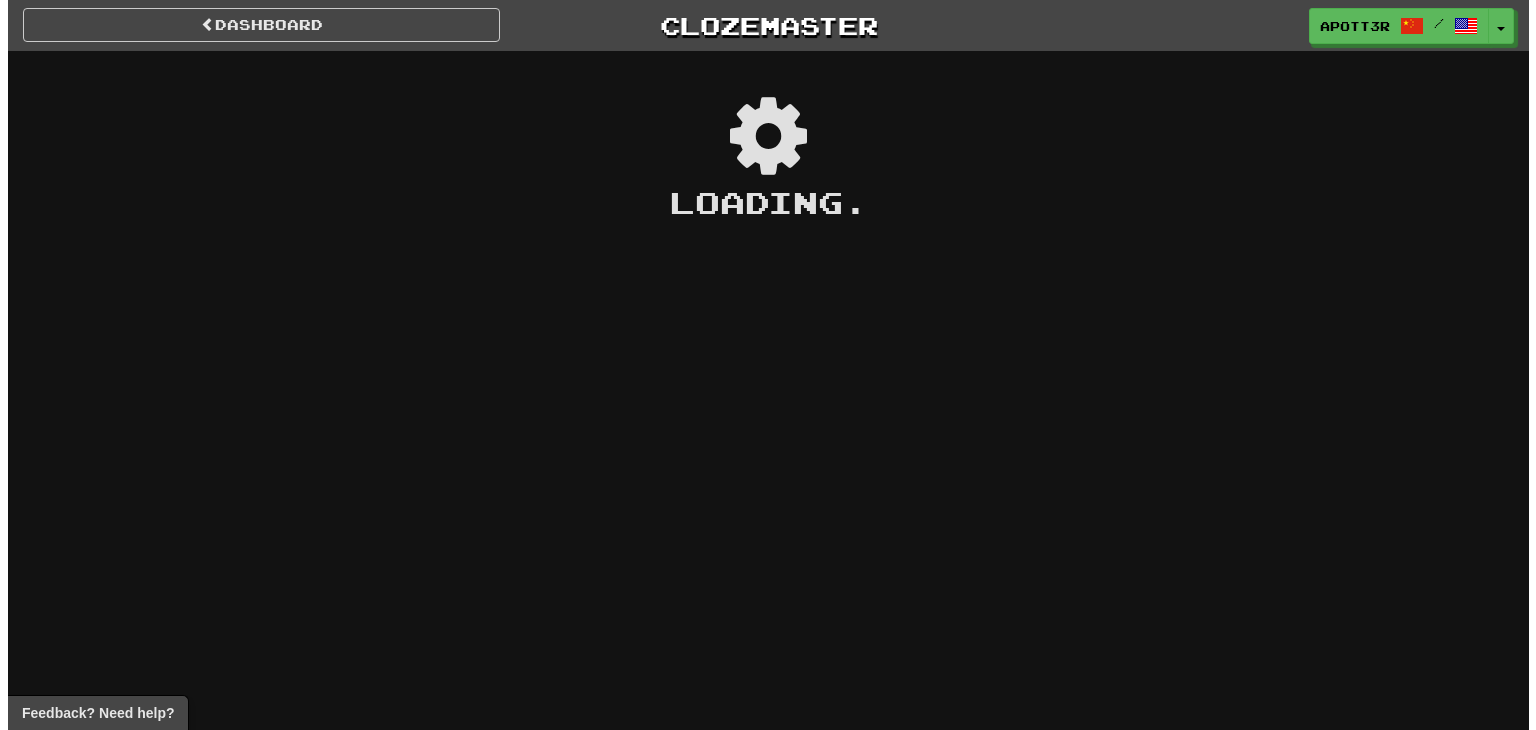 scroll, scrollTop: 0, scrollLeft: 0, axis: both 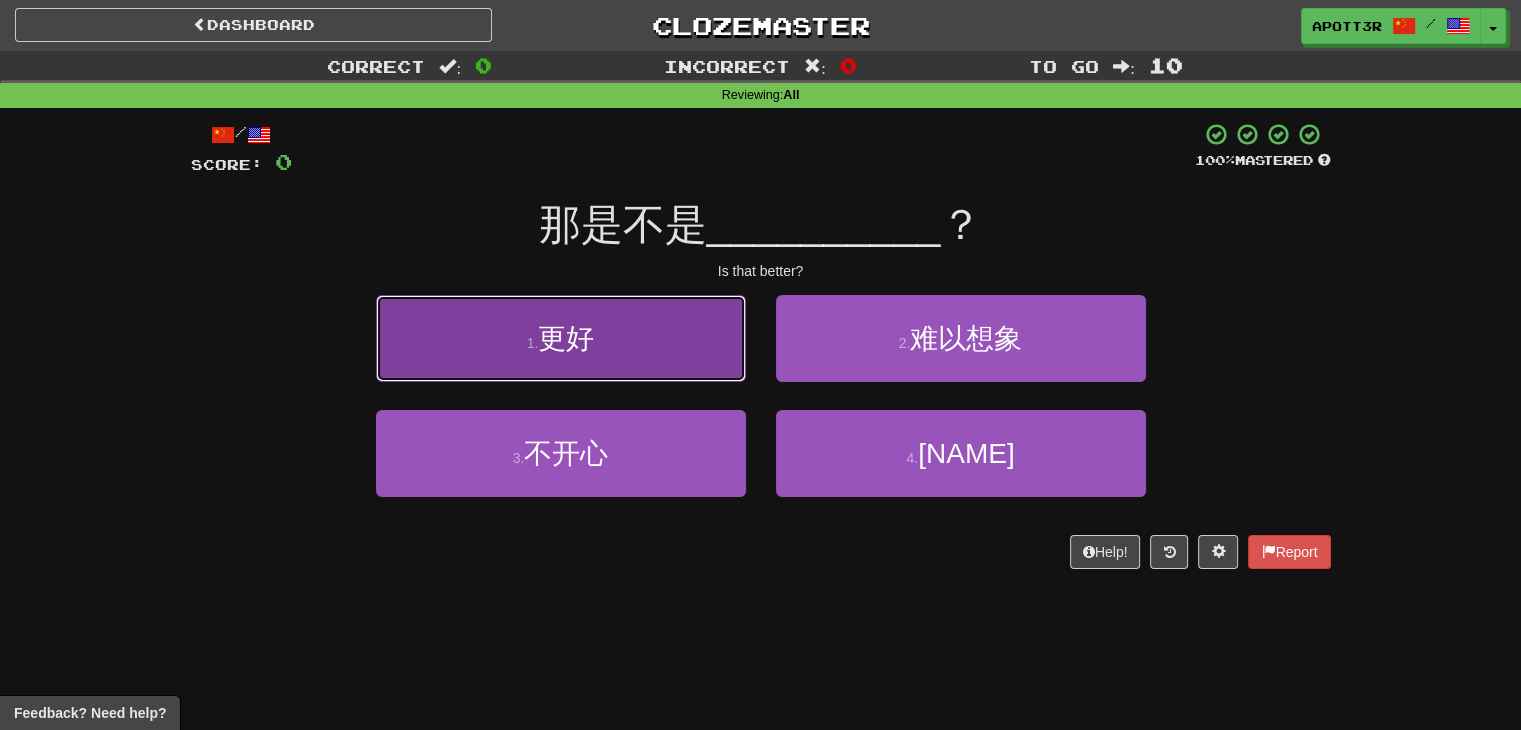 click on "更好" at bounding box center (566, 338) 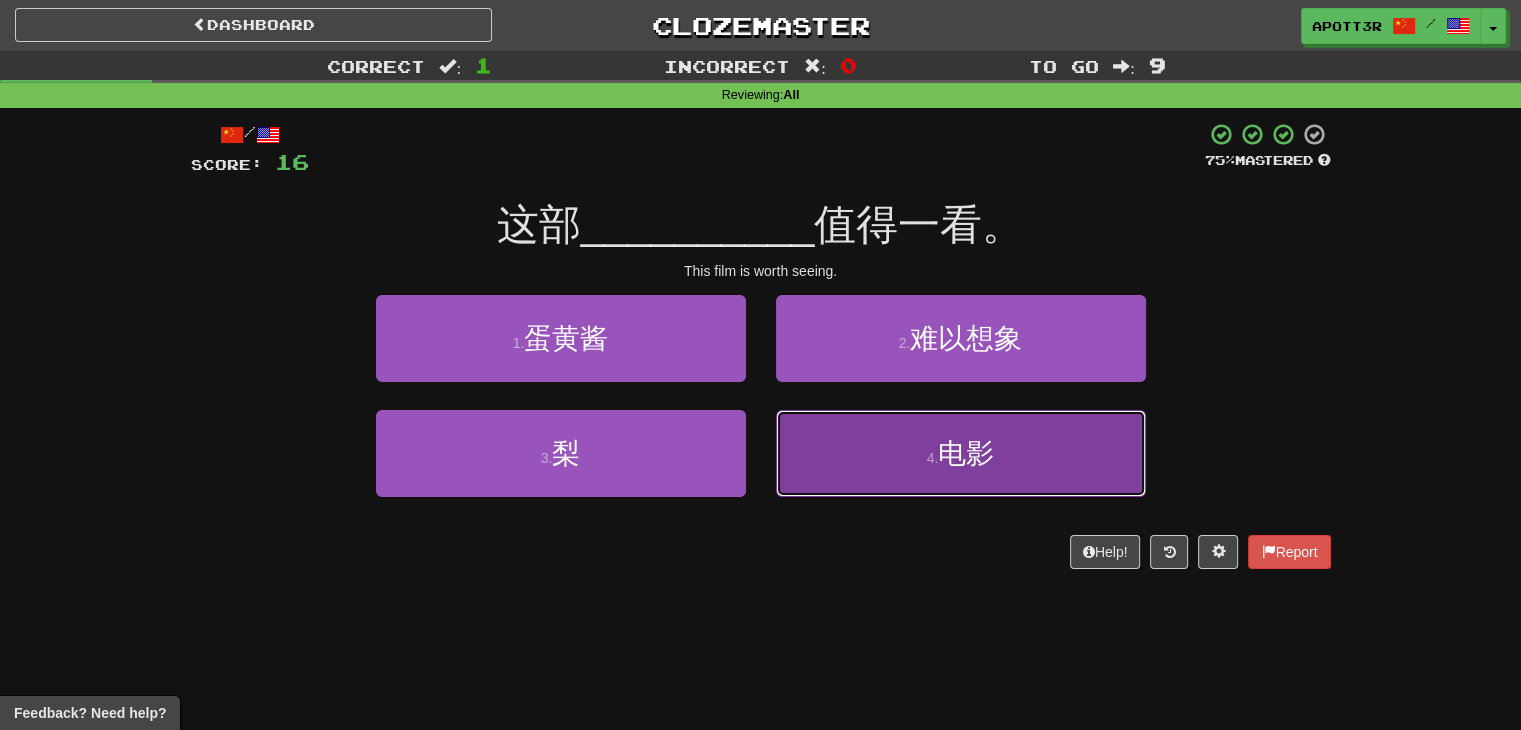 click on "4 .  电影" at bounding box center (961, 453) 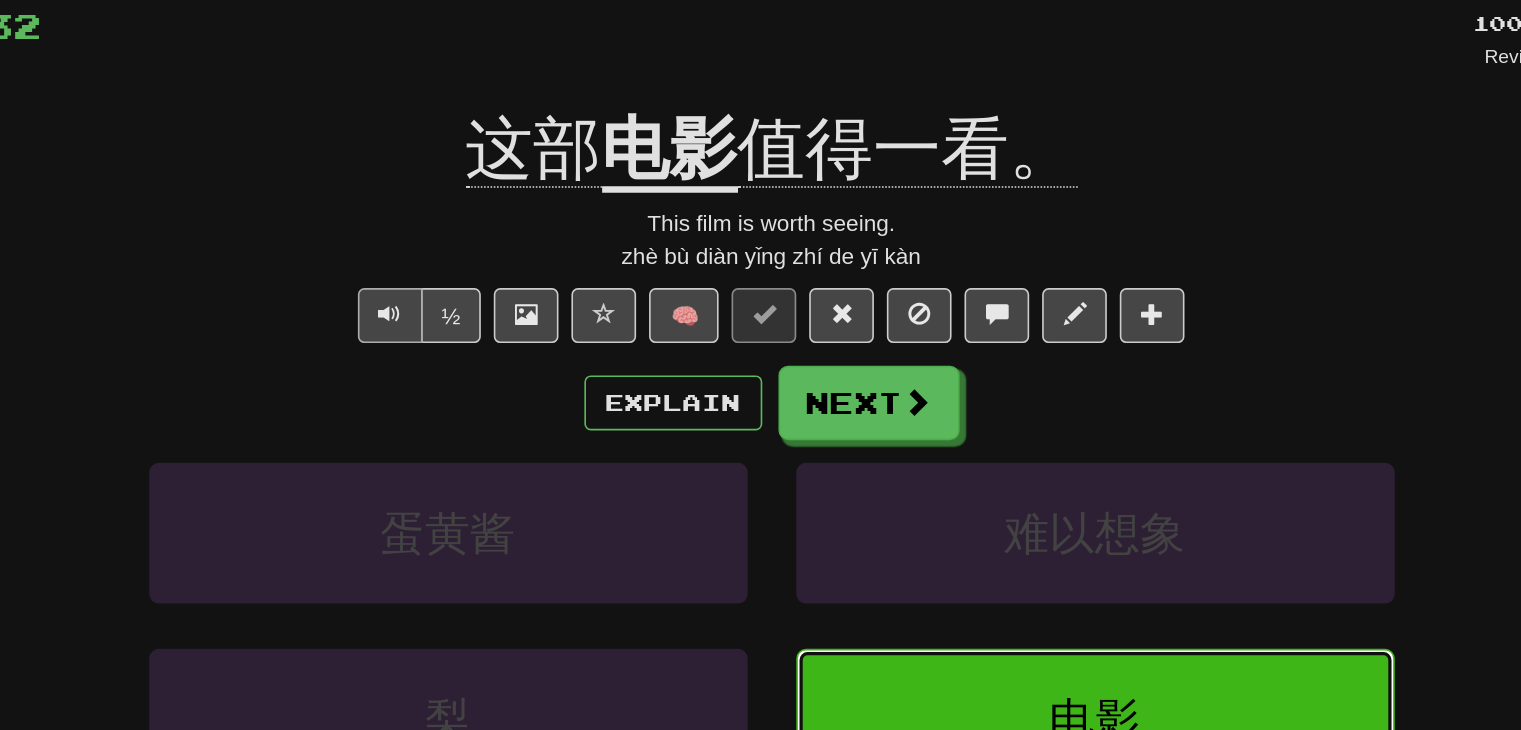 type 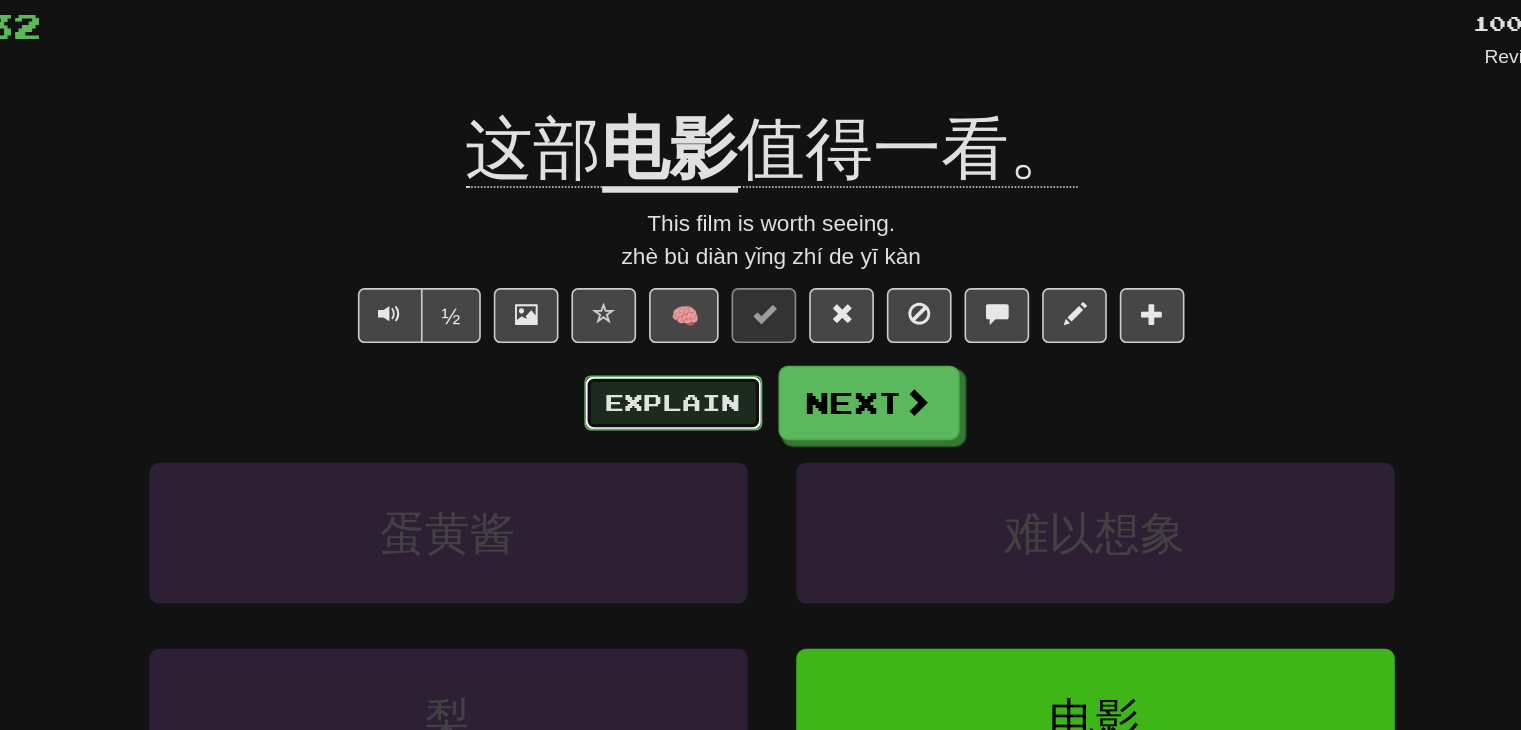 click on "Explain" at bounding box center (700, 395) 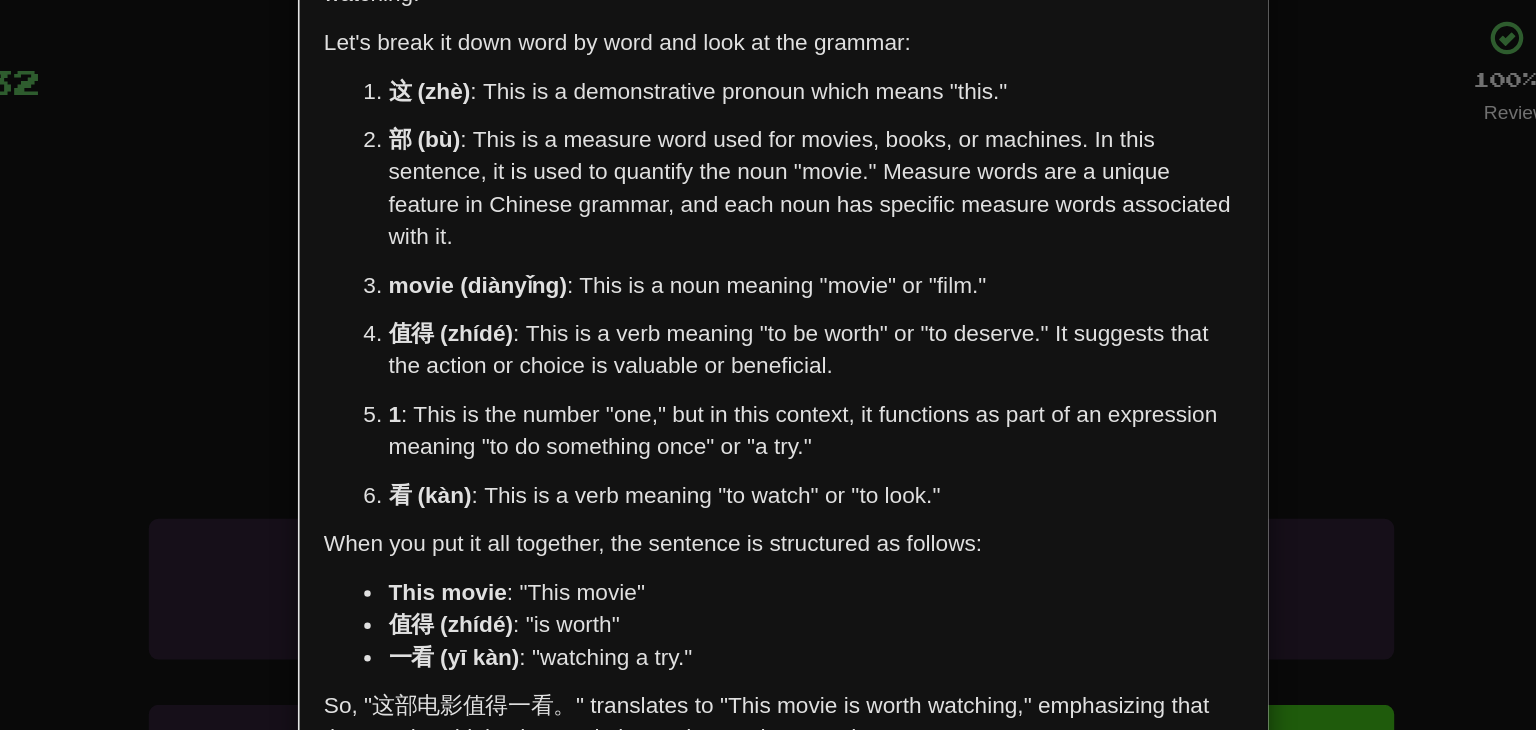 scroll, scrollTop: 0, scrollLeft: 0, axis: both 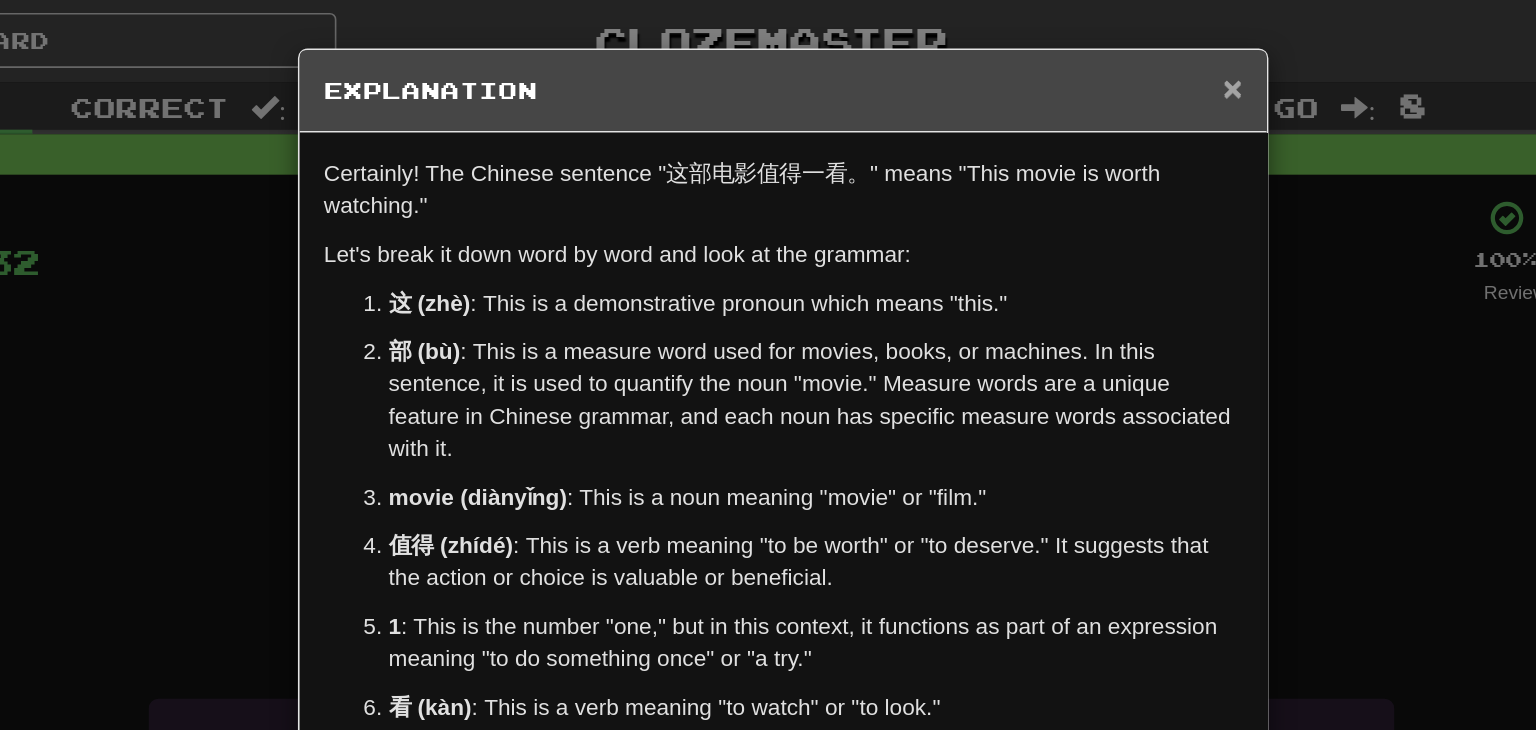 click on "×" at bounding box center [1046, 54] 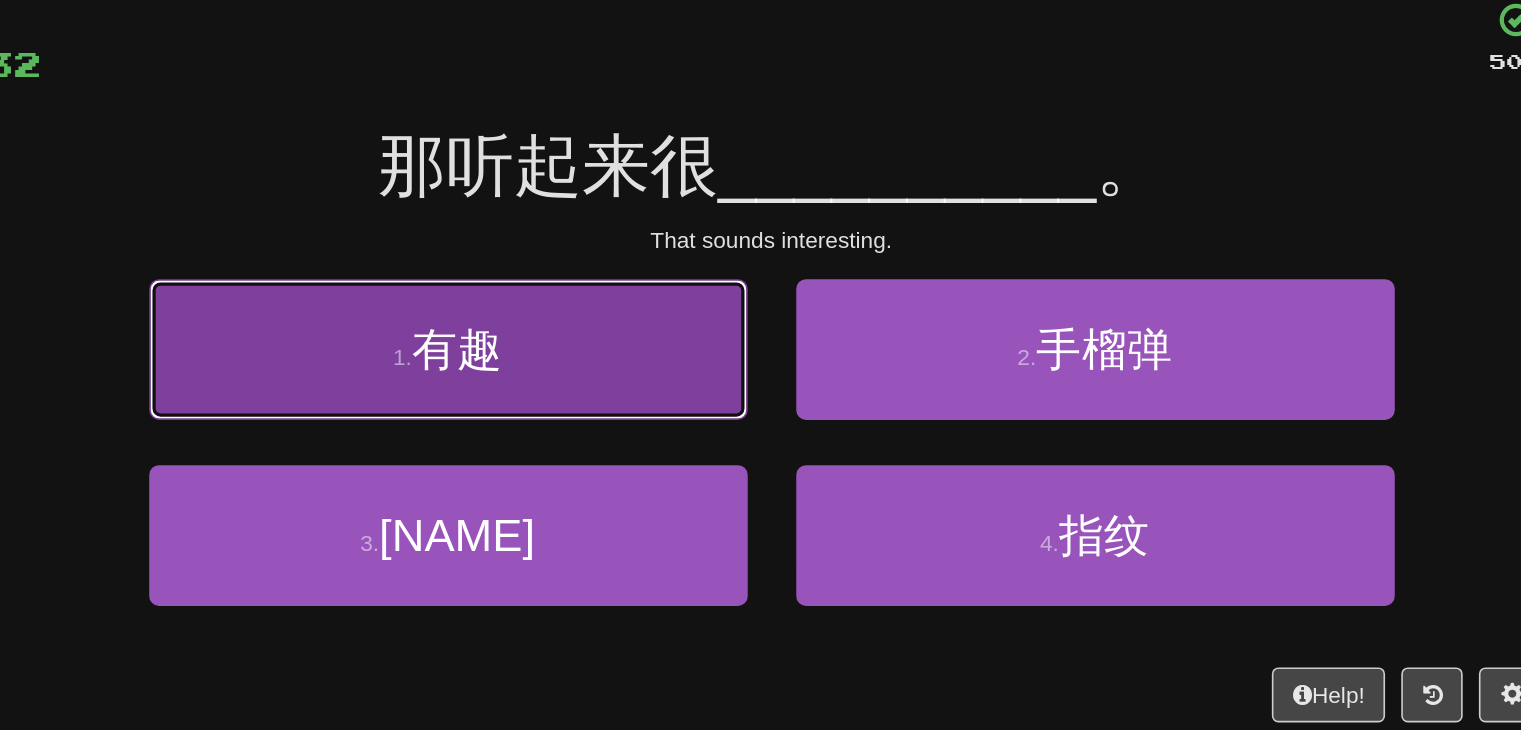 click on "1 .  有趣" at bounding box center [561, 338] 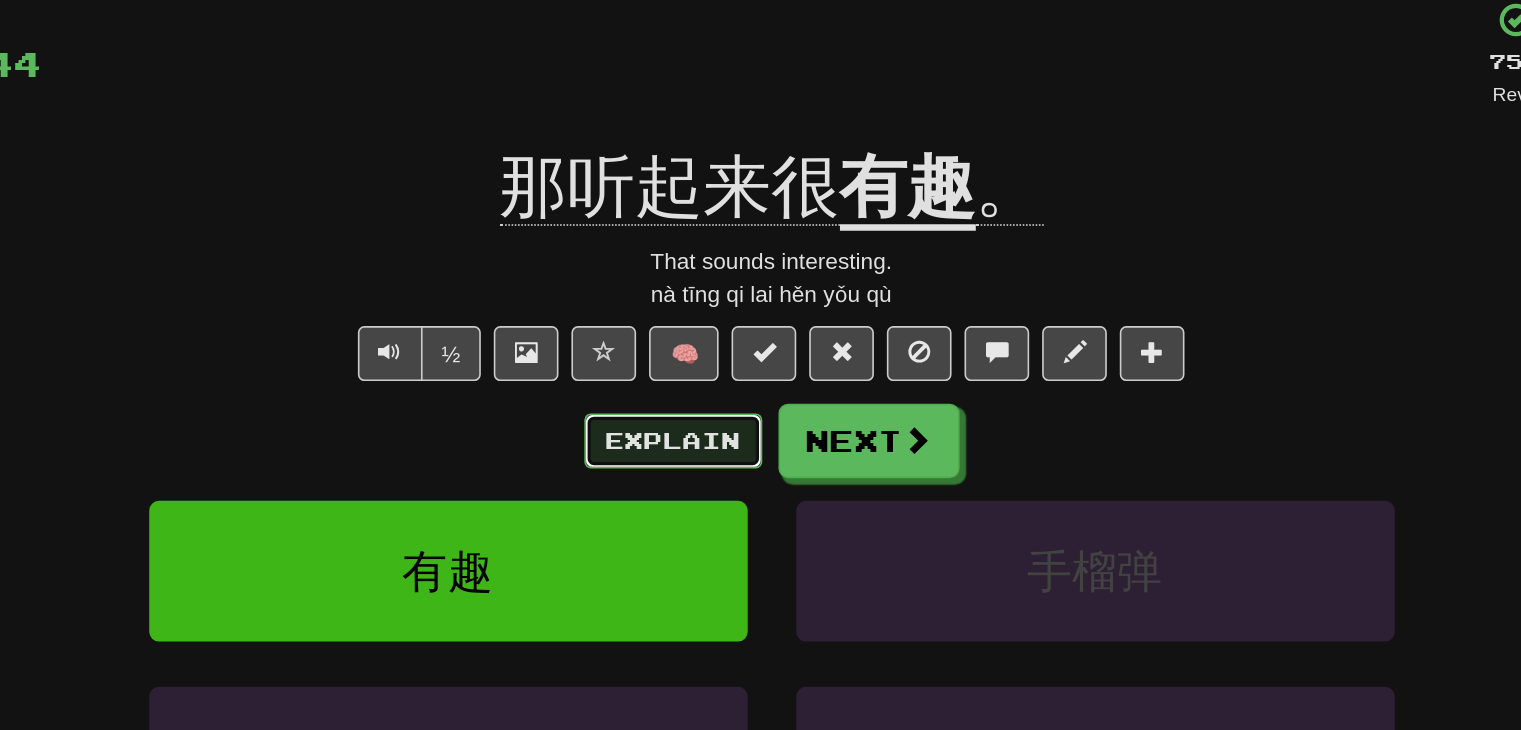click on "Explain" at bounding box center (700, 395) 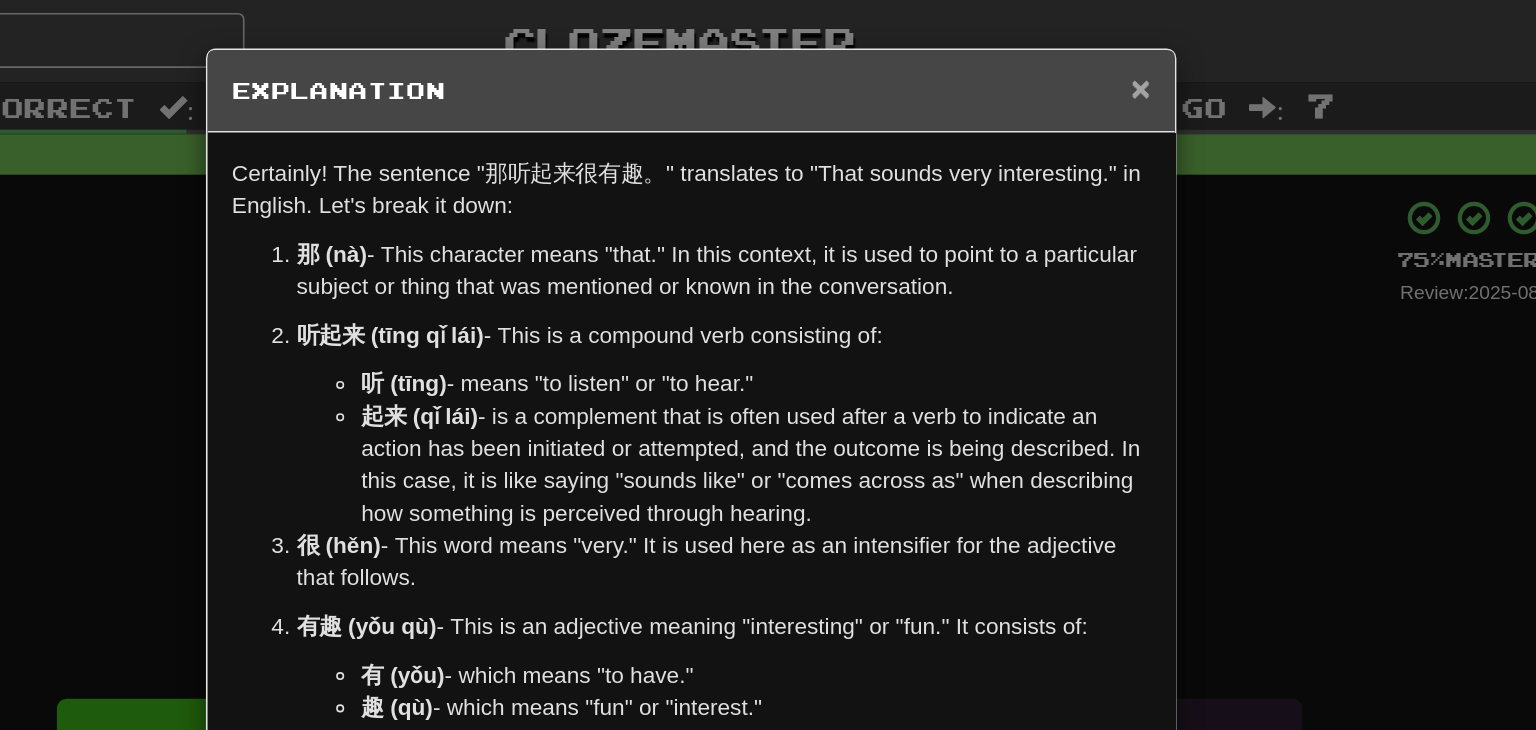 click on "×" at bounding box center (1046, 54) 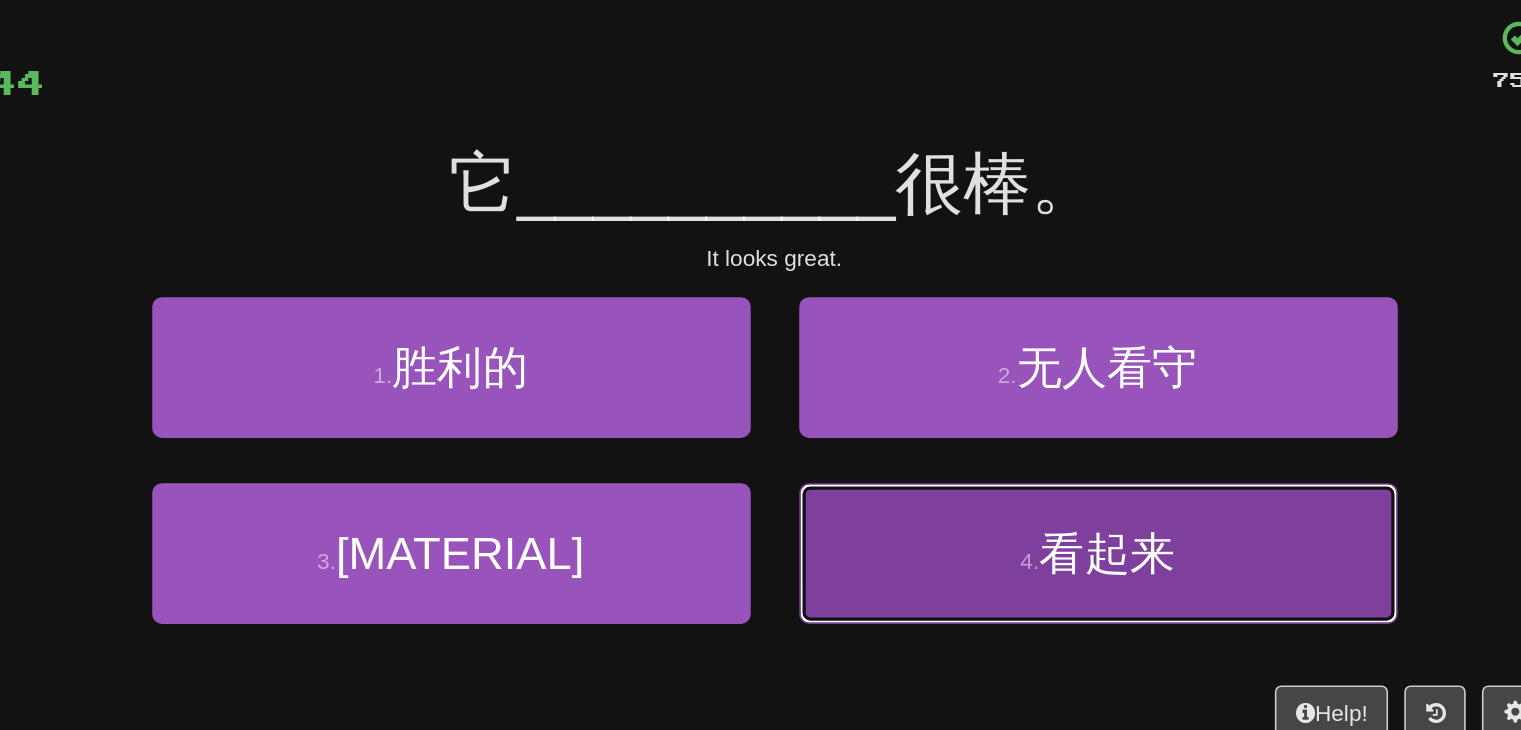 click on "4 .  看起来" at bounding box center (961, 453) 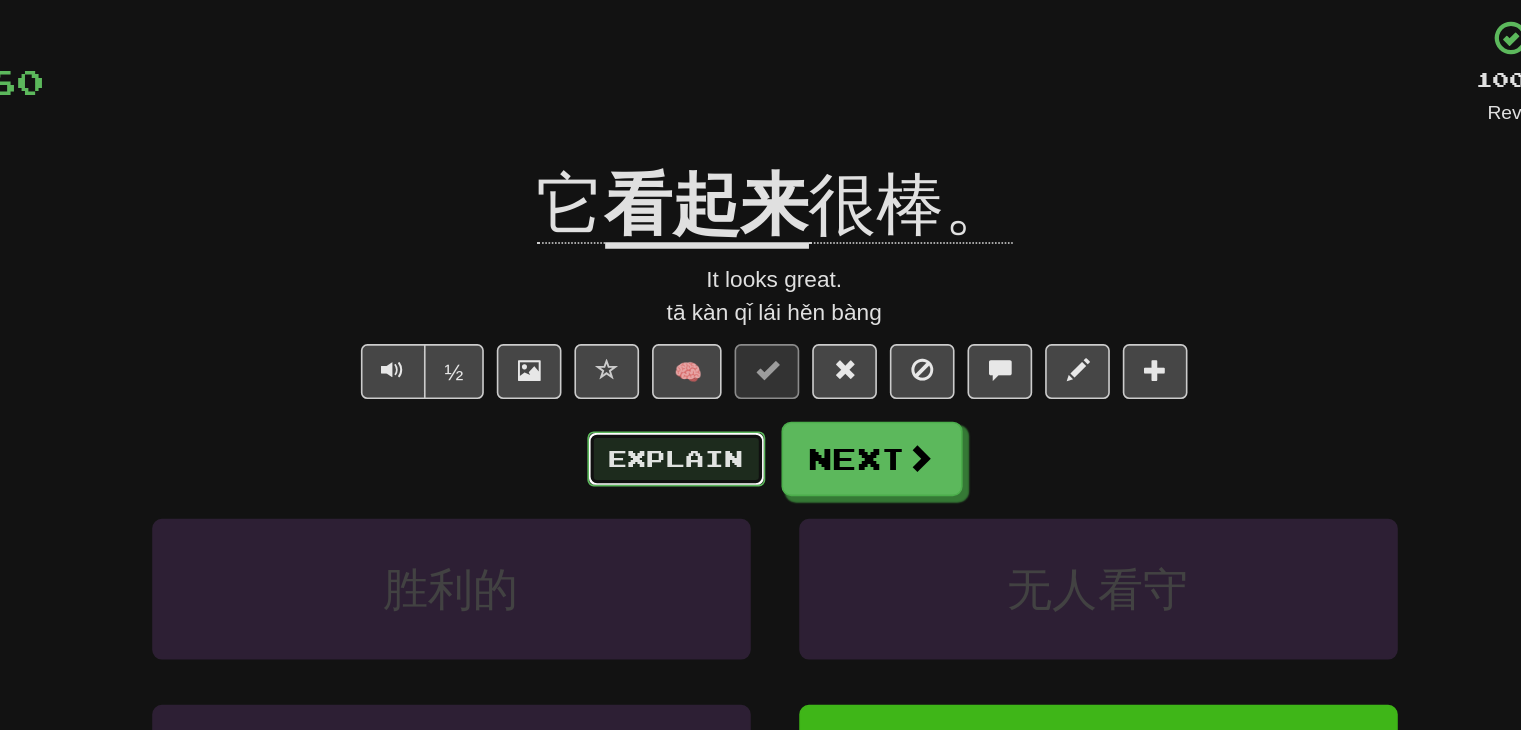 click on "Explain" at bounding box center (700, 395) 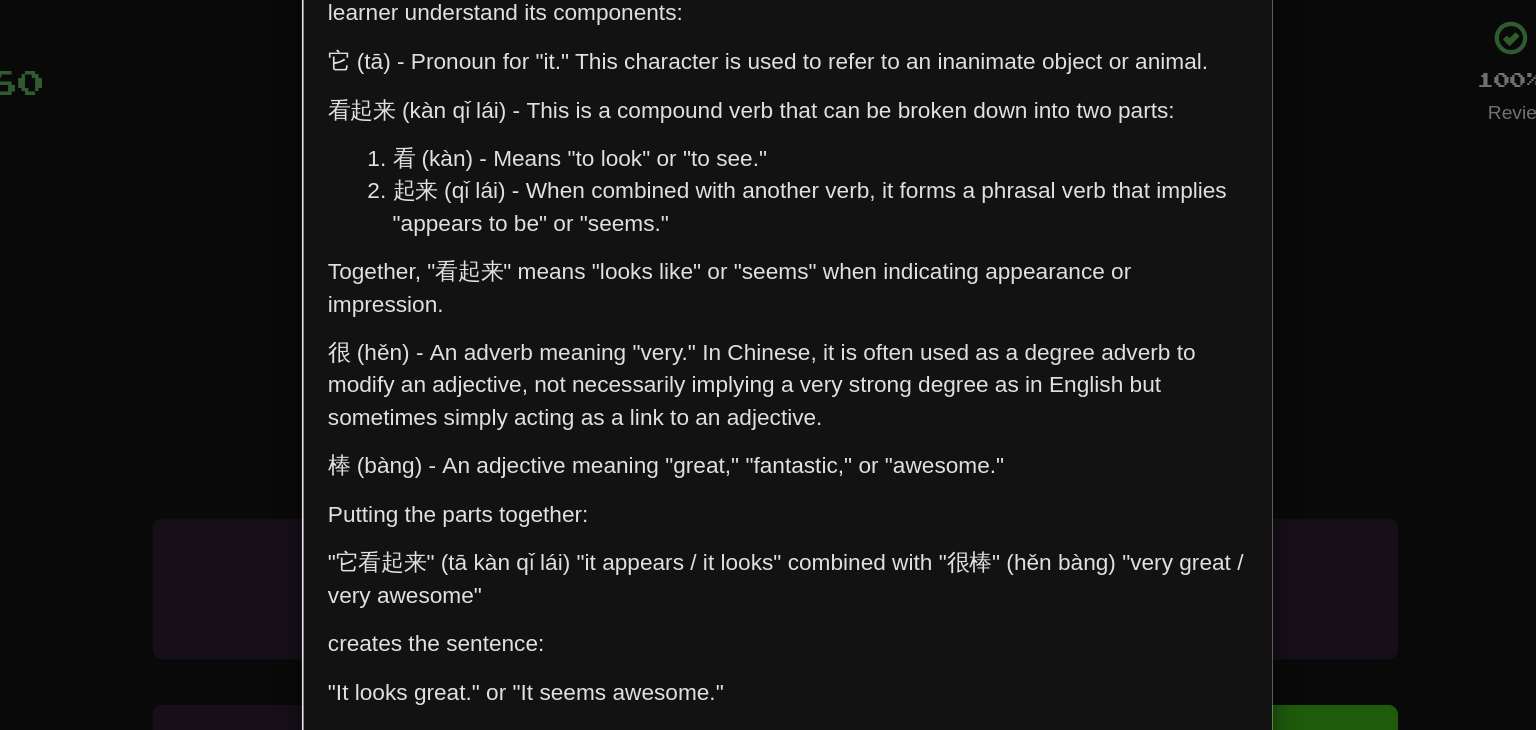 scroll, scrollTop: 0, scrollLeft: 0, axis: both 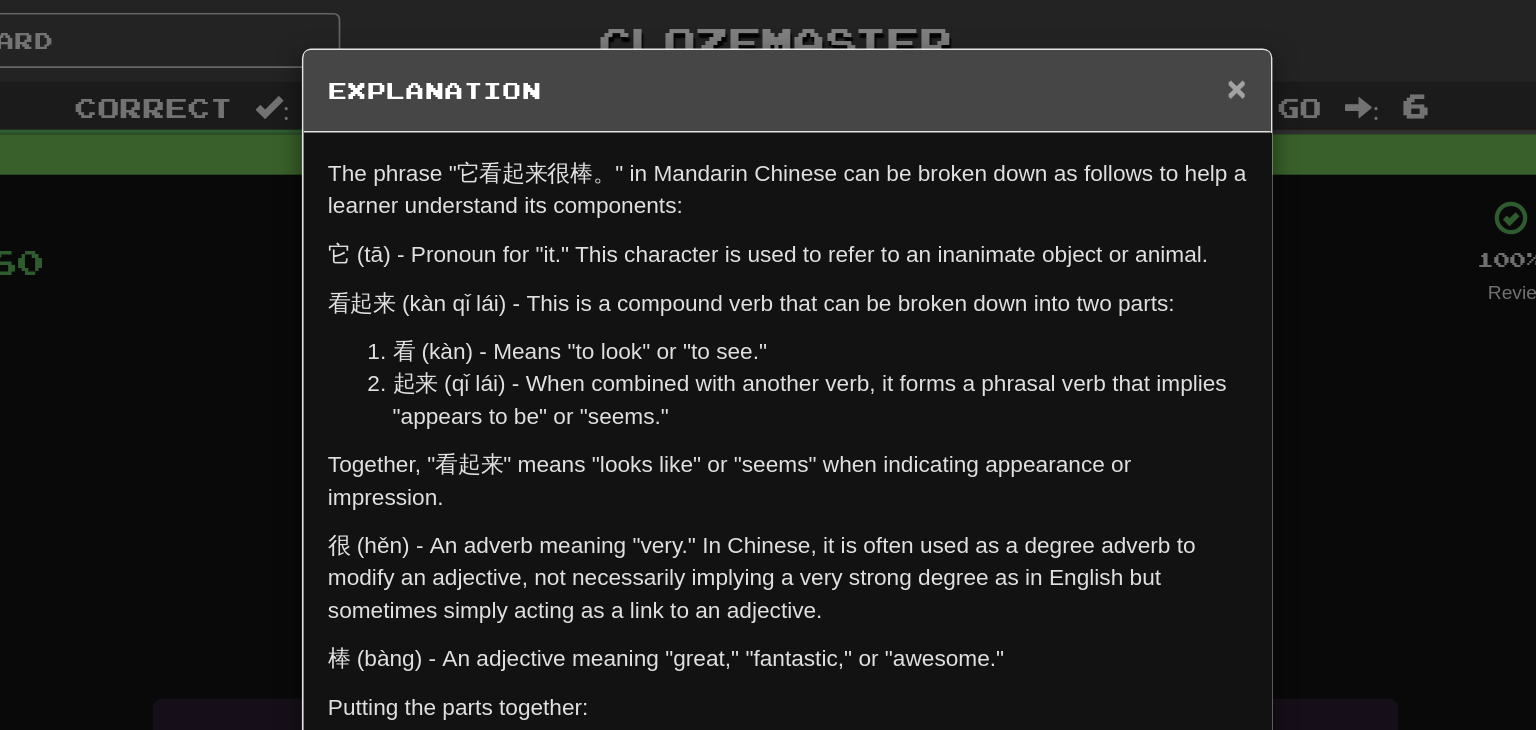 click on "×" at bounding box center [1046, 54] 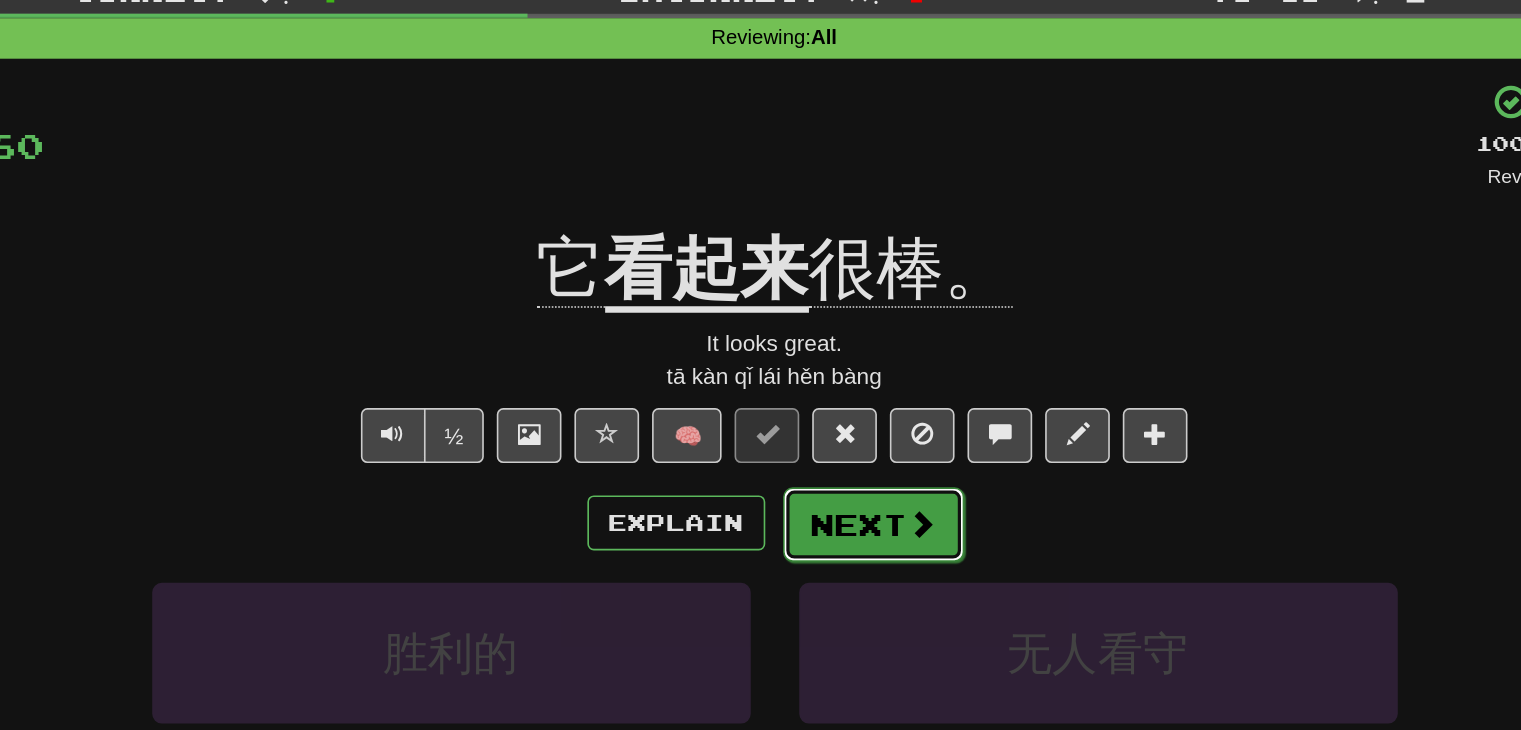 click at bounding box center (852, 395) 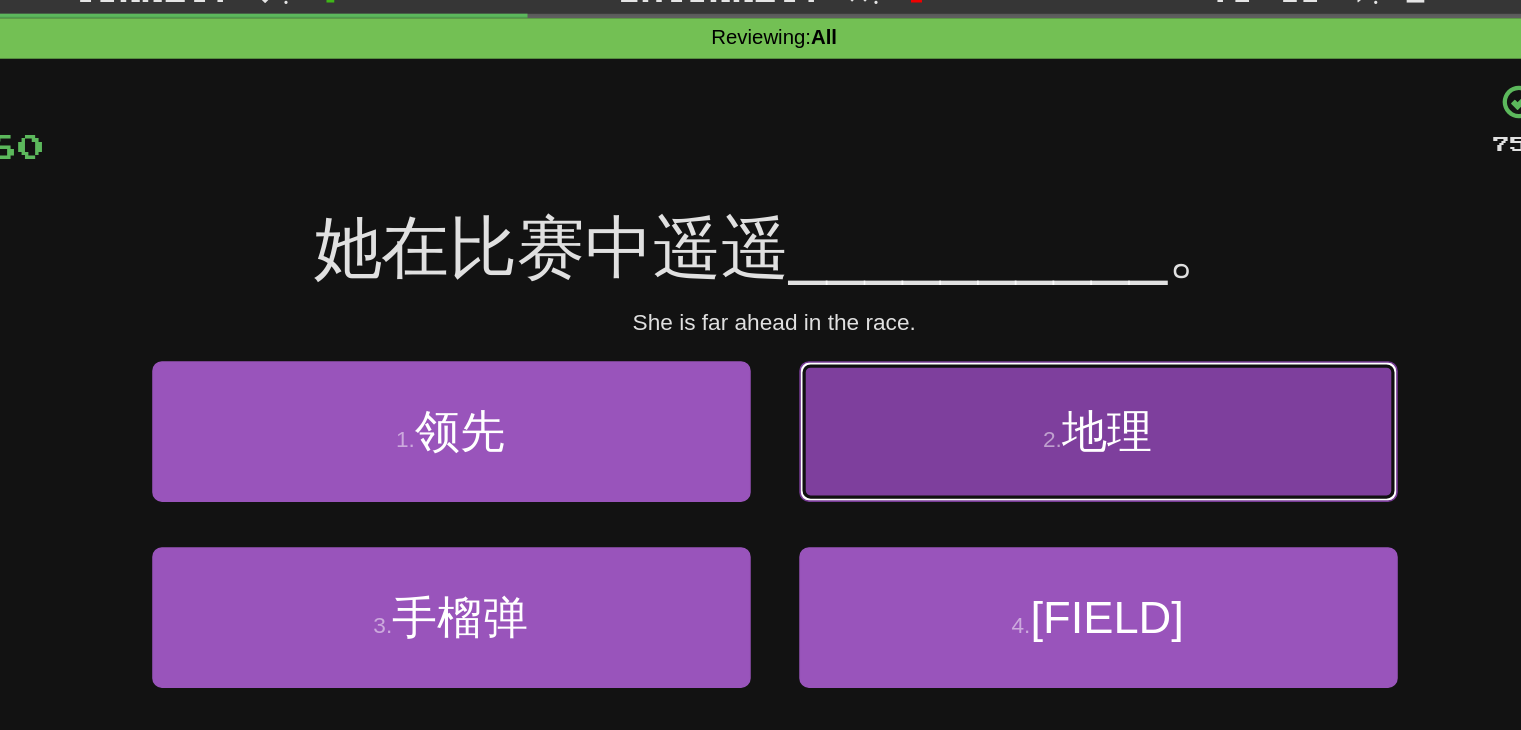 click on "2 .  地理" at bounding box center (961, 338) 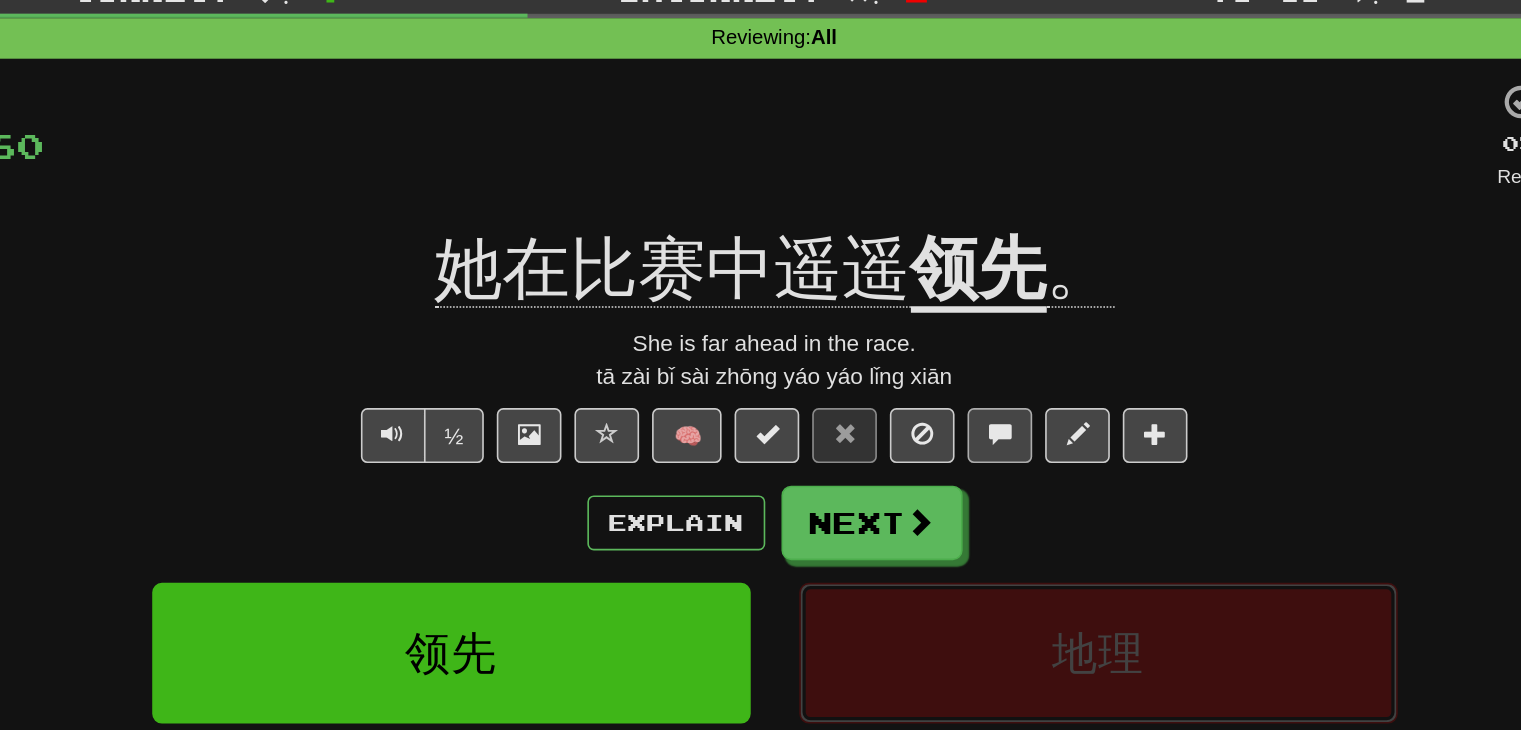 type 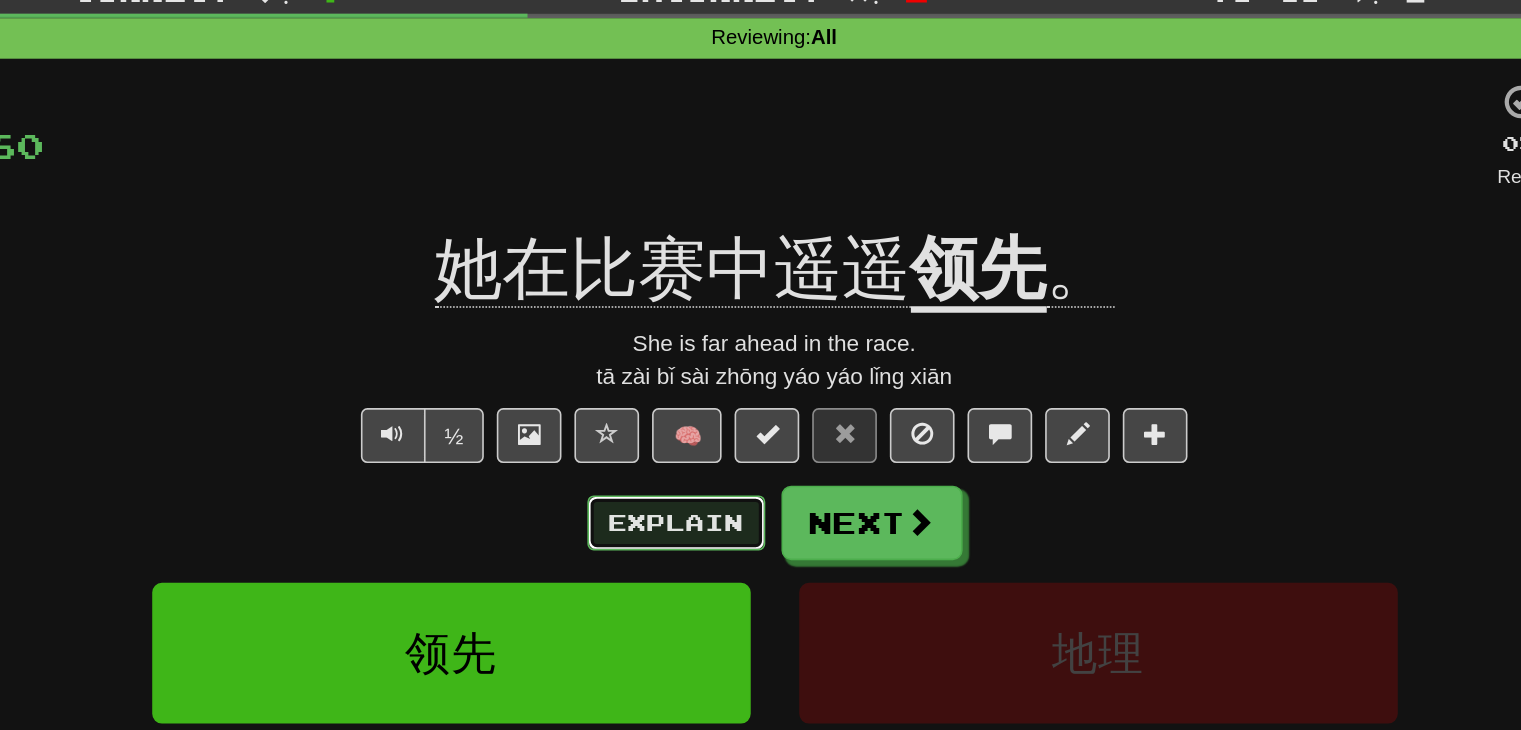 click on "Explain" at bounding box center [700, 395] 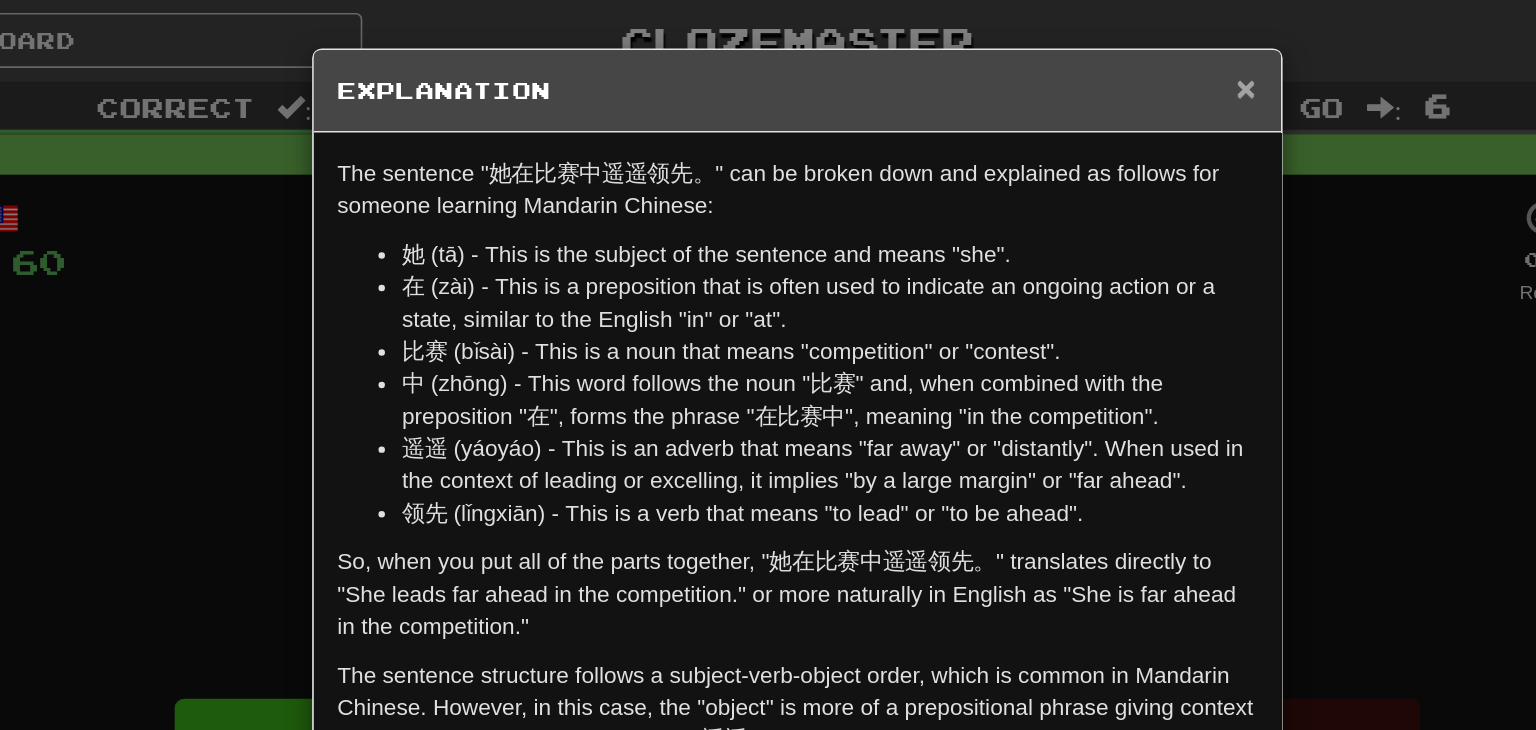 click on "×" at bounding box center [1038, 54] 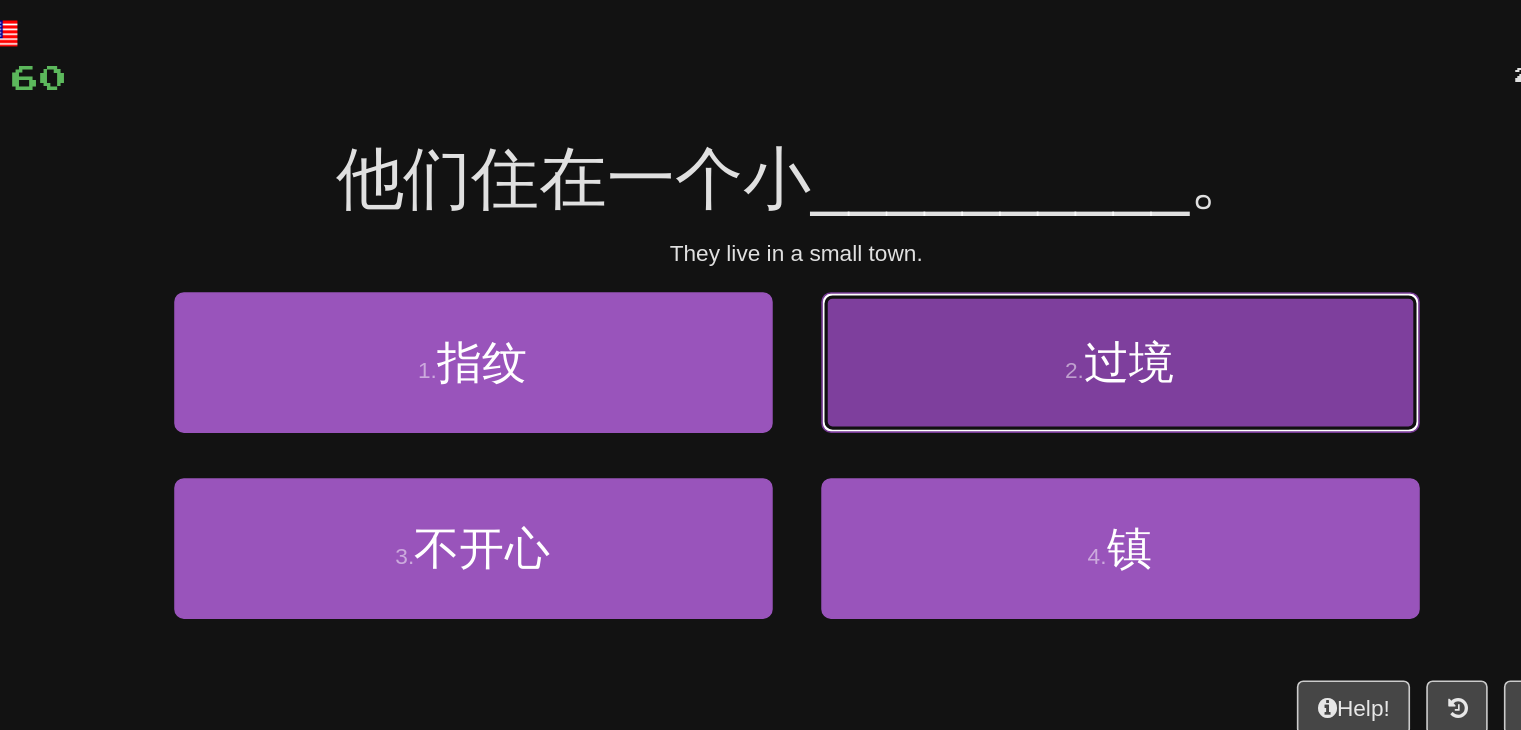 click on "2 .  过境" at bounding box center [961, 338] 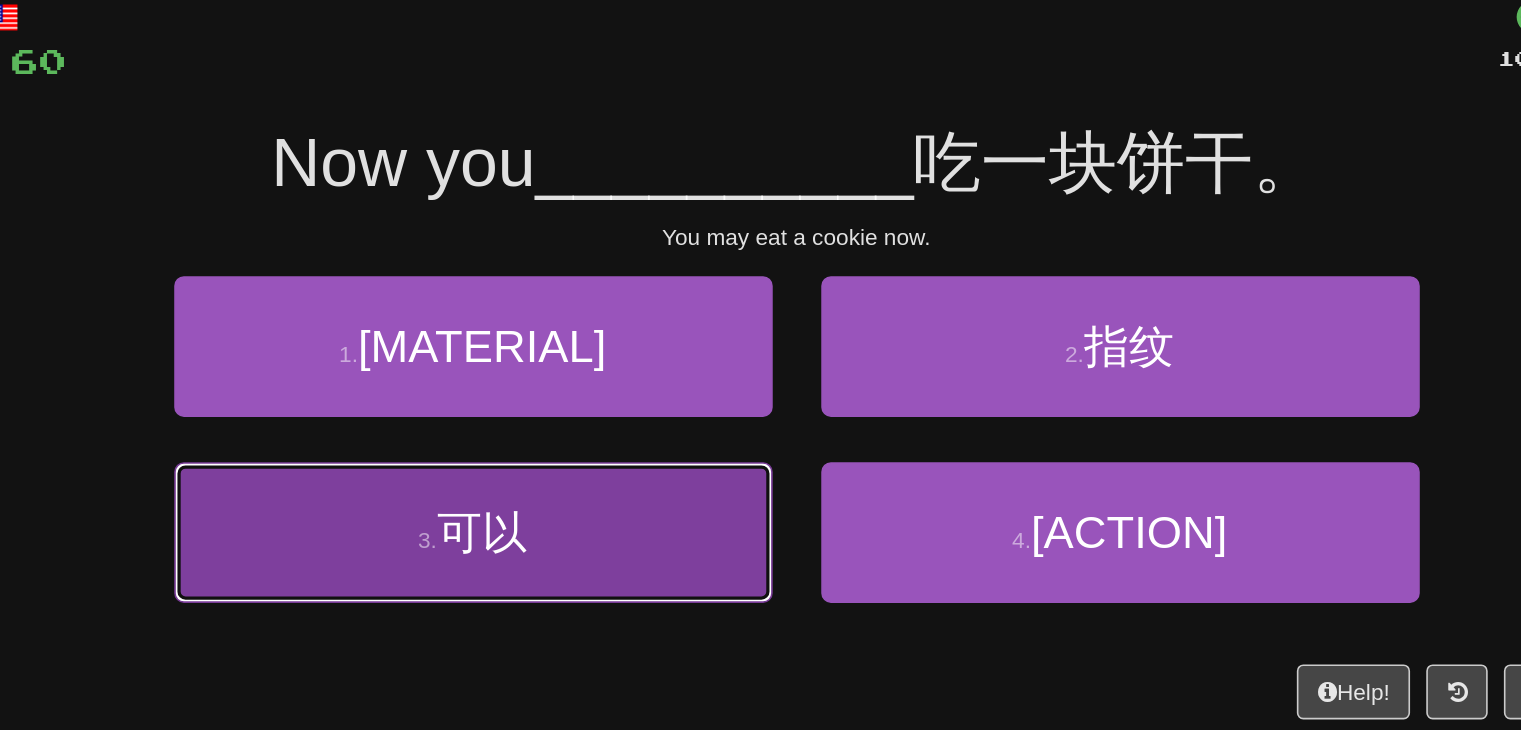 click on "3 .  可以" at bounding box center (561, 453) 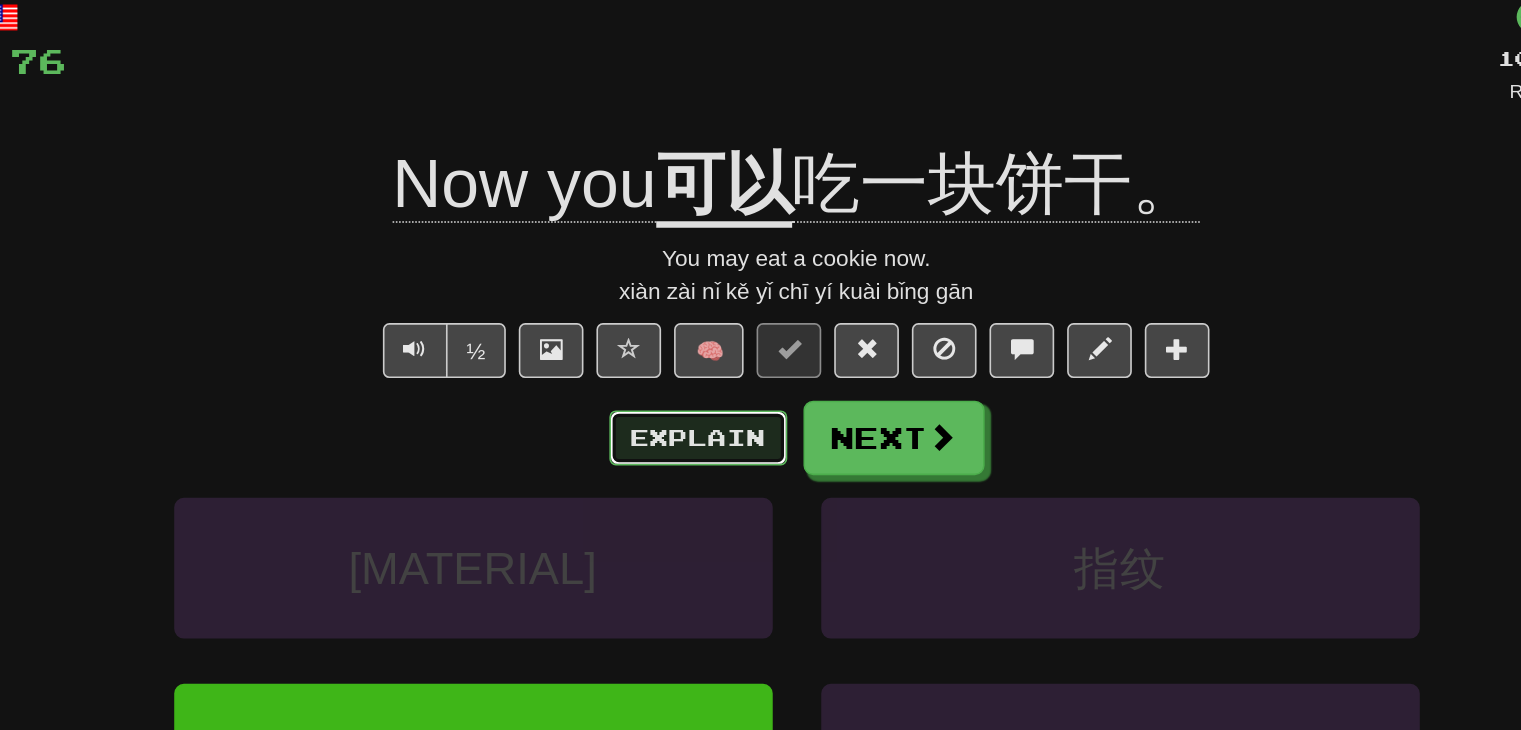 click on "Explain" at bounding box center (700, 395) 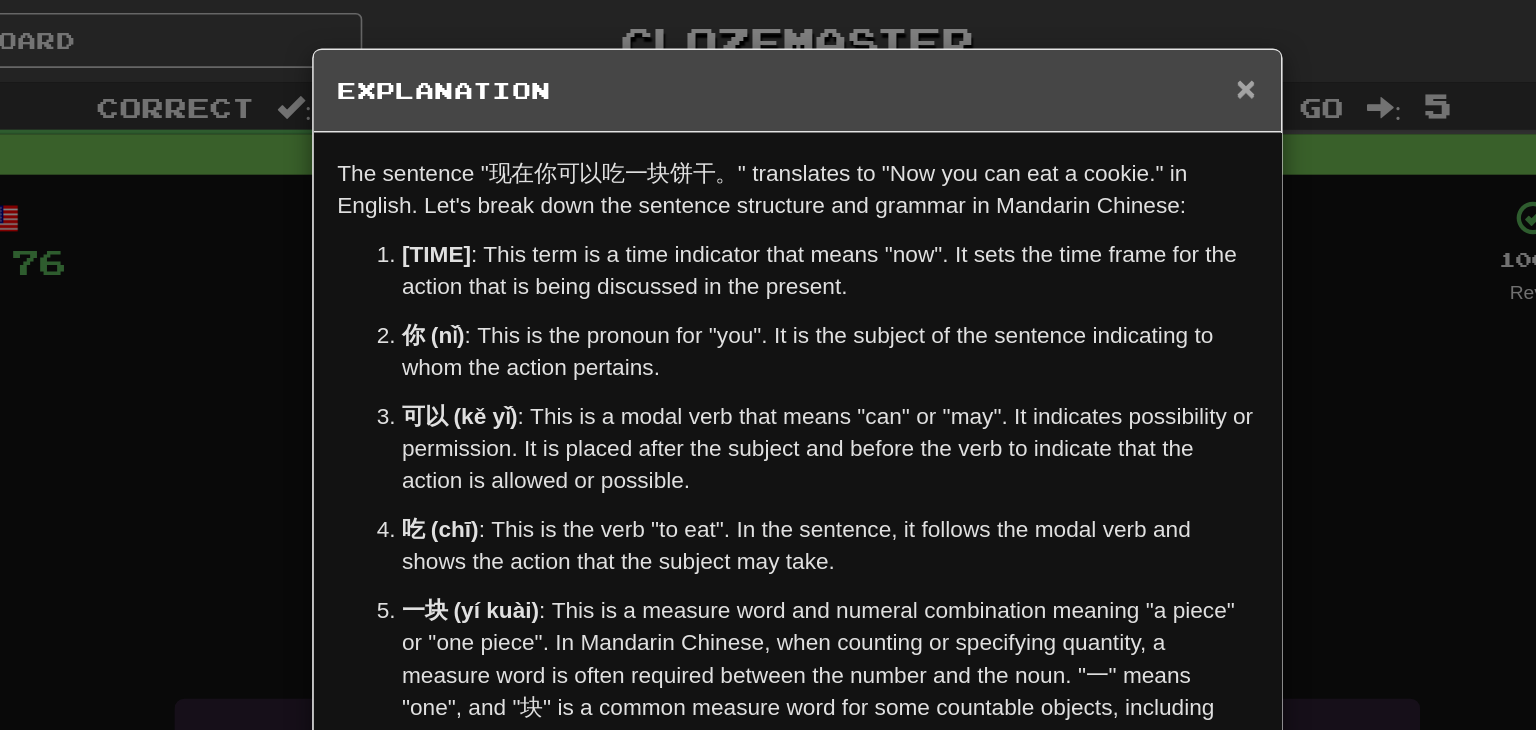 click on "×" at bounding box center (1038, 54) 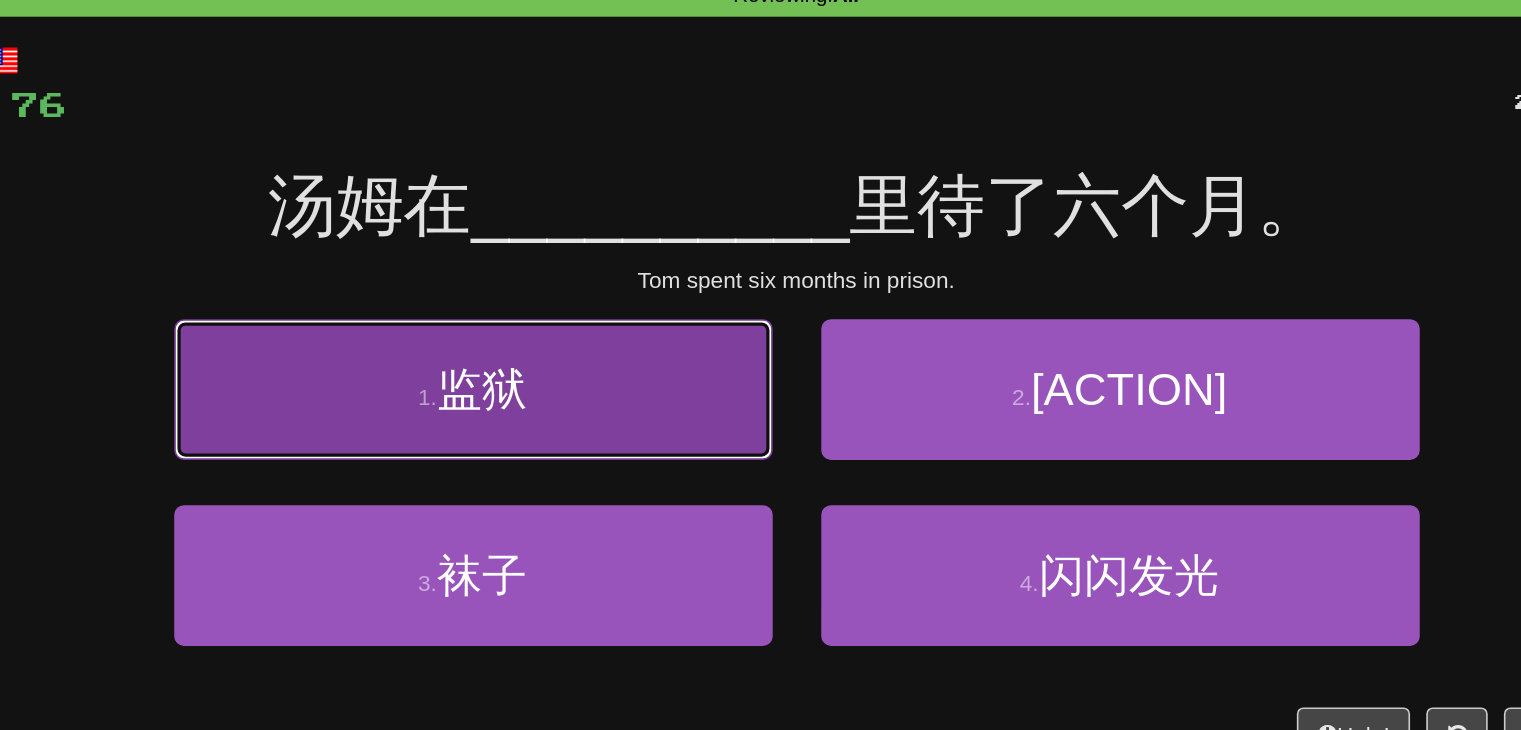 click on "1 .  监狱" at bounding box center [561, 338] 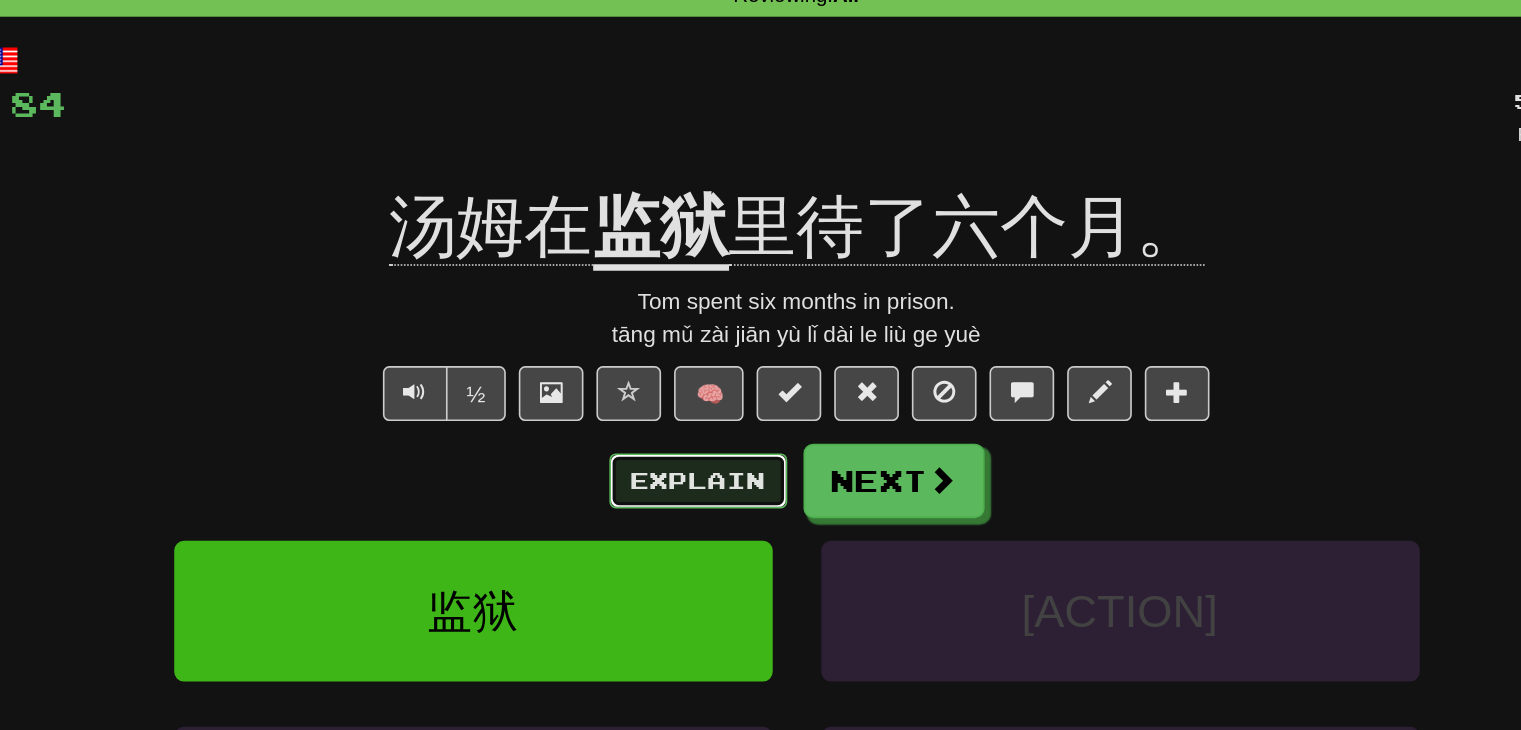 click on "Explain" at bounding box center [700, 395] 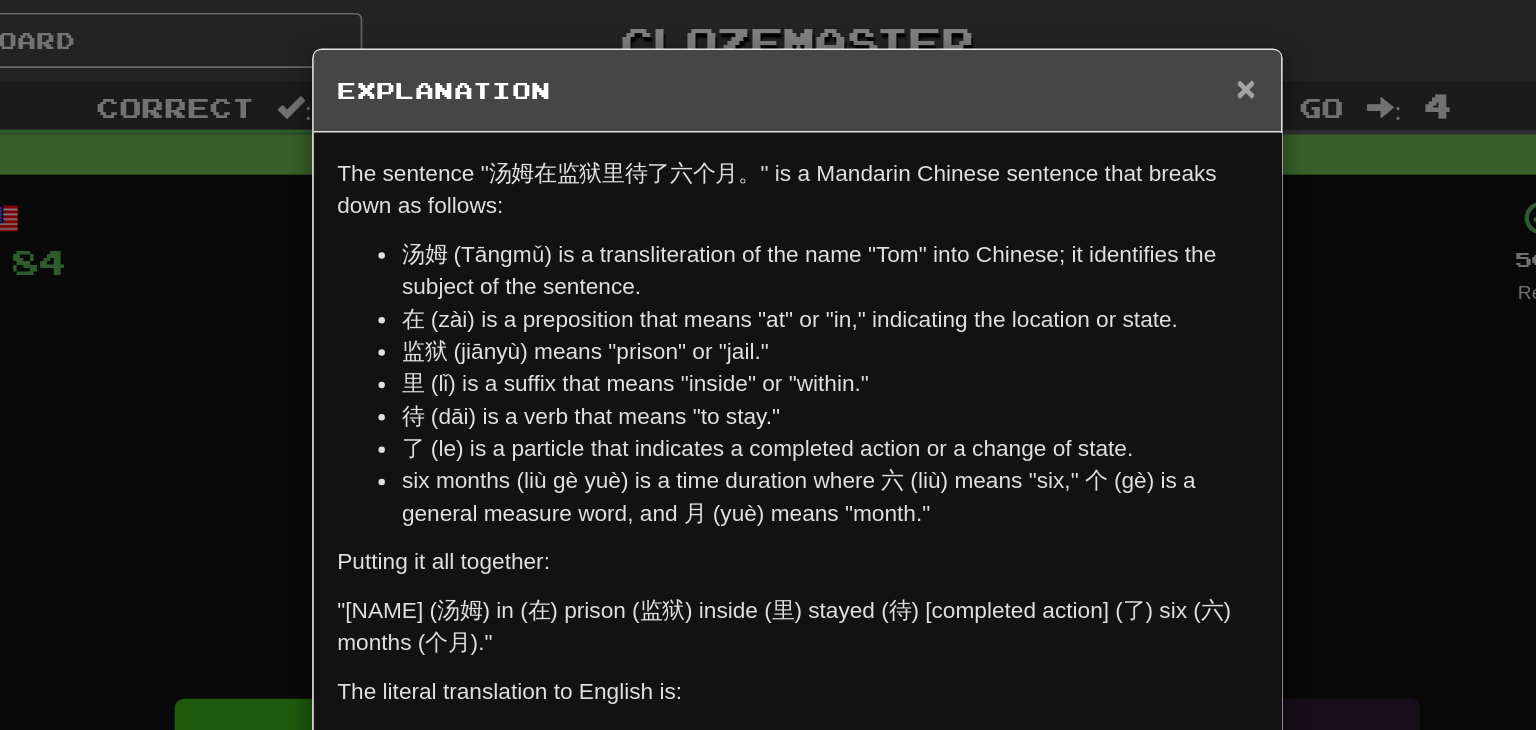 click on "×" at bounding box center [1038, 54] 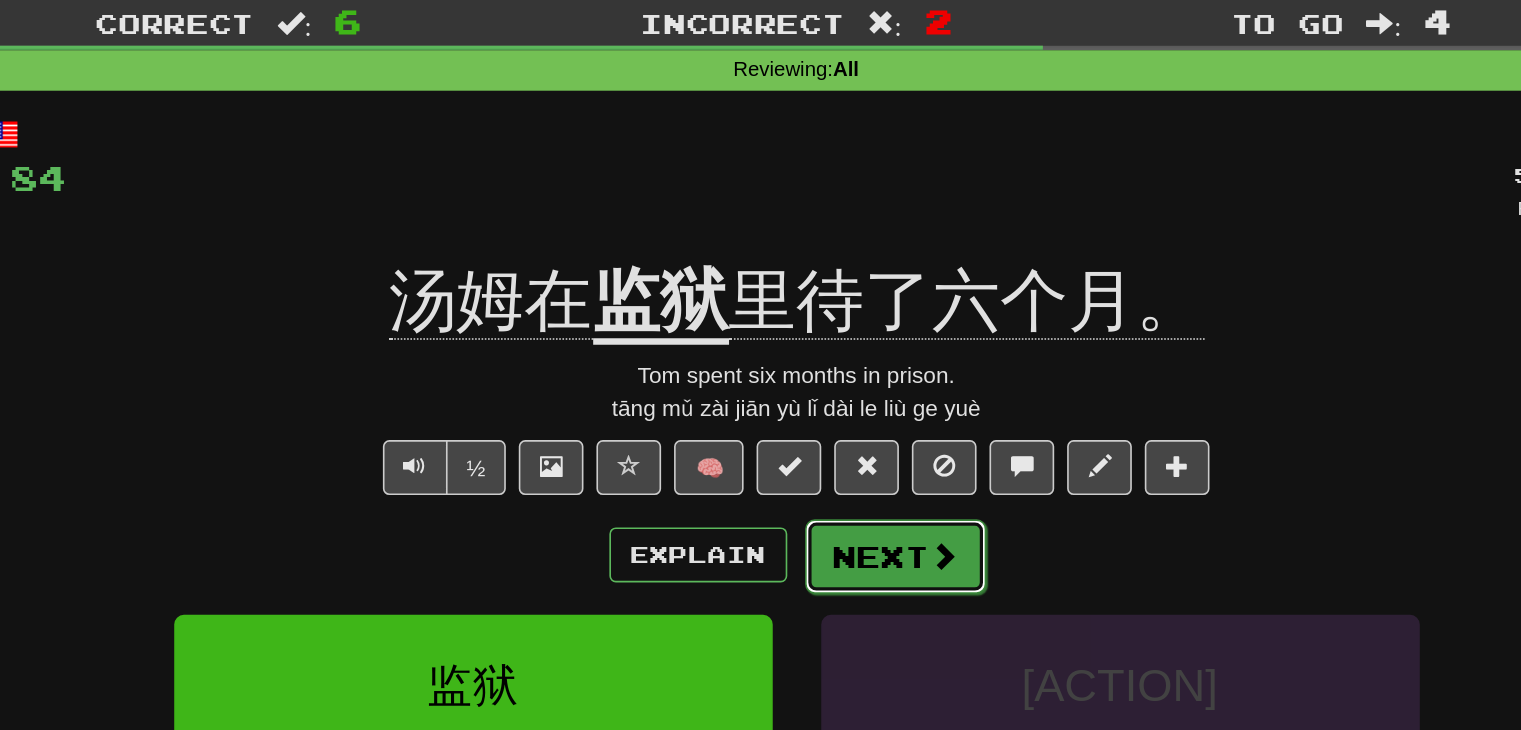 click on "Next" at bounding box center (822, 396) 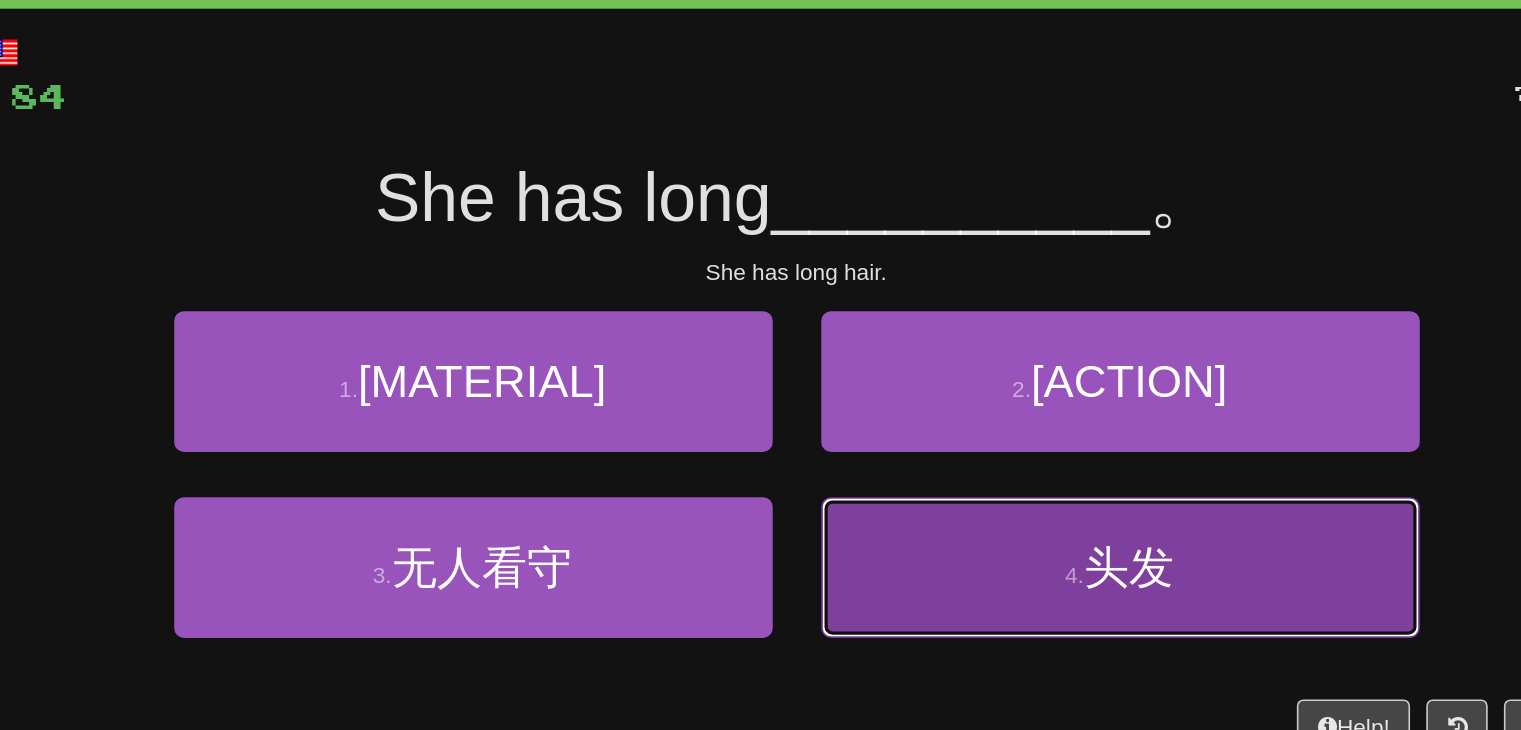 click on "4 .  头发" at bounding box center (961, 453) 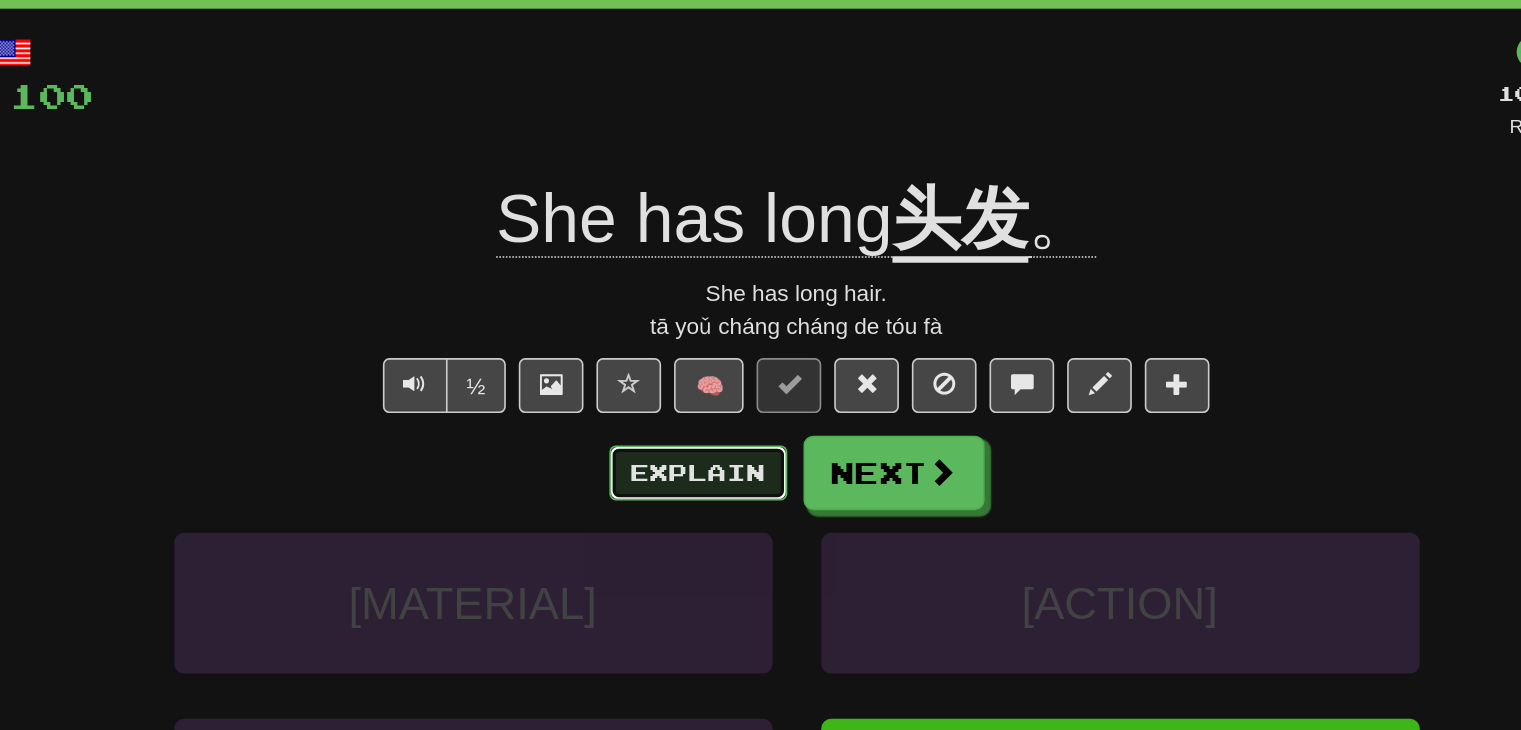 click on "Explain" at bounding box center (700, 395) 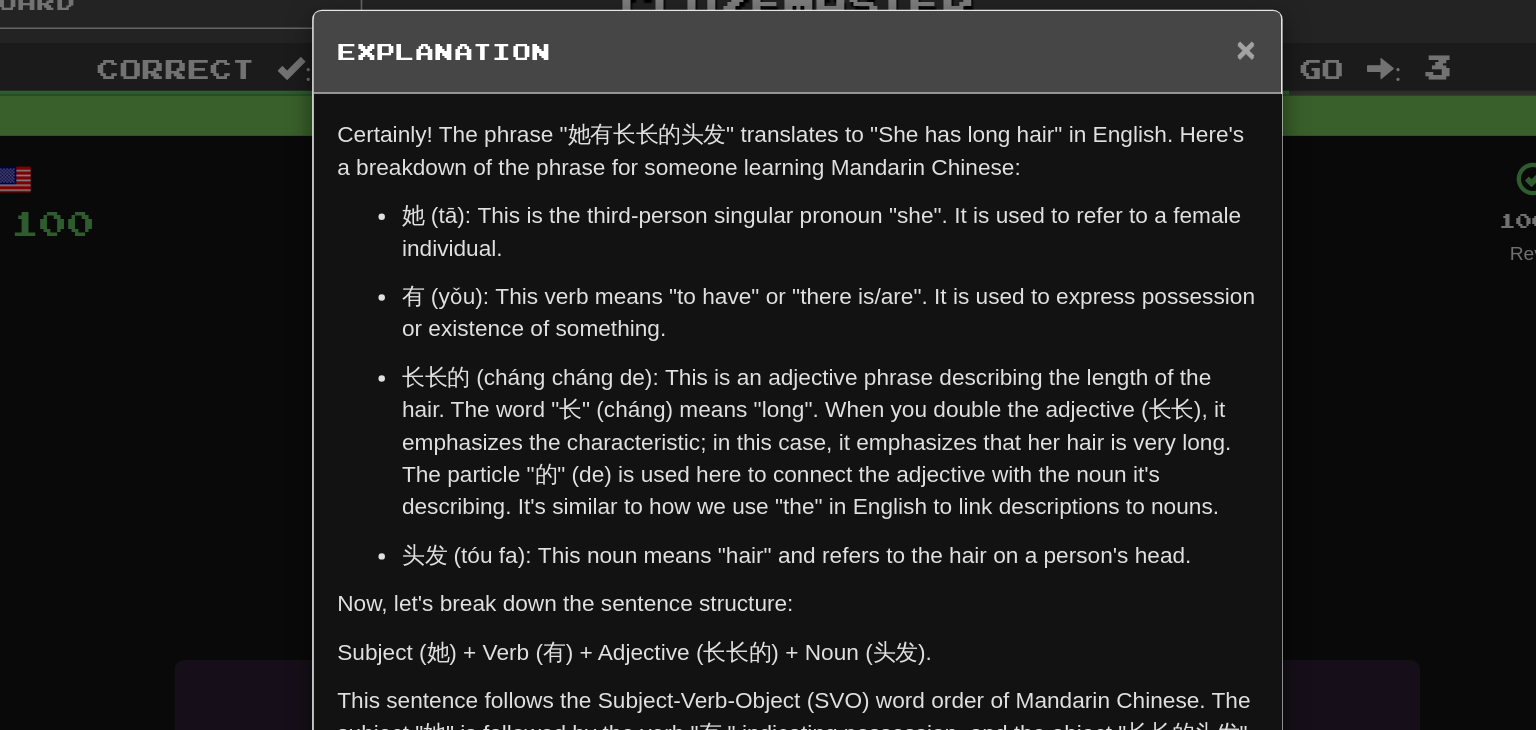 click on "×" at bounding box center (1038, 54) 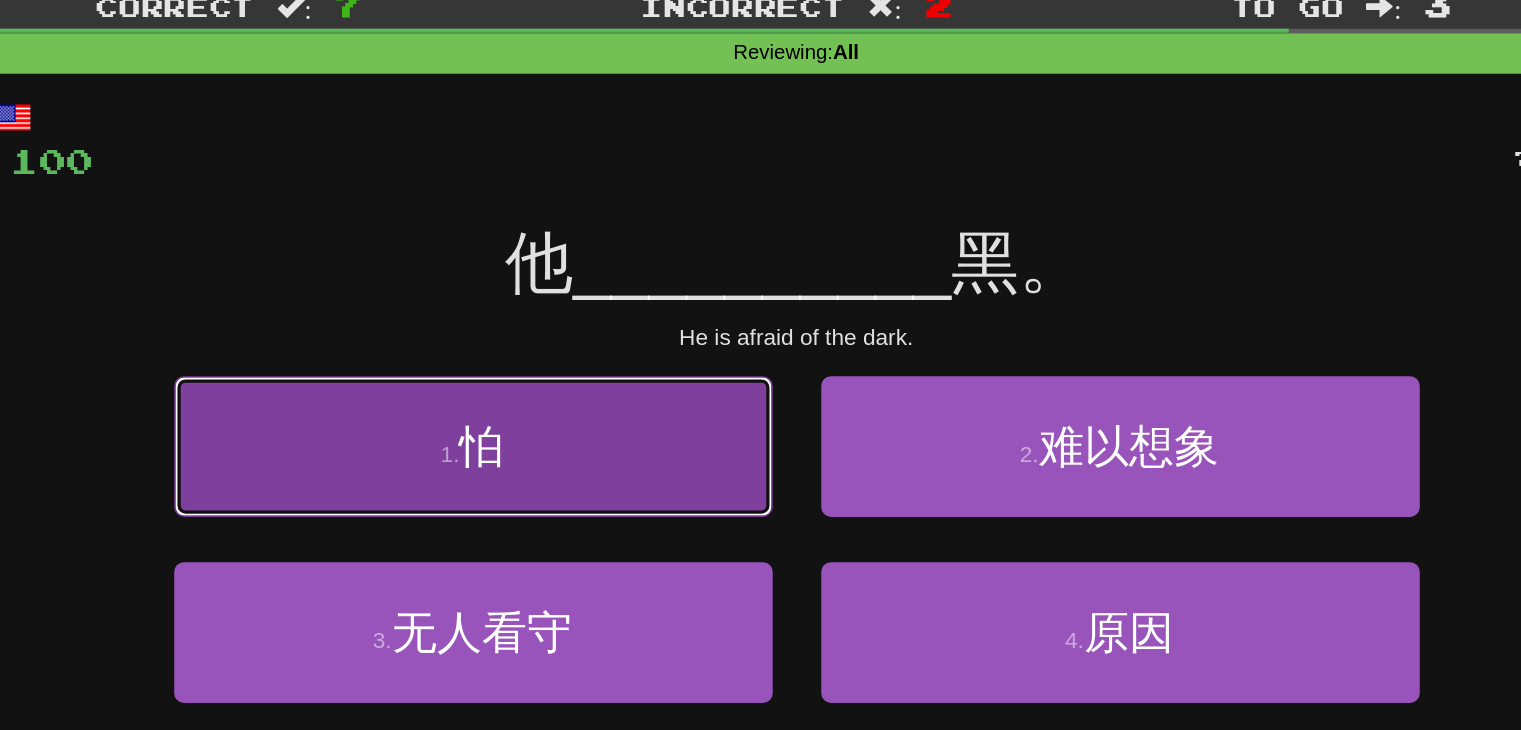click on "1 .  怕" at bounding box center [561, 338] 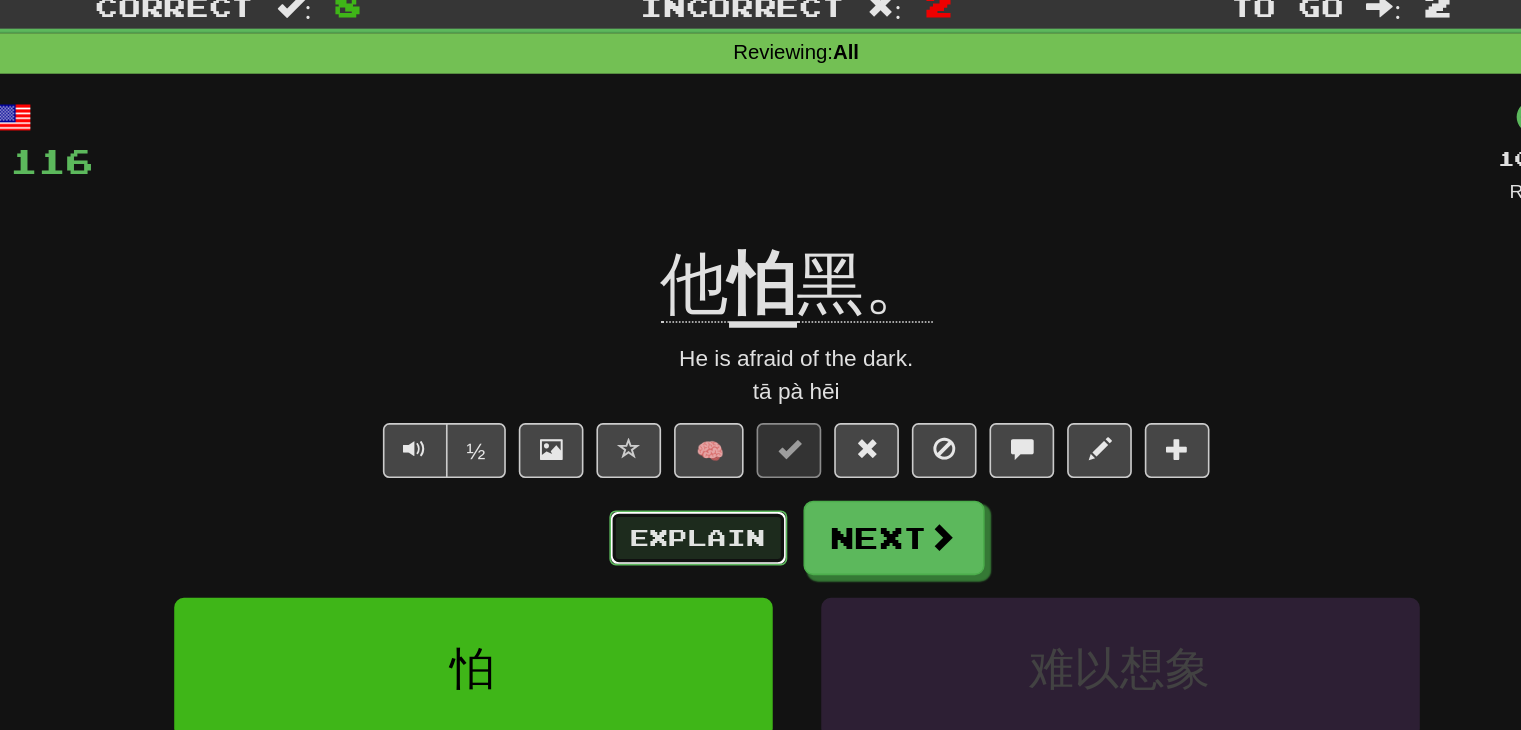 click on "Explain" at bounding box center [700, 395] 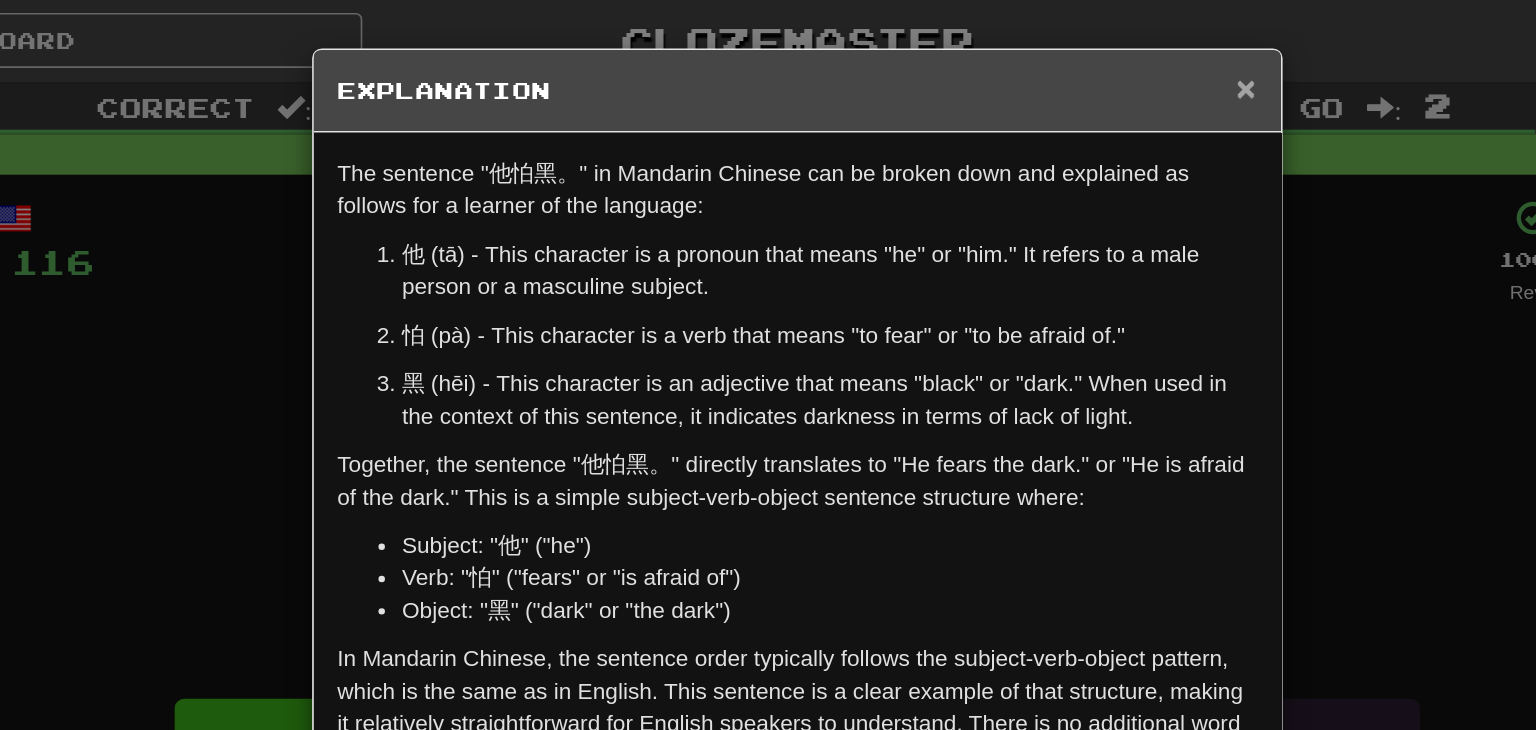 click on "×" at bounding box center [1038, 54] 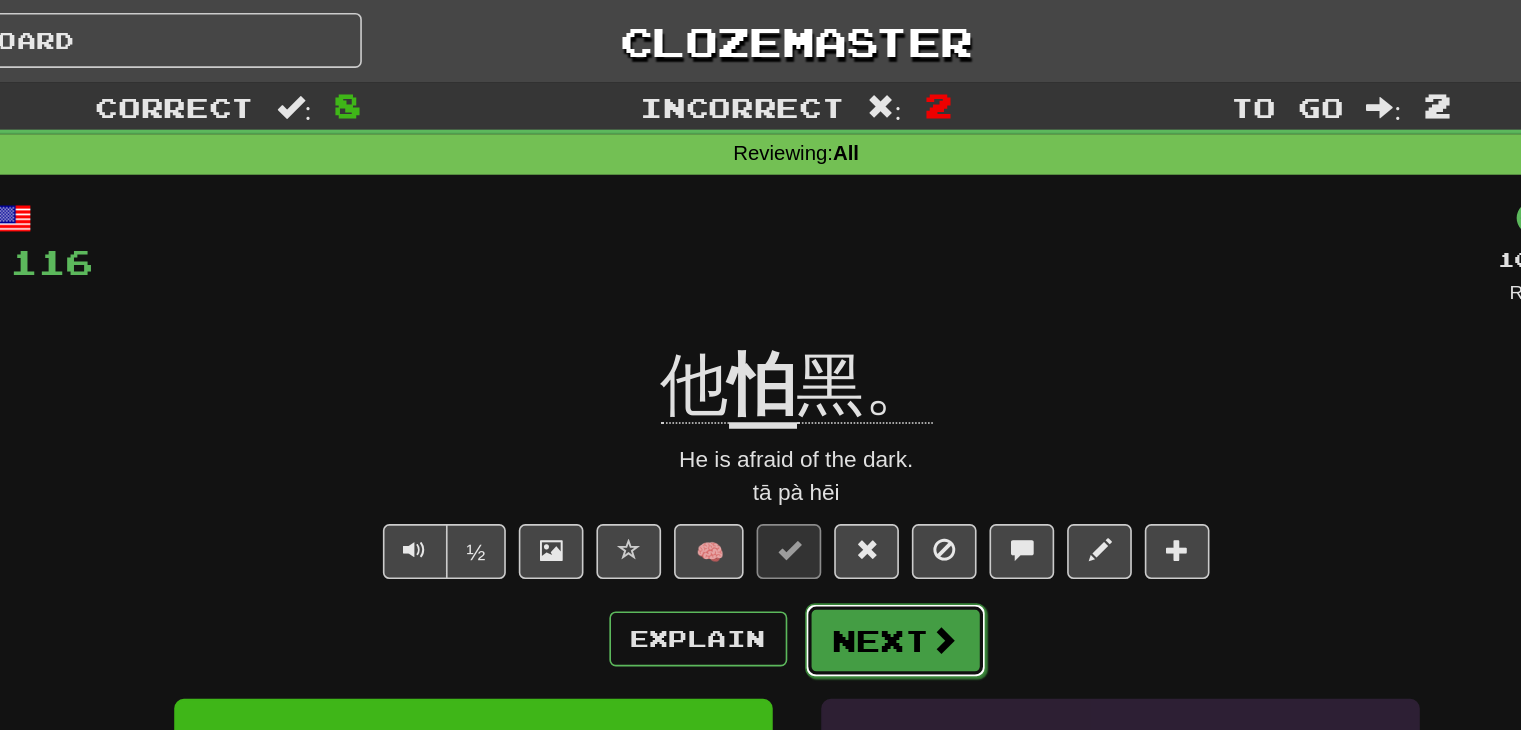 click on "Next" at bounding box center [822, 396] 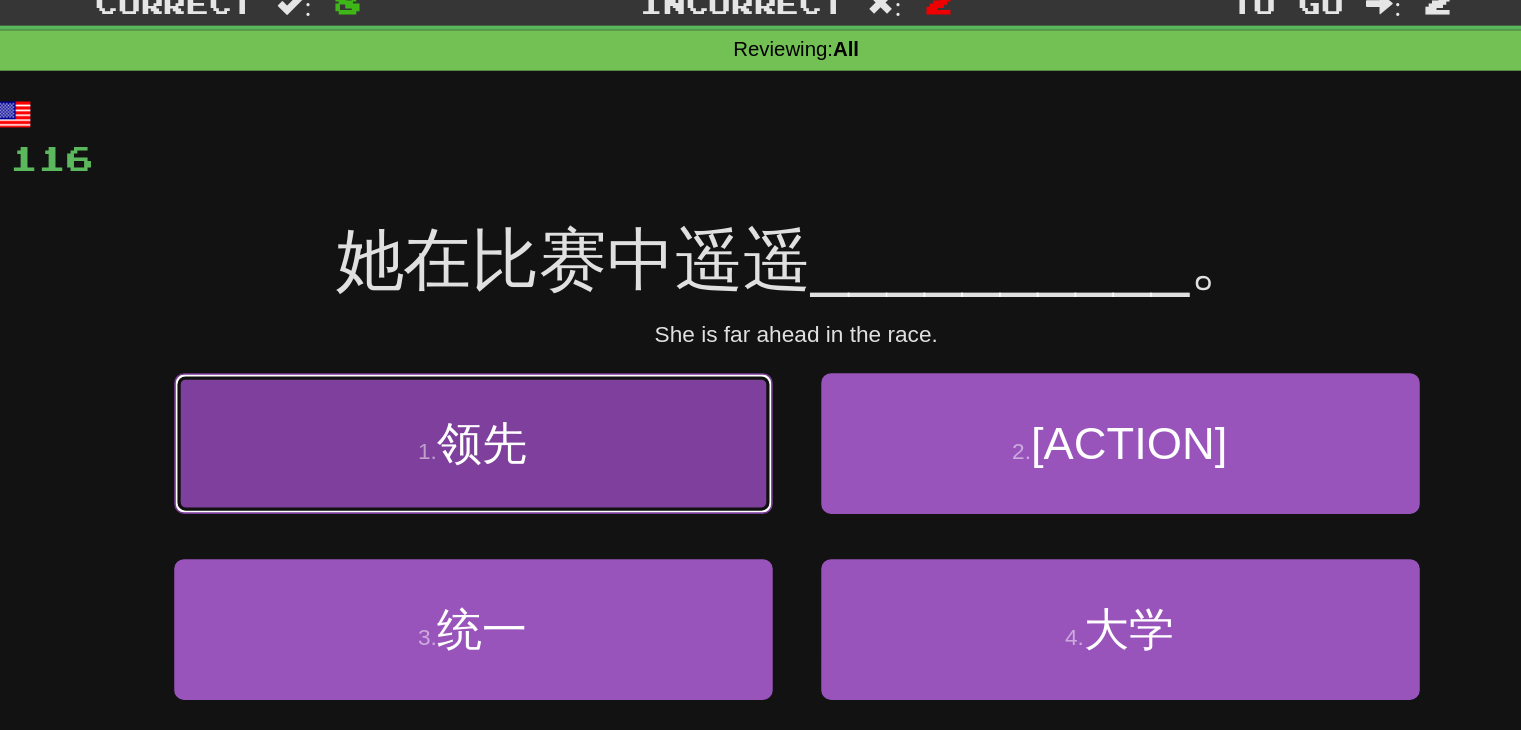 click on "1 .  领先" at bounding box center [561, 338] 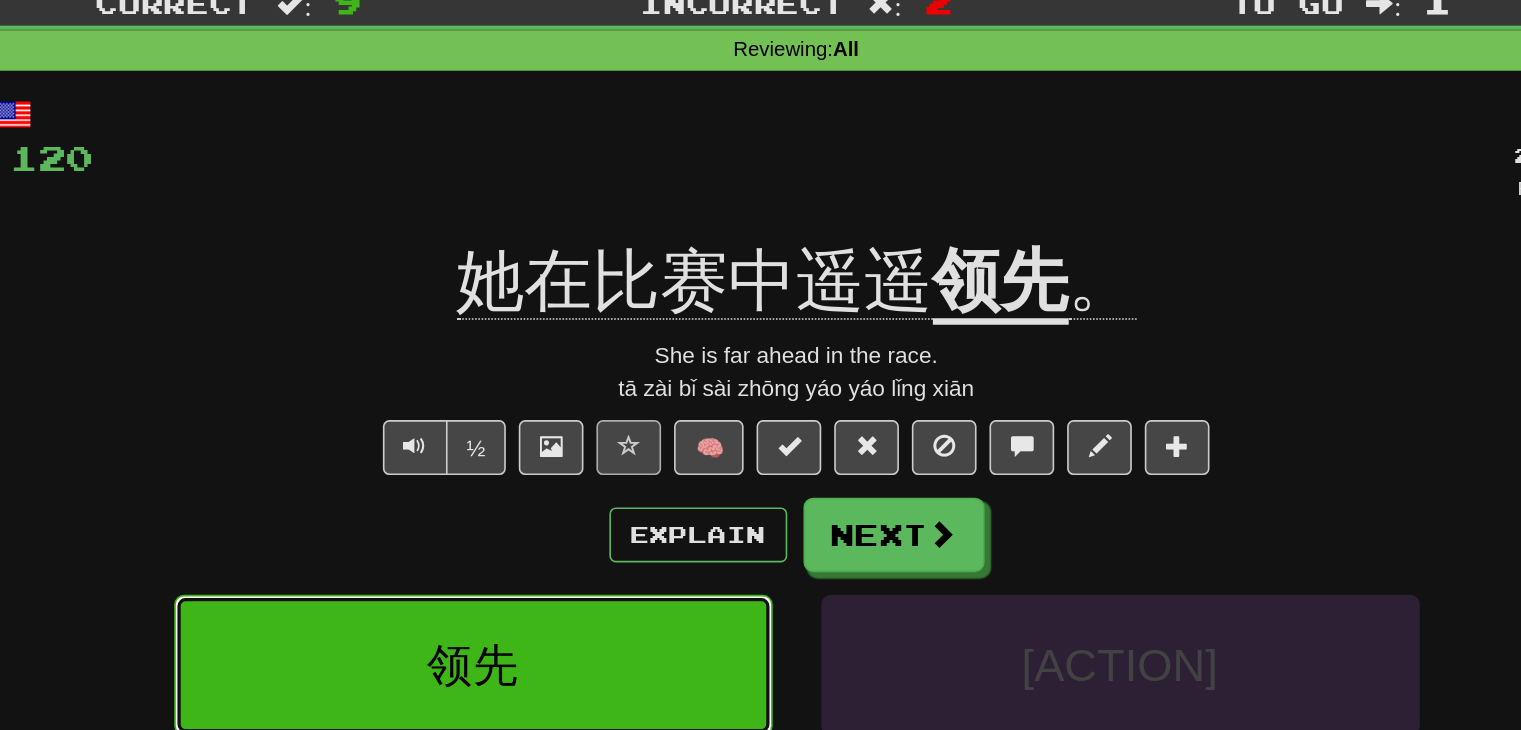 type 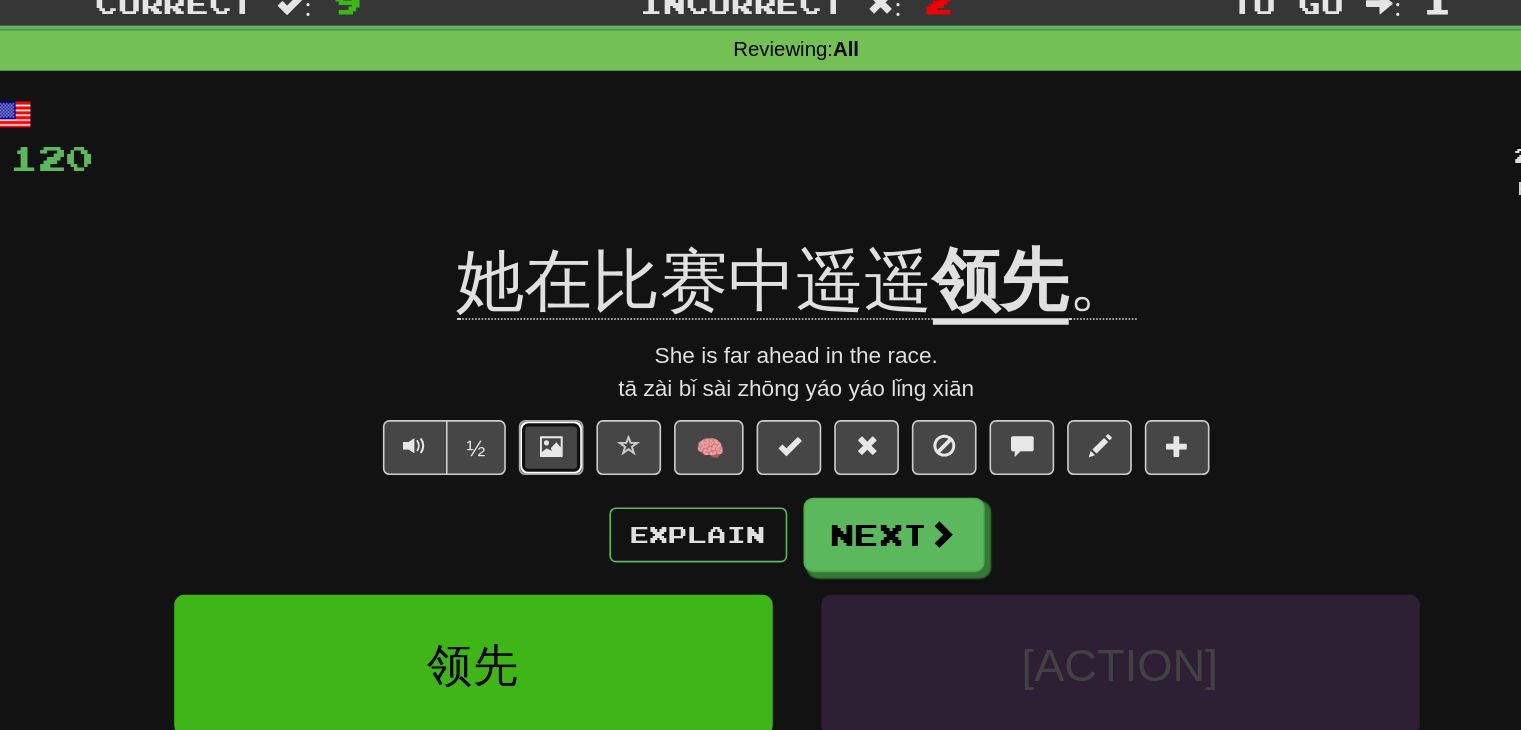 click at bounding box center (609, 341) 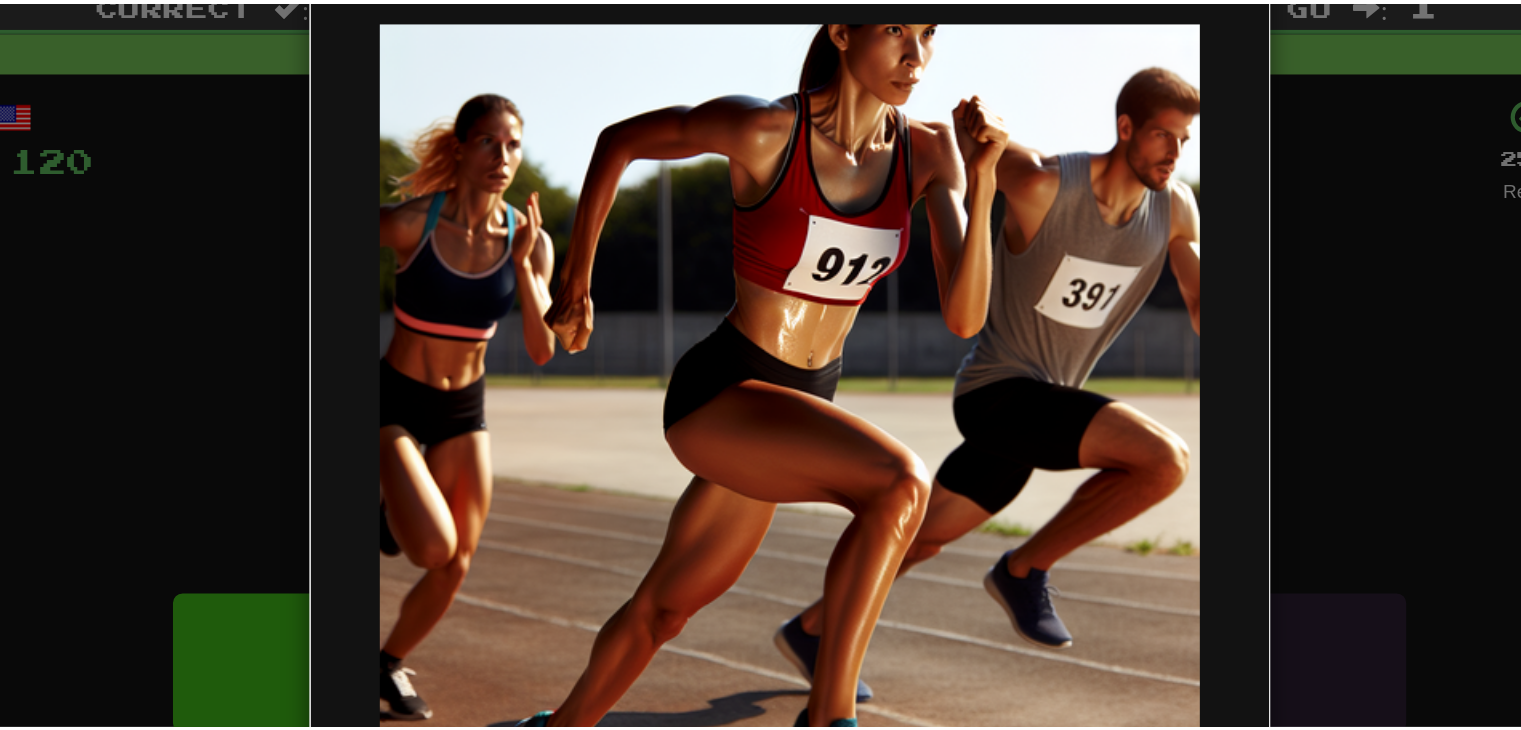 scroll, scrollTop: 0, scrollLeft: 0, axis: both 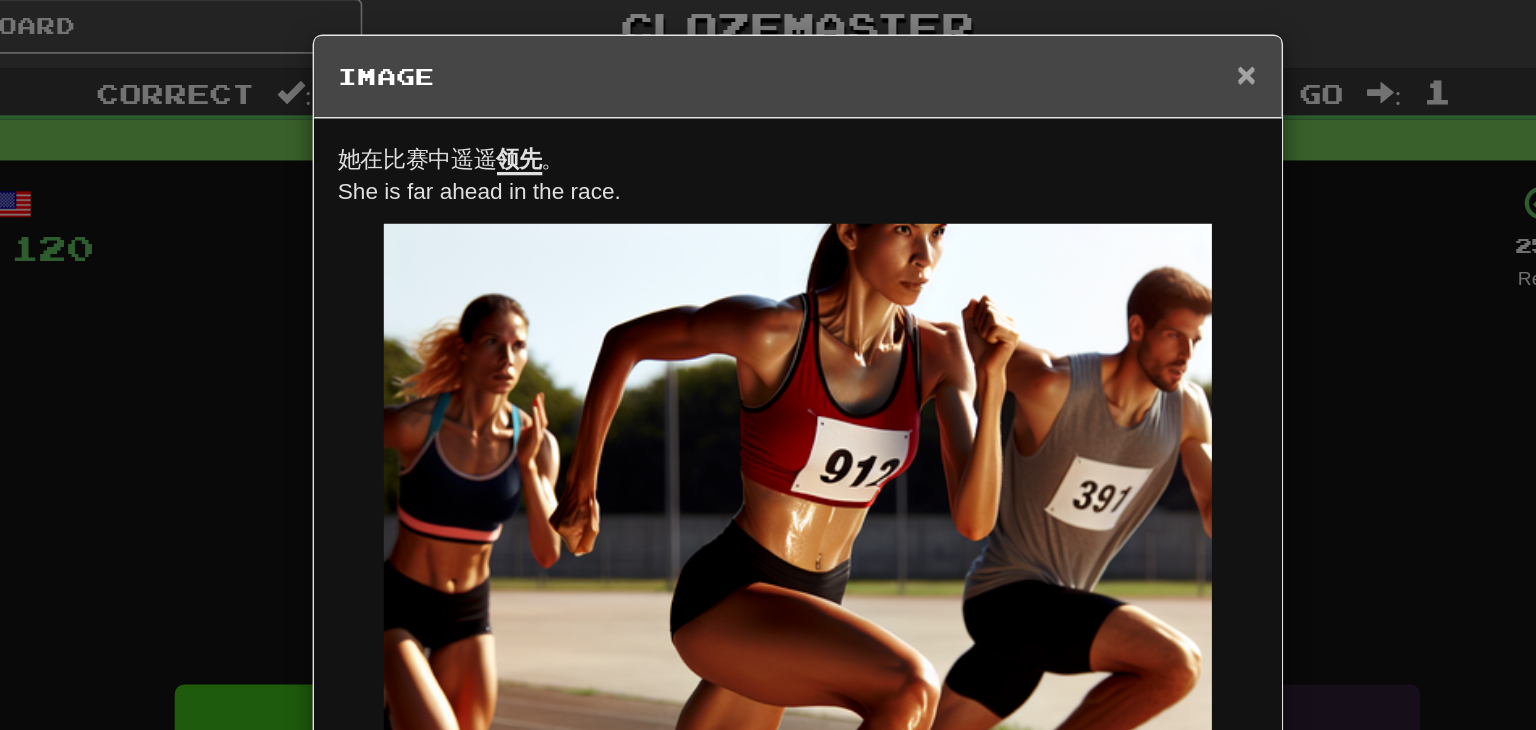 click on "×" at bounding box center (1038, 54) 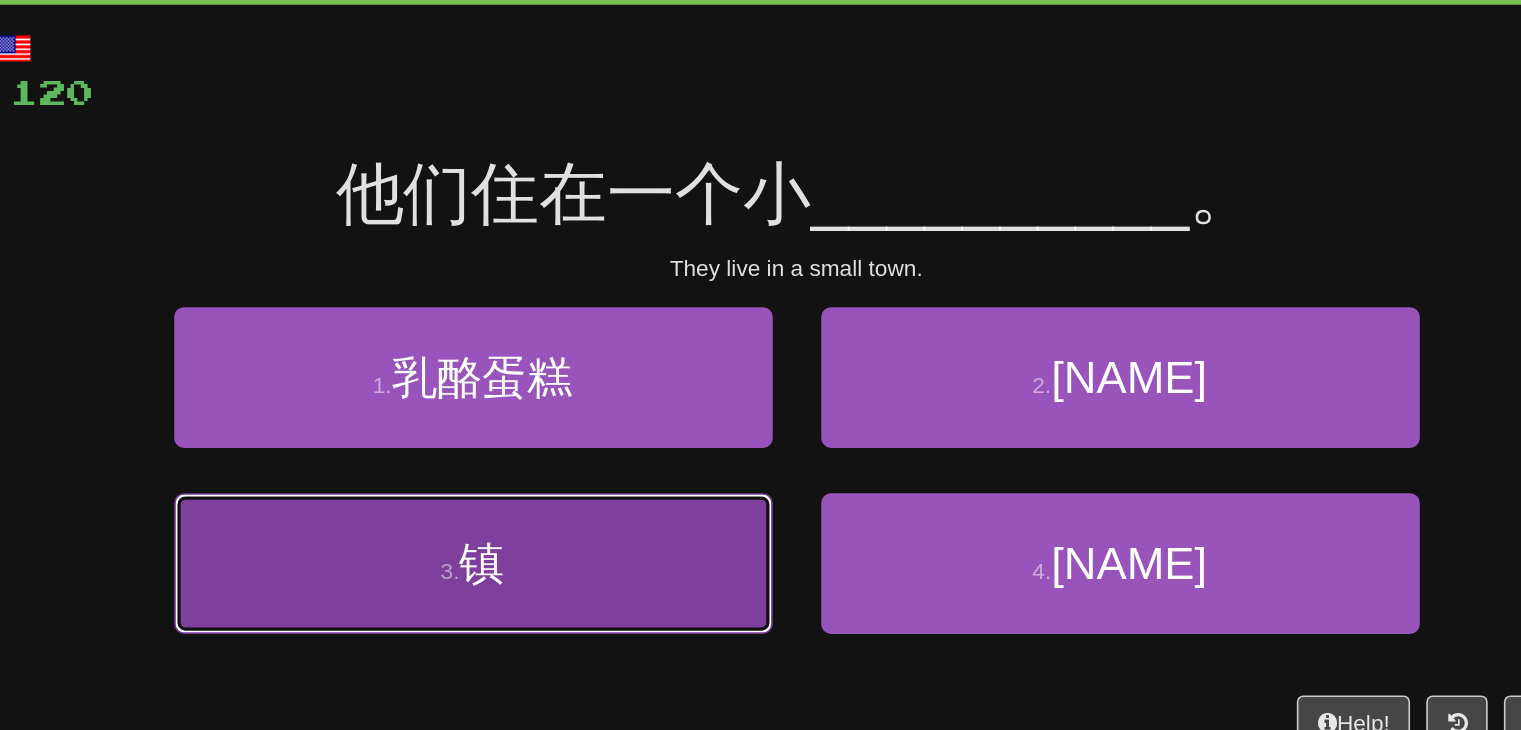 click on "3 .  镇" at bounding box center [561, 453] 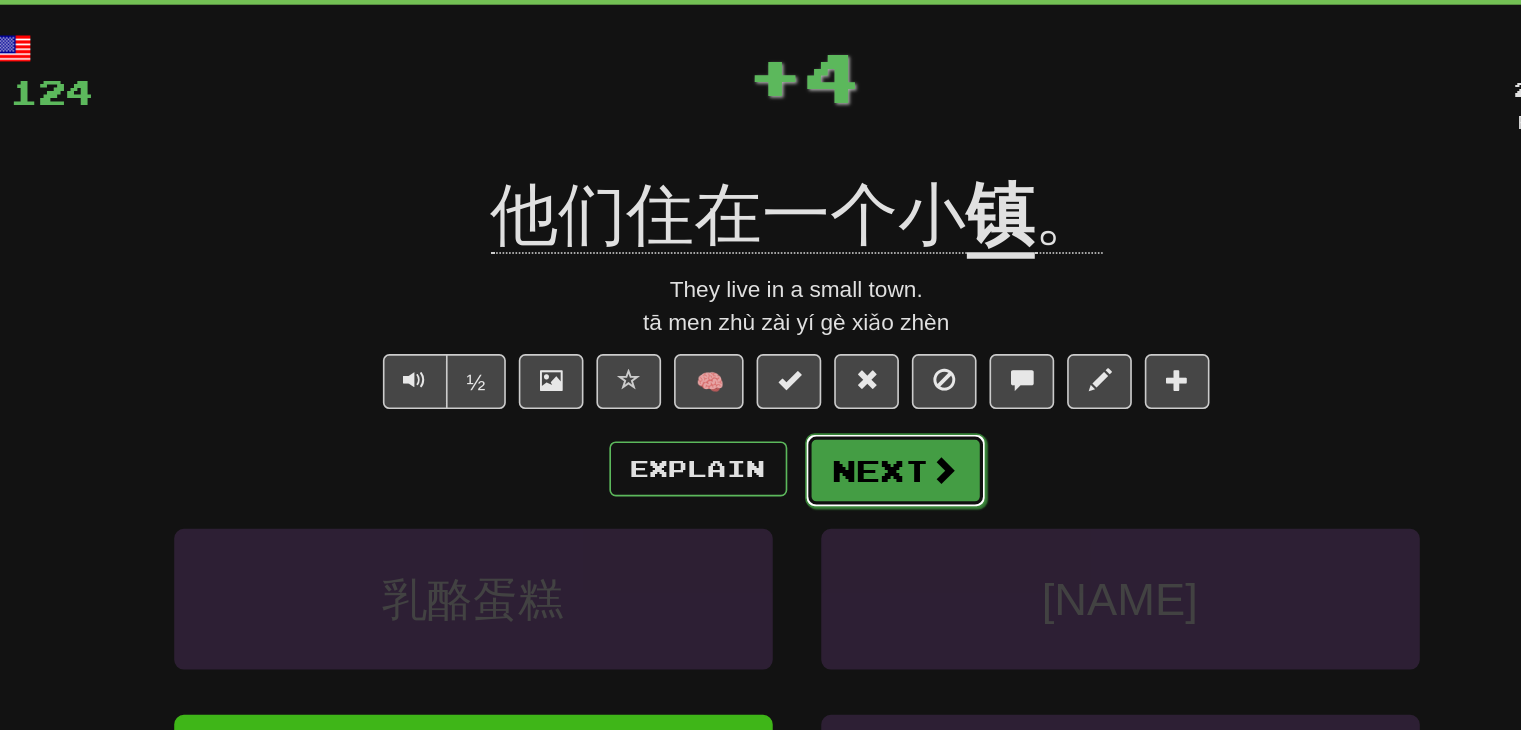 click on "Next" at bounding box center [822, 396] 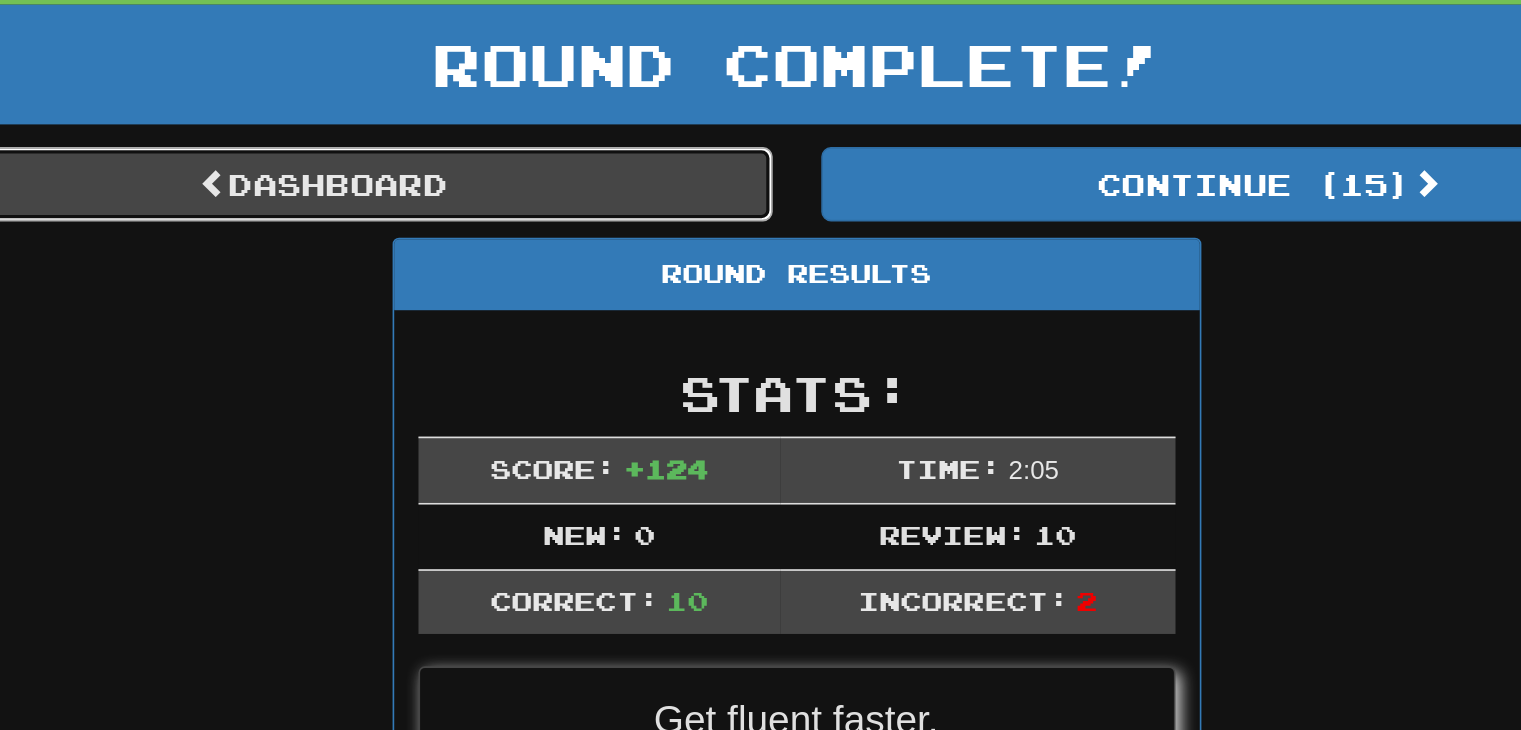 click on "Dashboard" at bounding box center (468, 219) 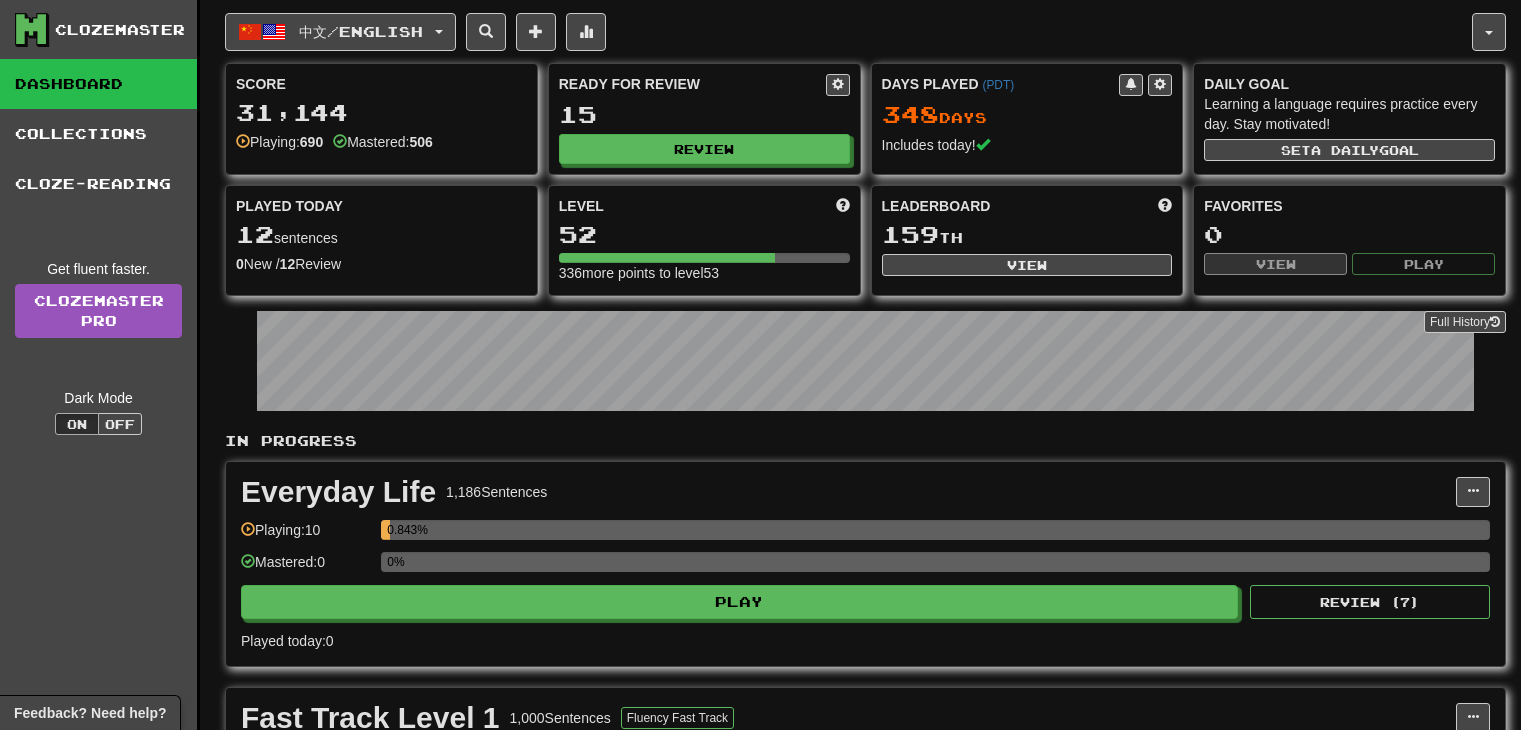 scroll, scrollTop: 0, scrollLeft: 0, axis: both 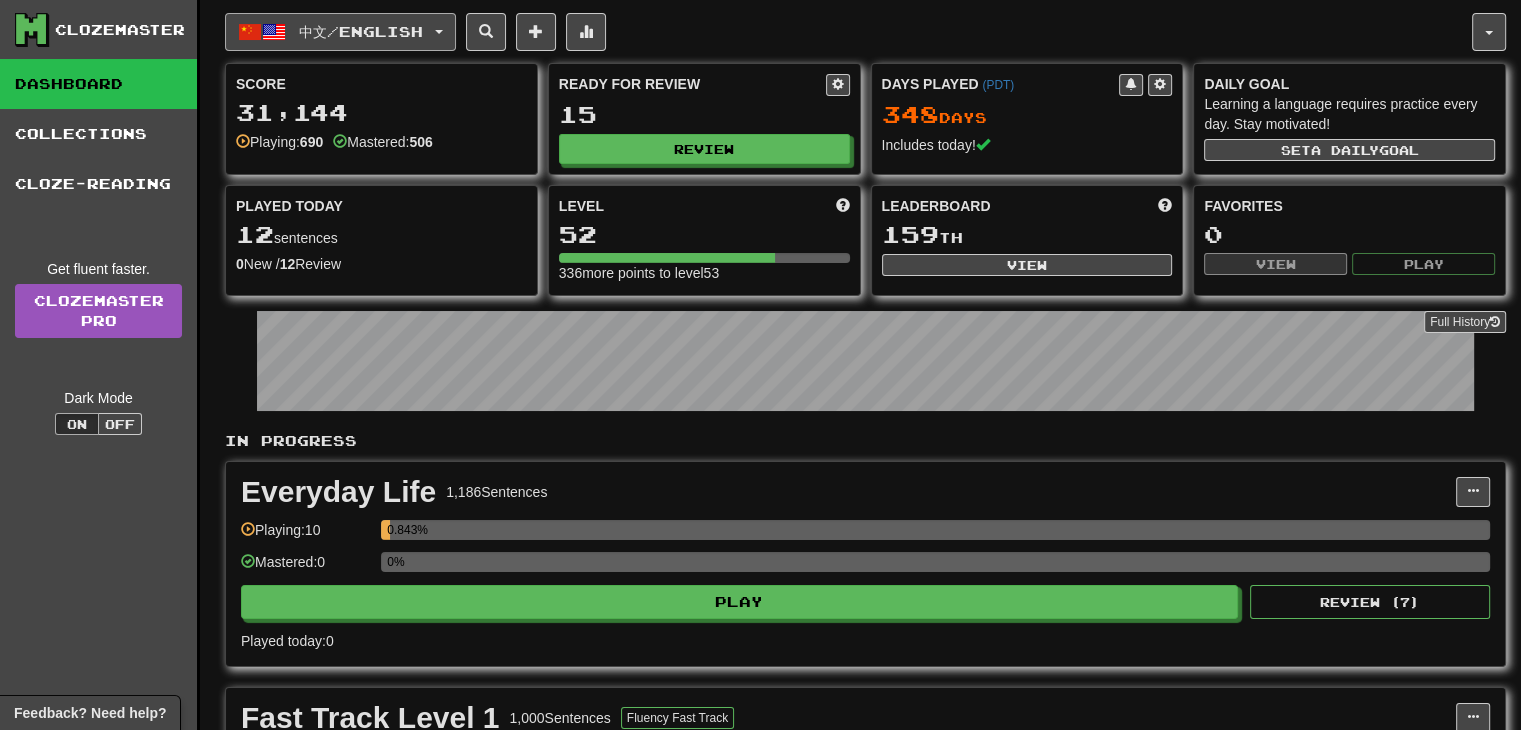 click on "中文  /  English" at bounding box center (361, 31) 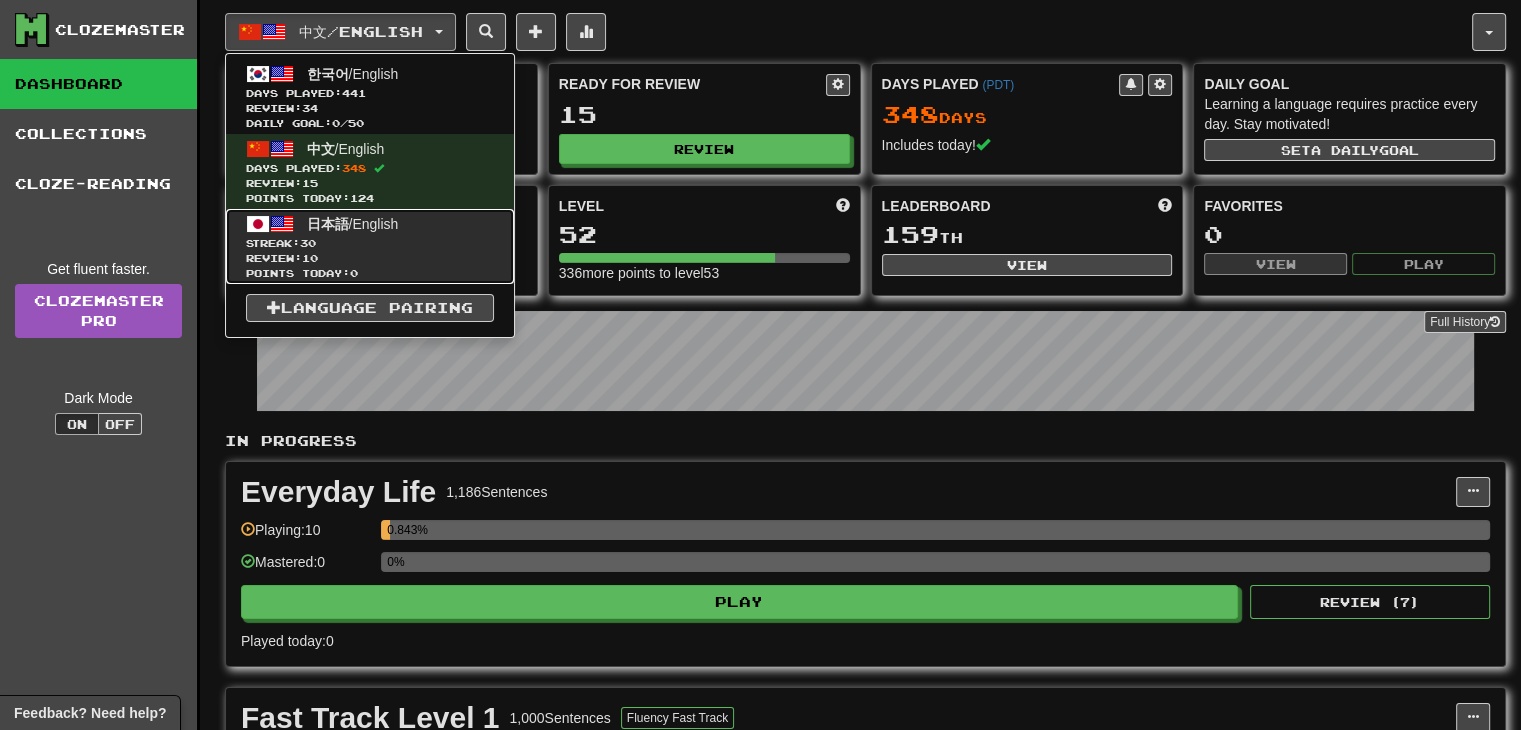 click on "Review:  10" at bounding box center (370, 258) 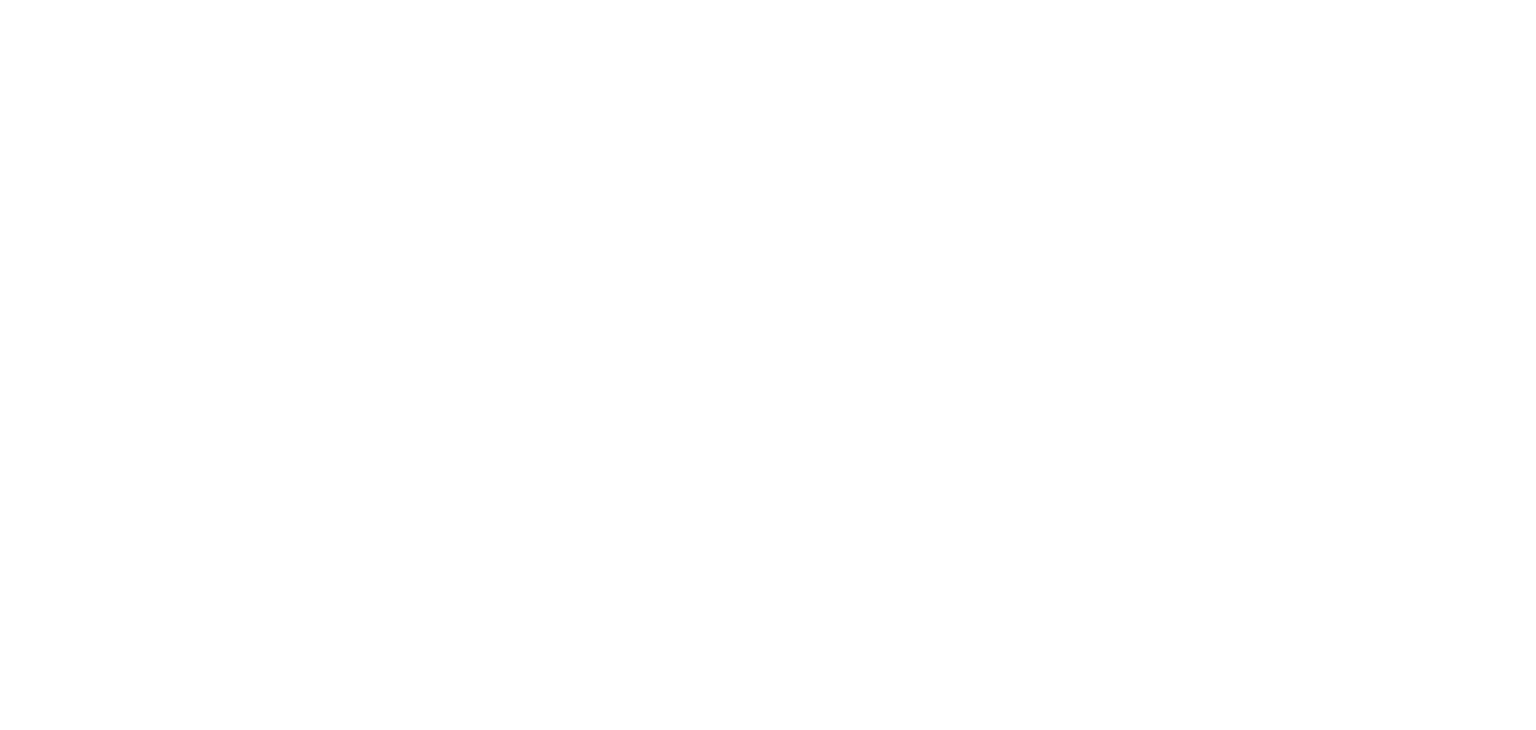scroll, scrollTop: 0, scrollLeft: 0, axis: both 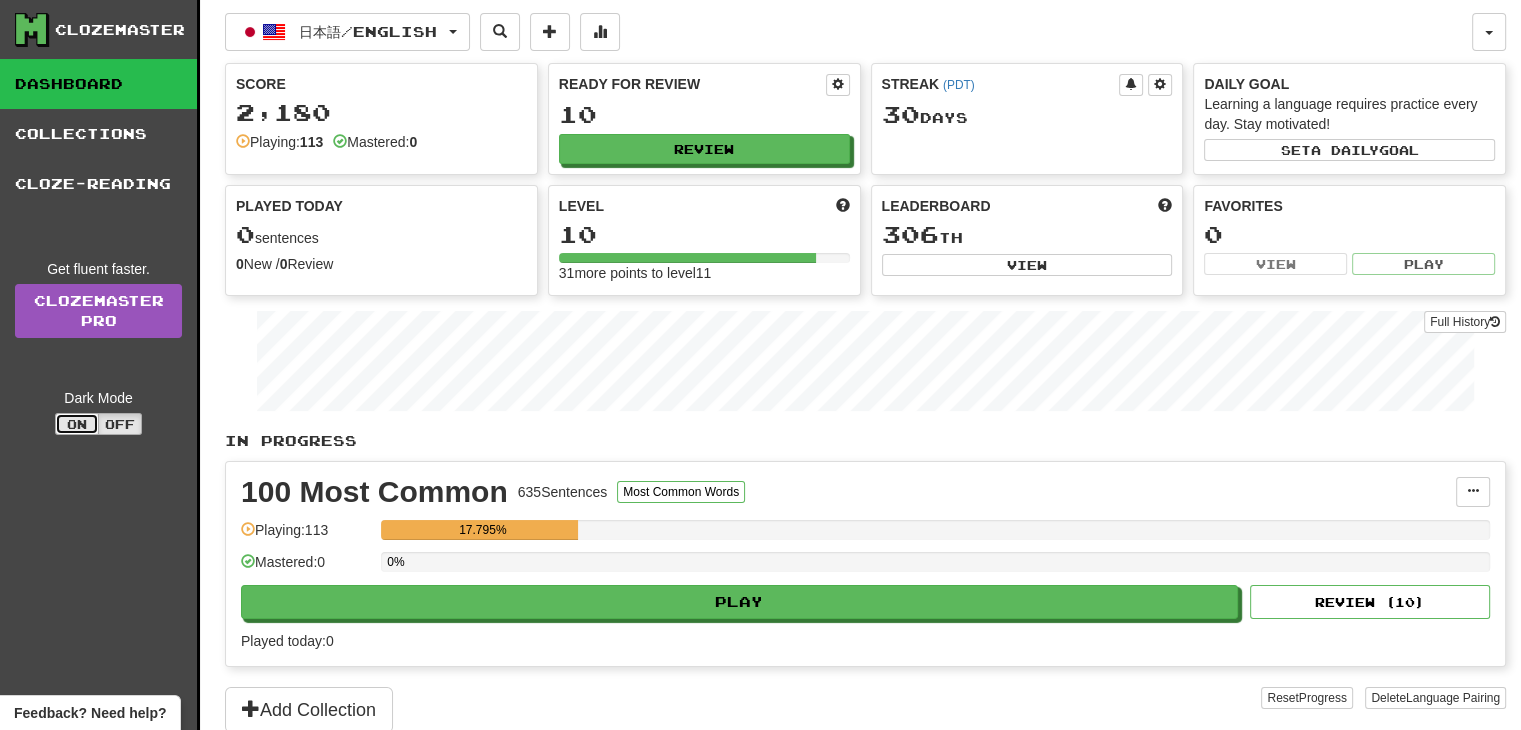 click on "On" at bounding box center (77, 424) 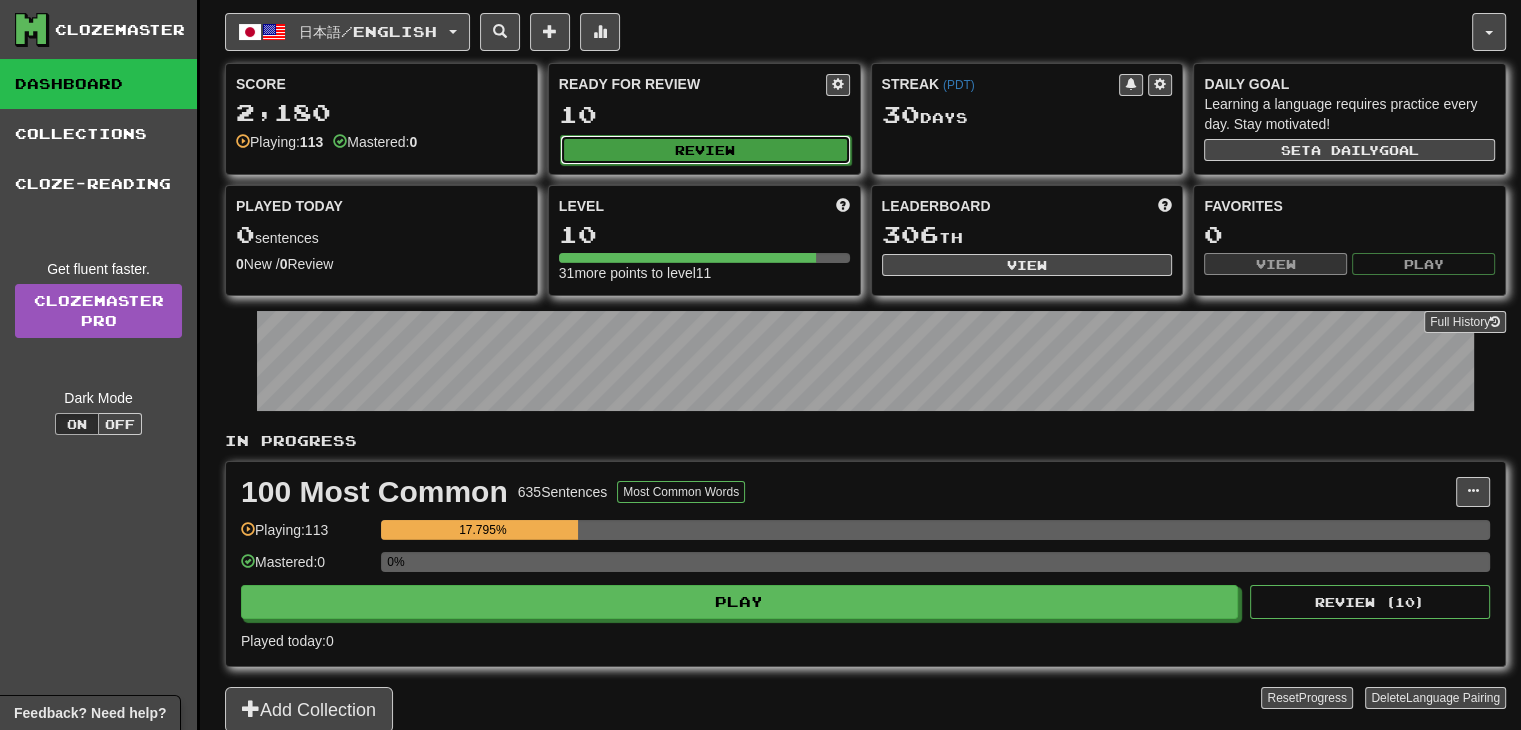 click on "Review" at bounding box center (705, 150) 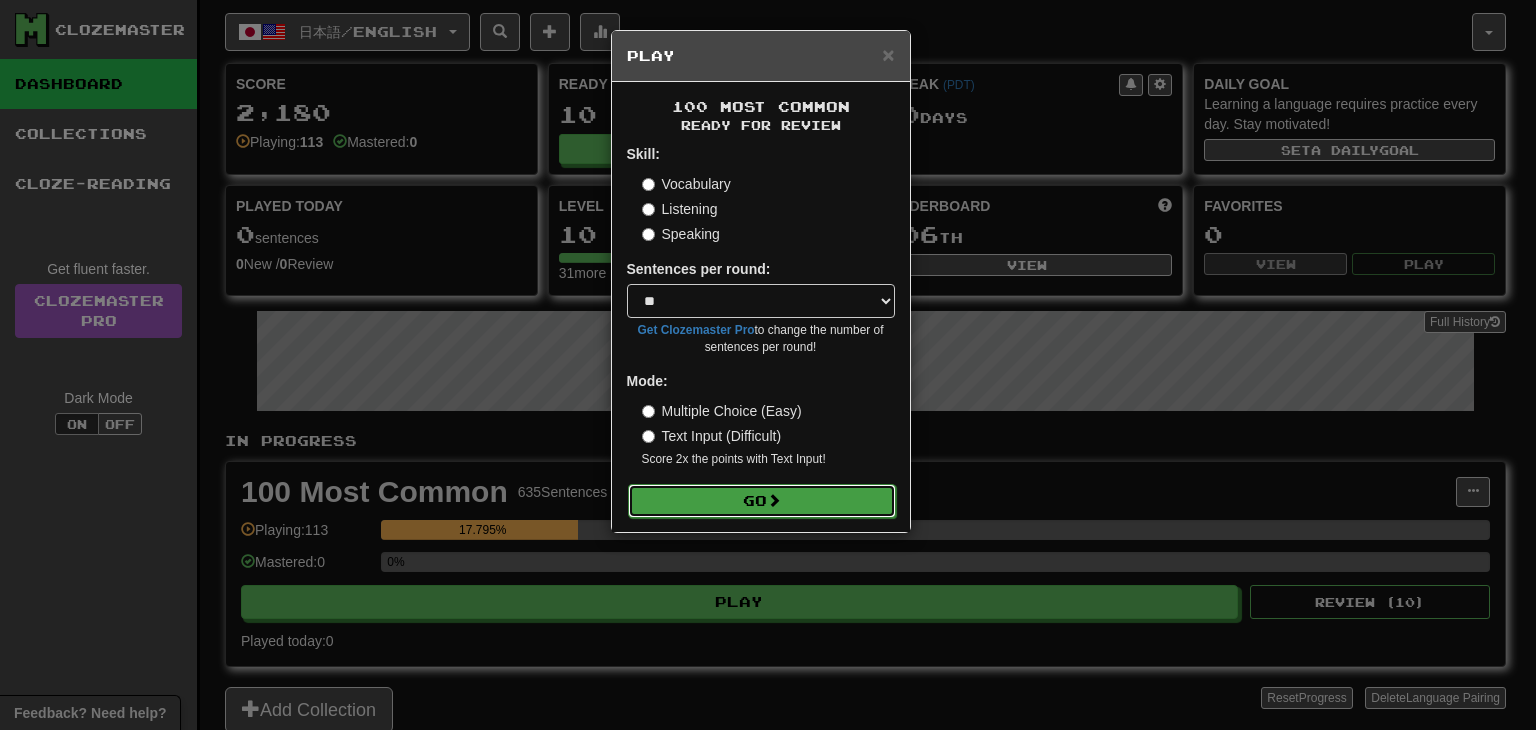 click on "Go" at bounding box center (762, 501) 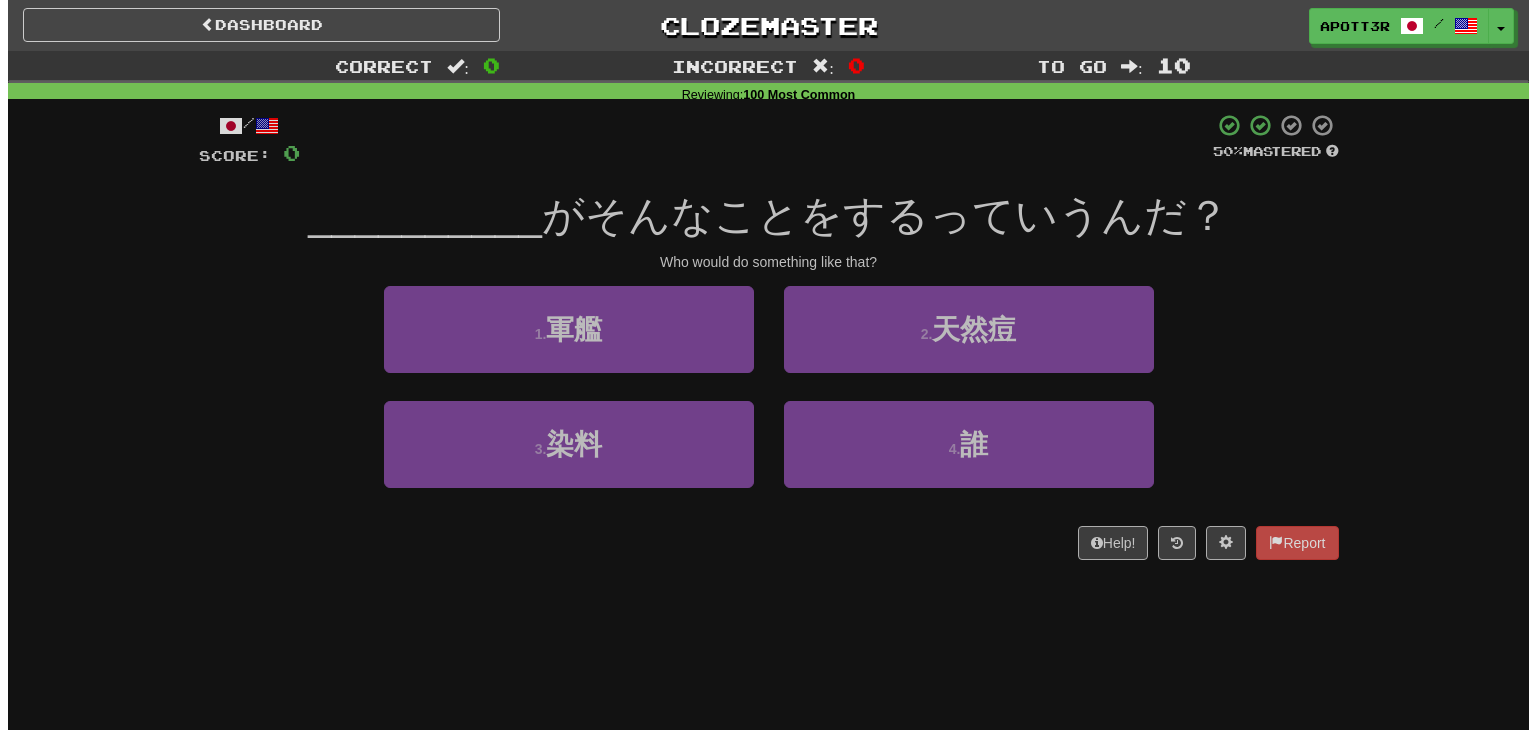 scroll, scrollTop: 0, scrollLeft: 0, axis: both 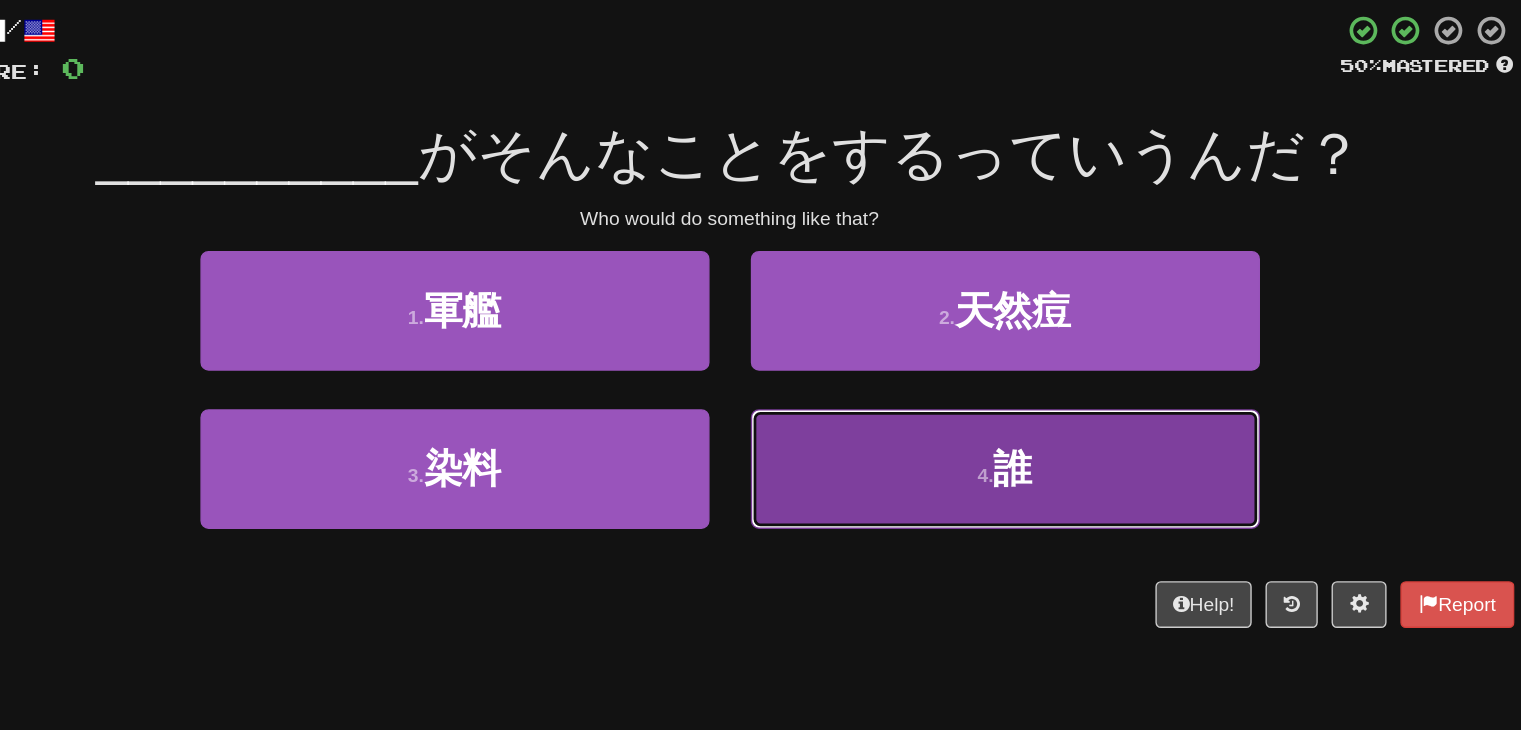 click on "4 .  誰" at bounding box center (961, 453) 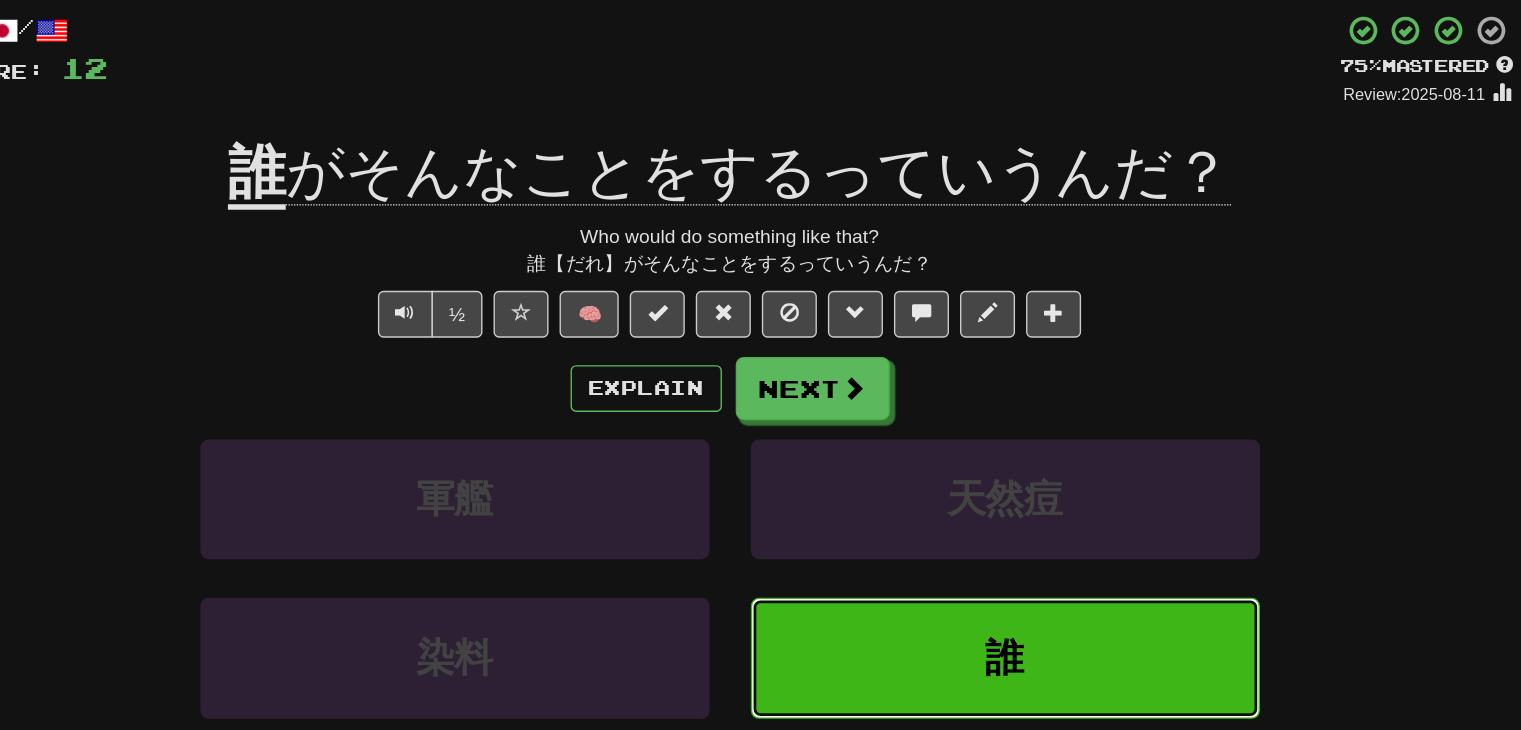type 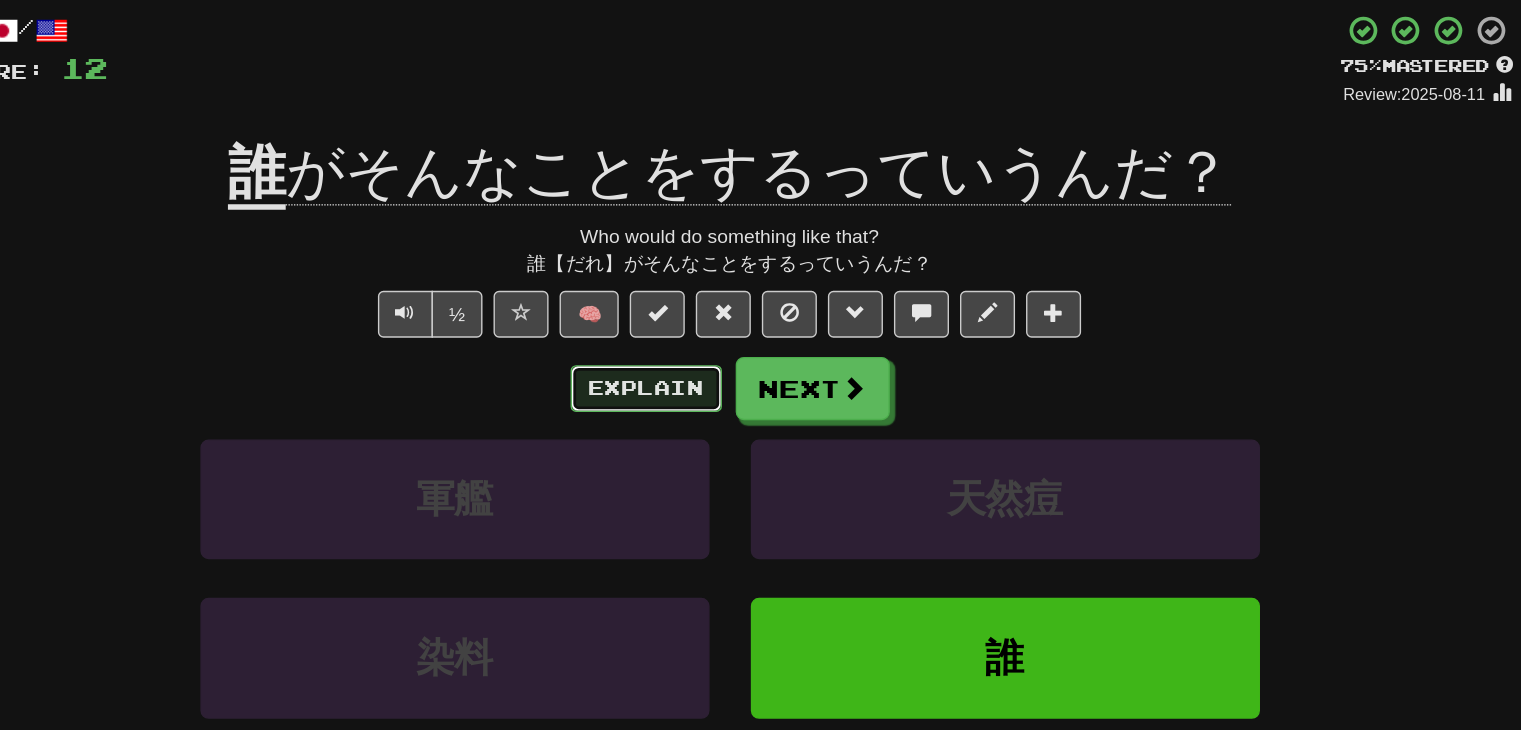 click on "Explain" at bounding box center [700, 395] 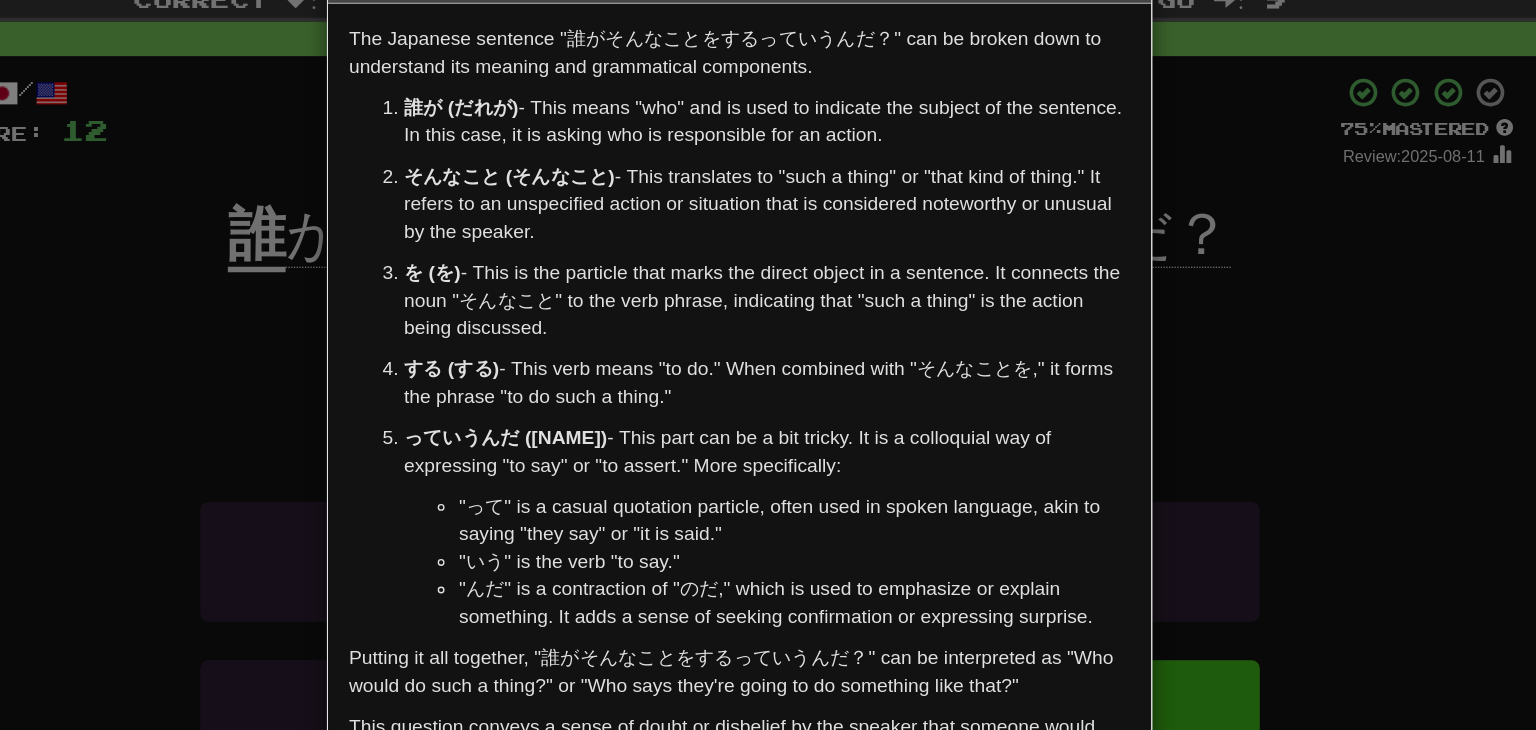 scroll, scrollTop: 0, scrollLeft: 0, axis: both 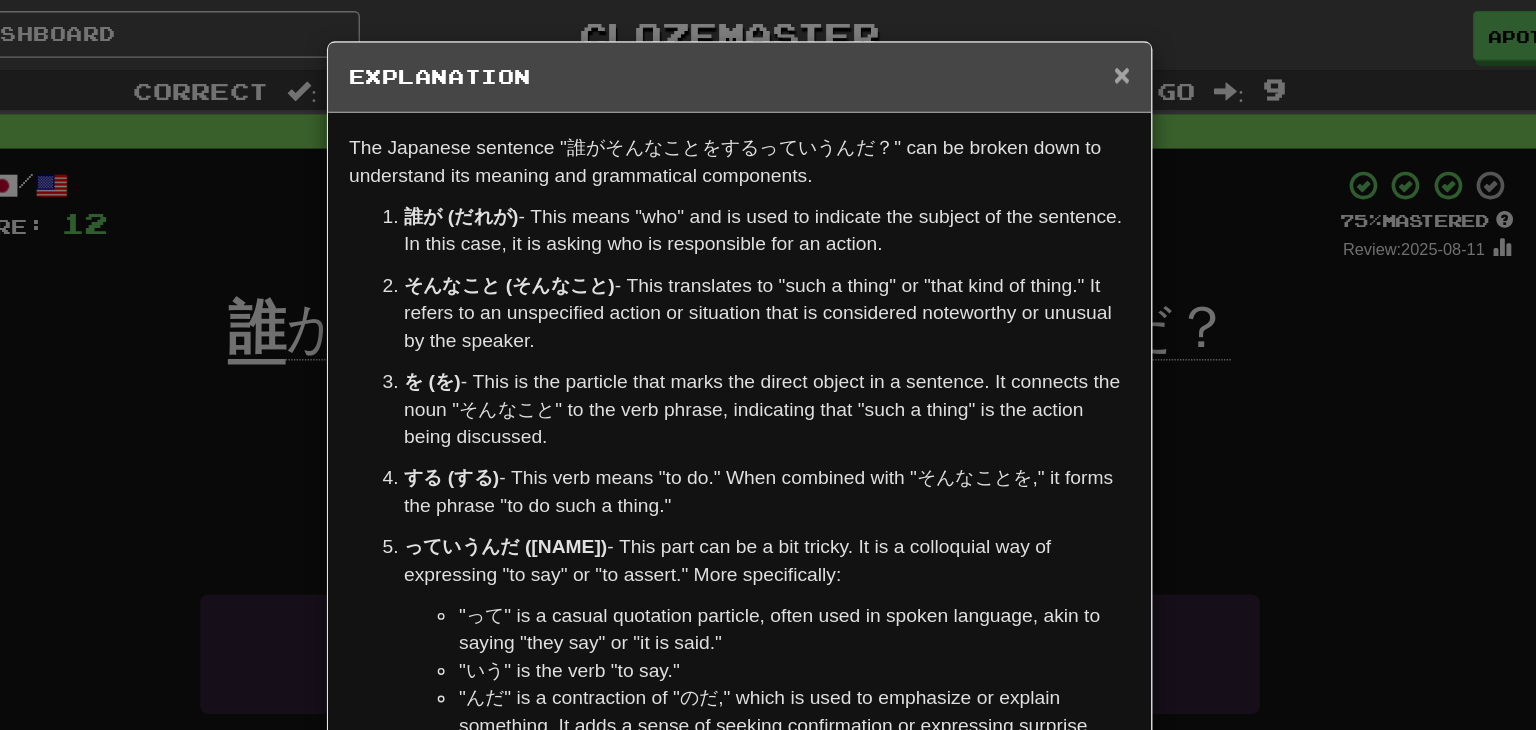 click on "×" at bounding box center [1046, 54] 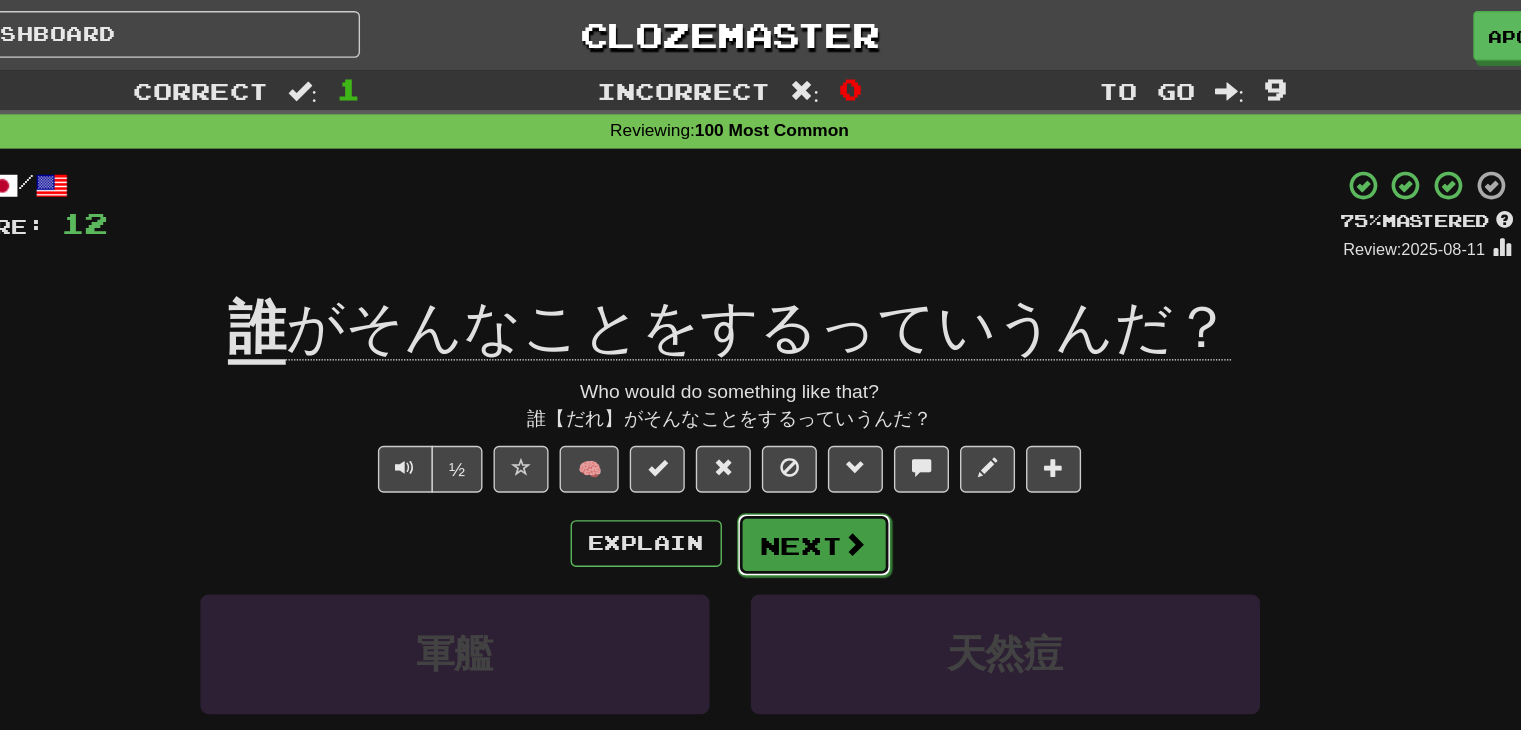 click on "Next" at bounding box center (822, 396) 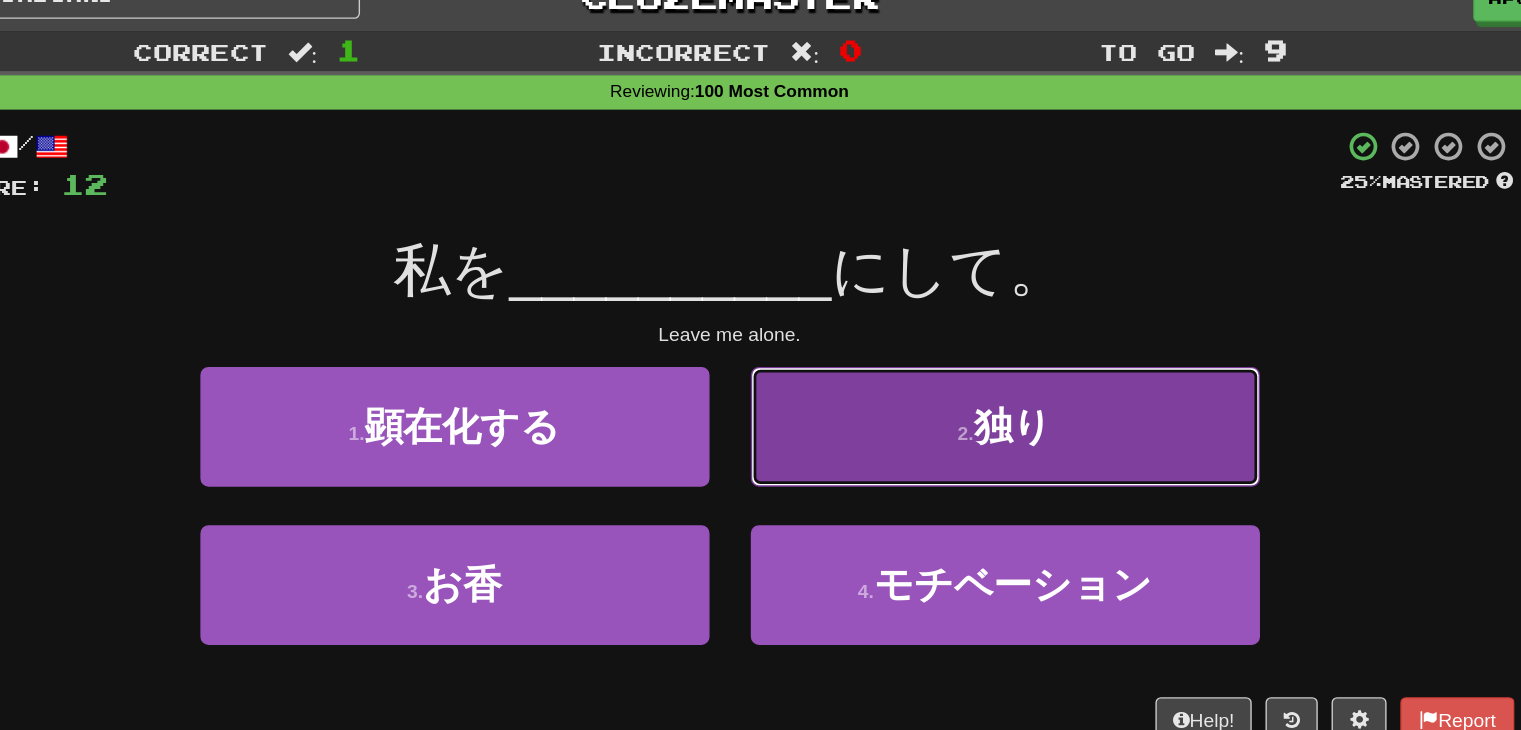 click on "2 .  独り" at bounding box center [961, 338] 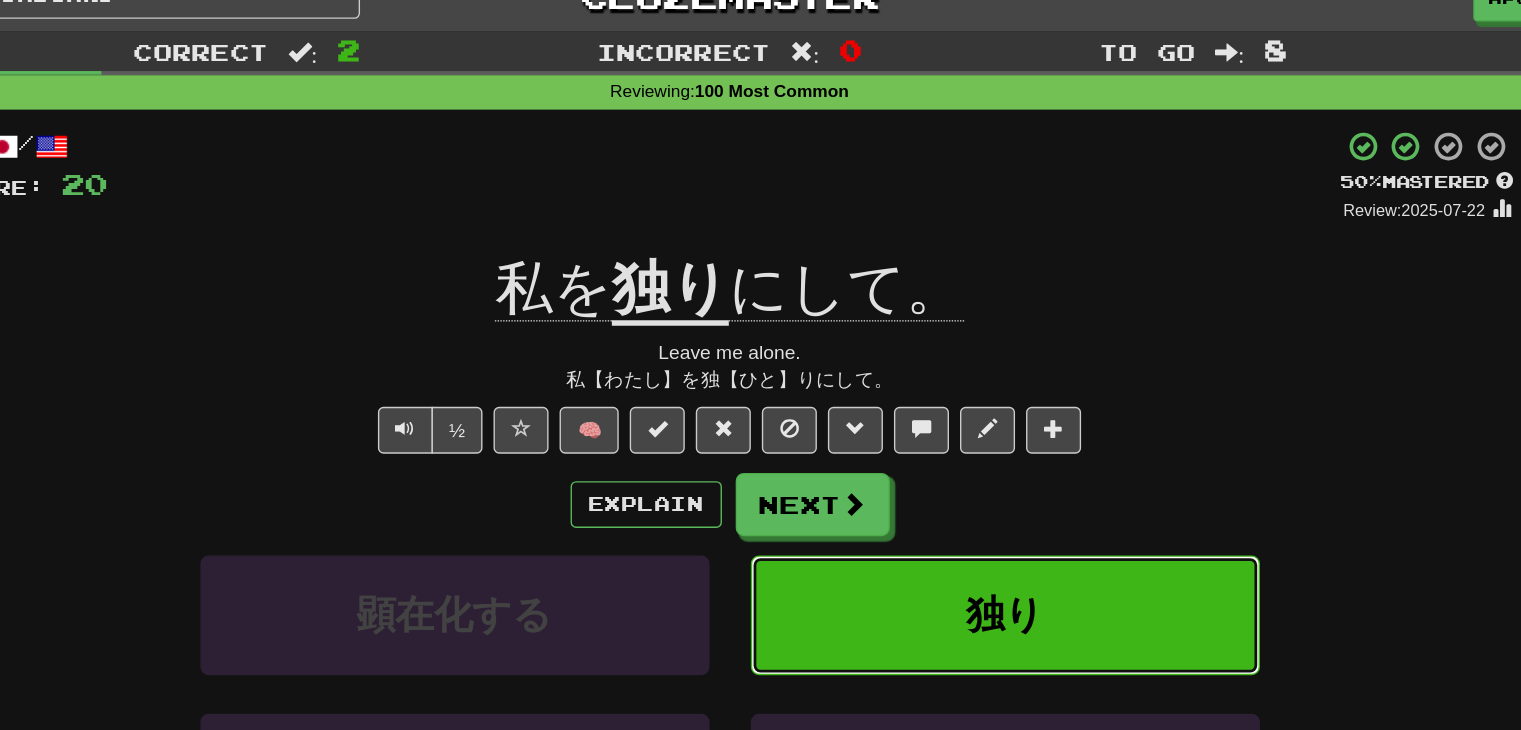 type 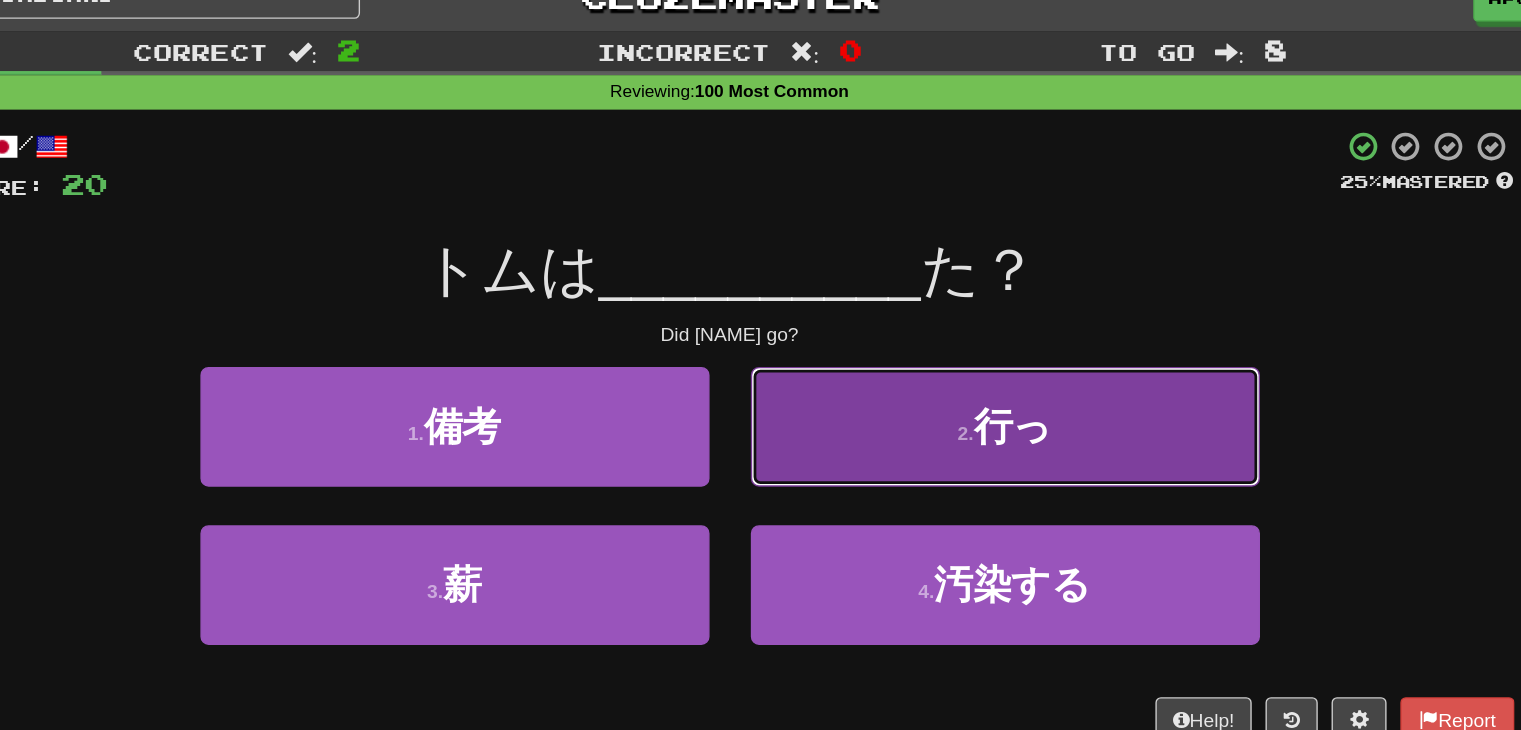 click on "2 .  行っ" at bounding box center [961, 338] 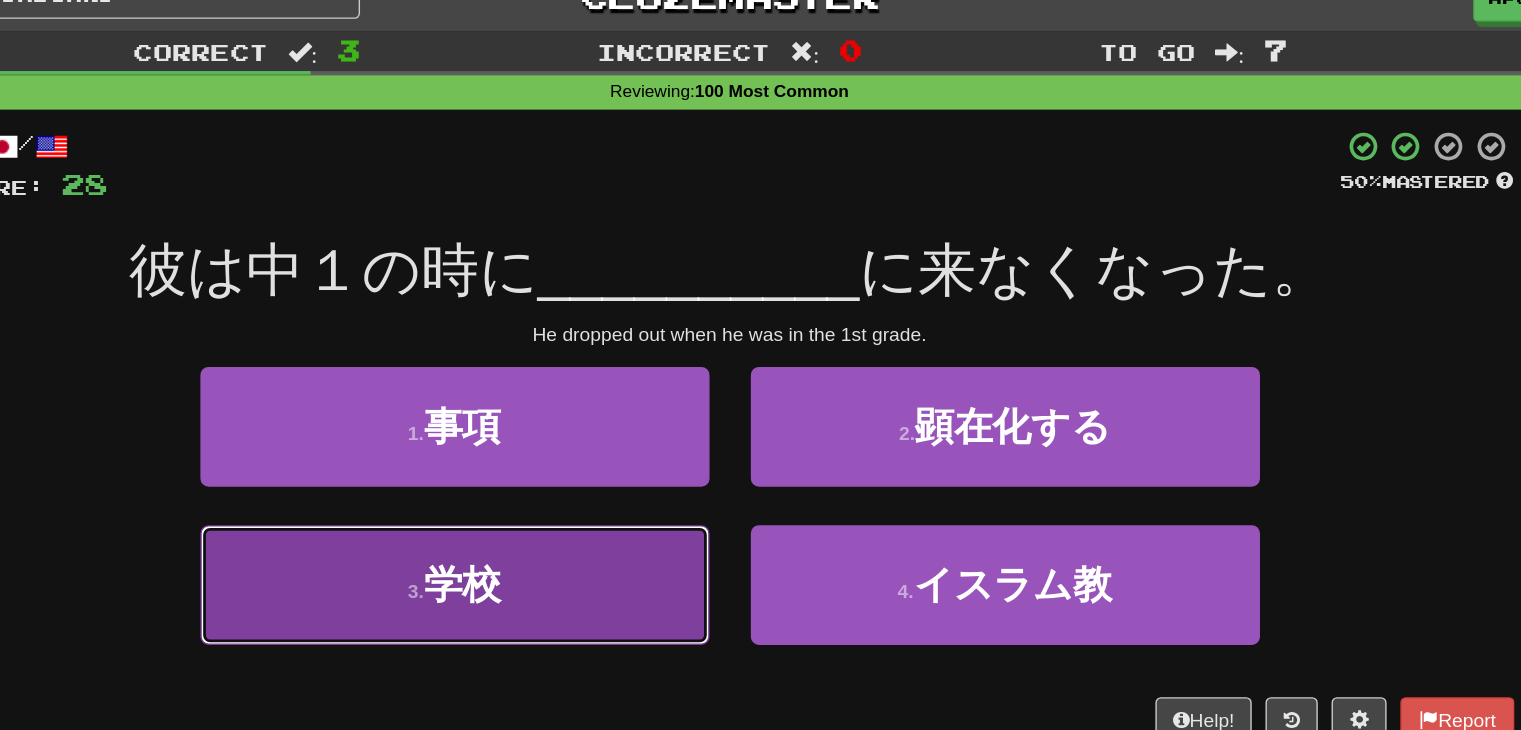 click on "学校" at bounding box center (566, 453) 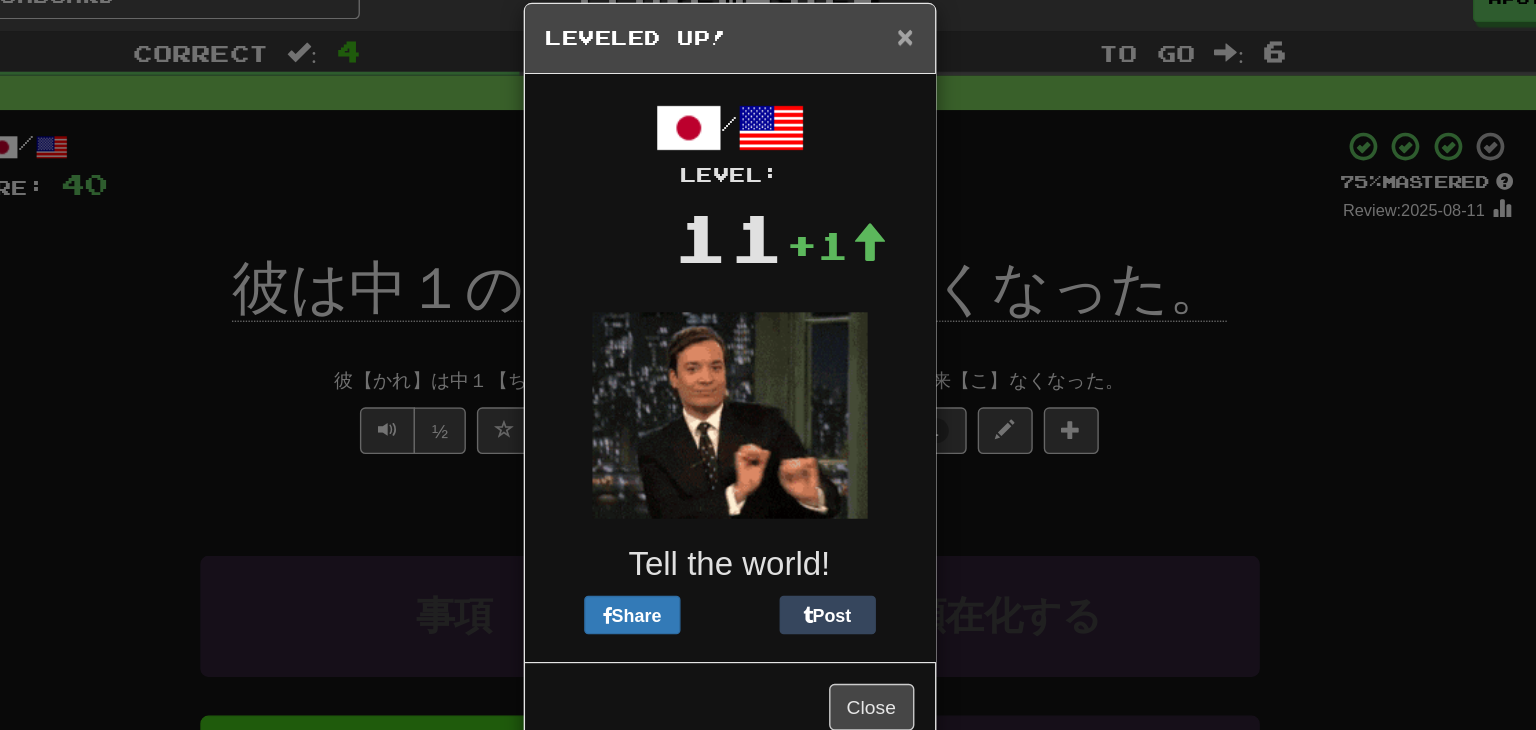 click on "×" at bounding box center [888, 54] 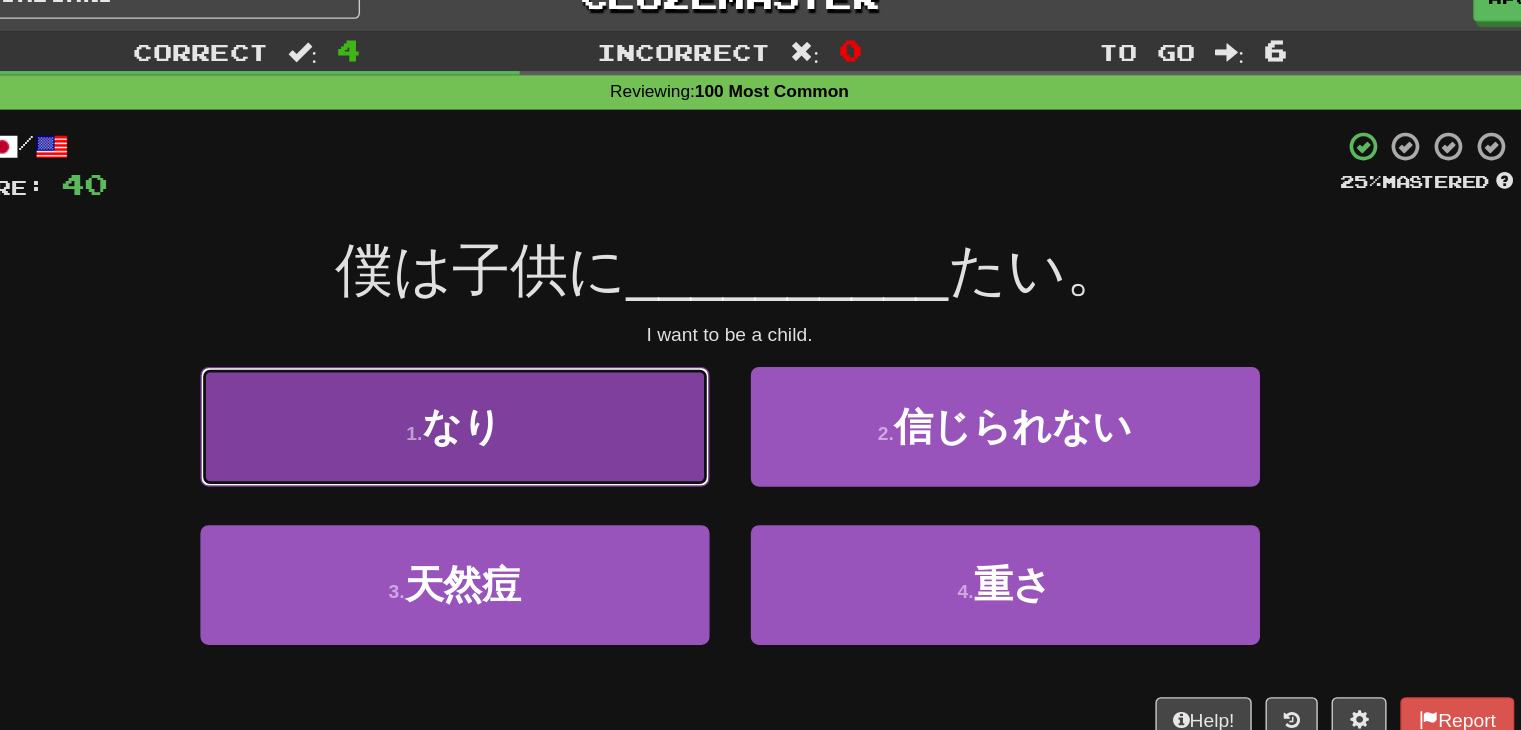 click on "1 .  なり" at bounding box center [561, 338] 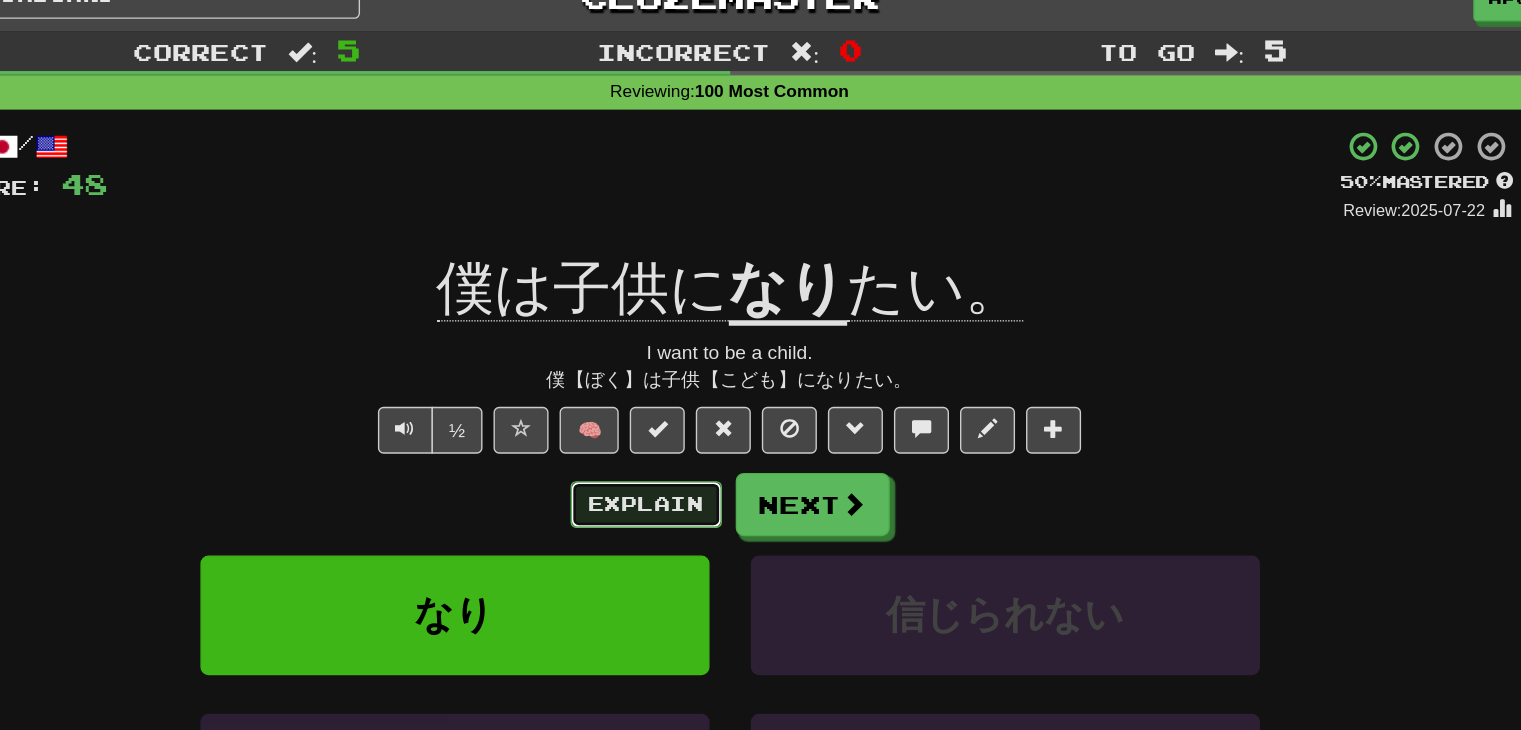click on "Explain" at bounding box center [700, 395] 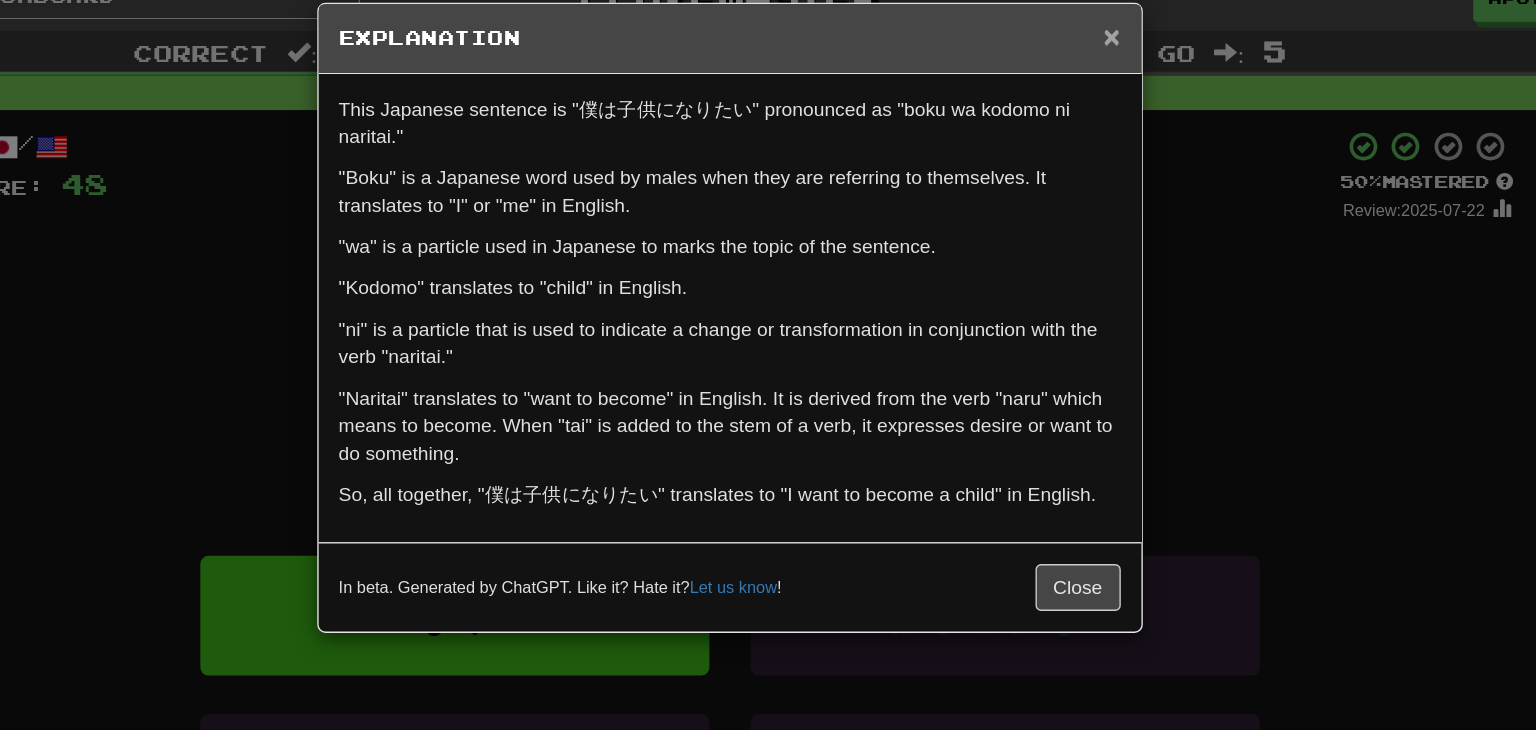click on "×" at bounding box center (1038, 54) 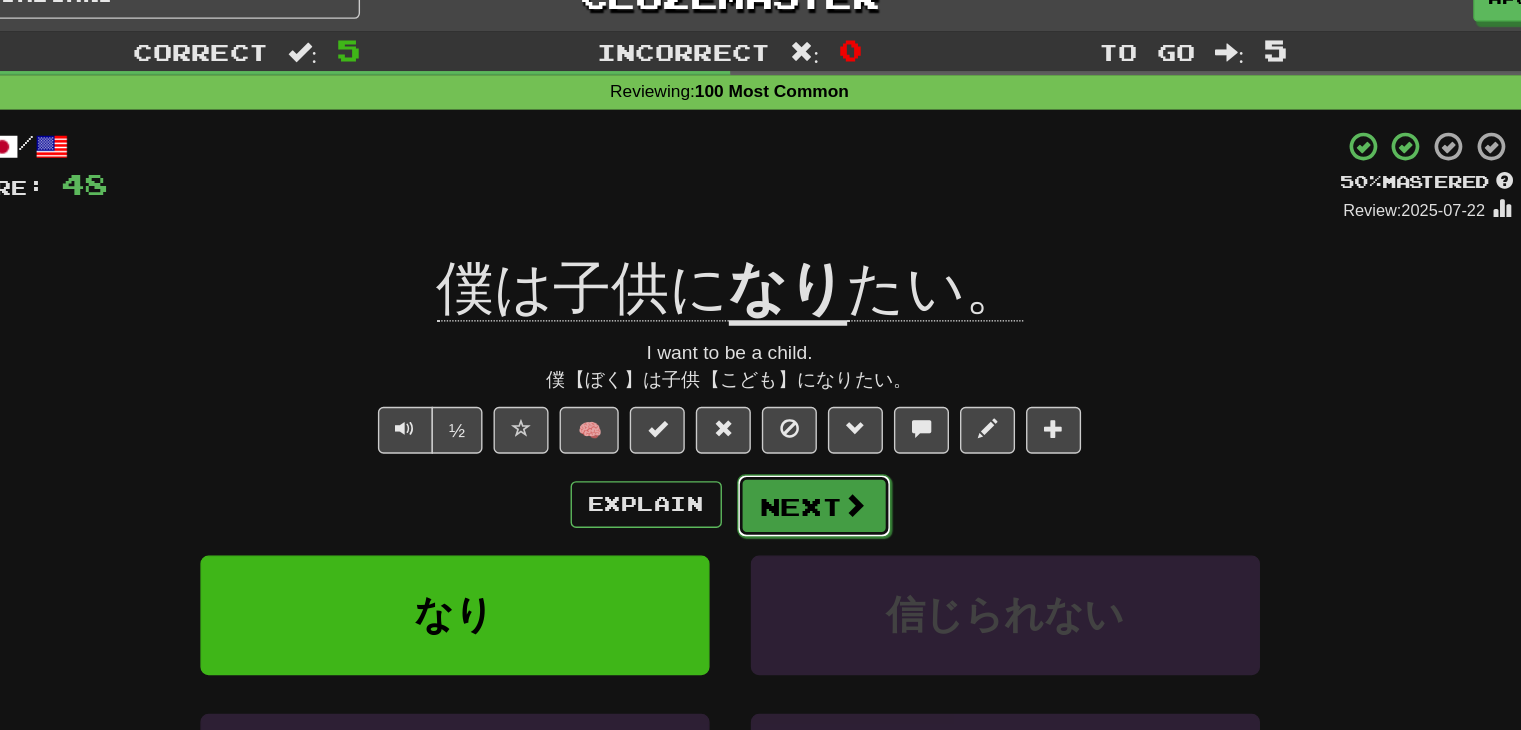 click on "Next" at bounding box center [822, 396] 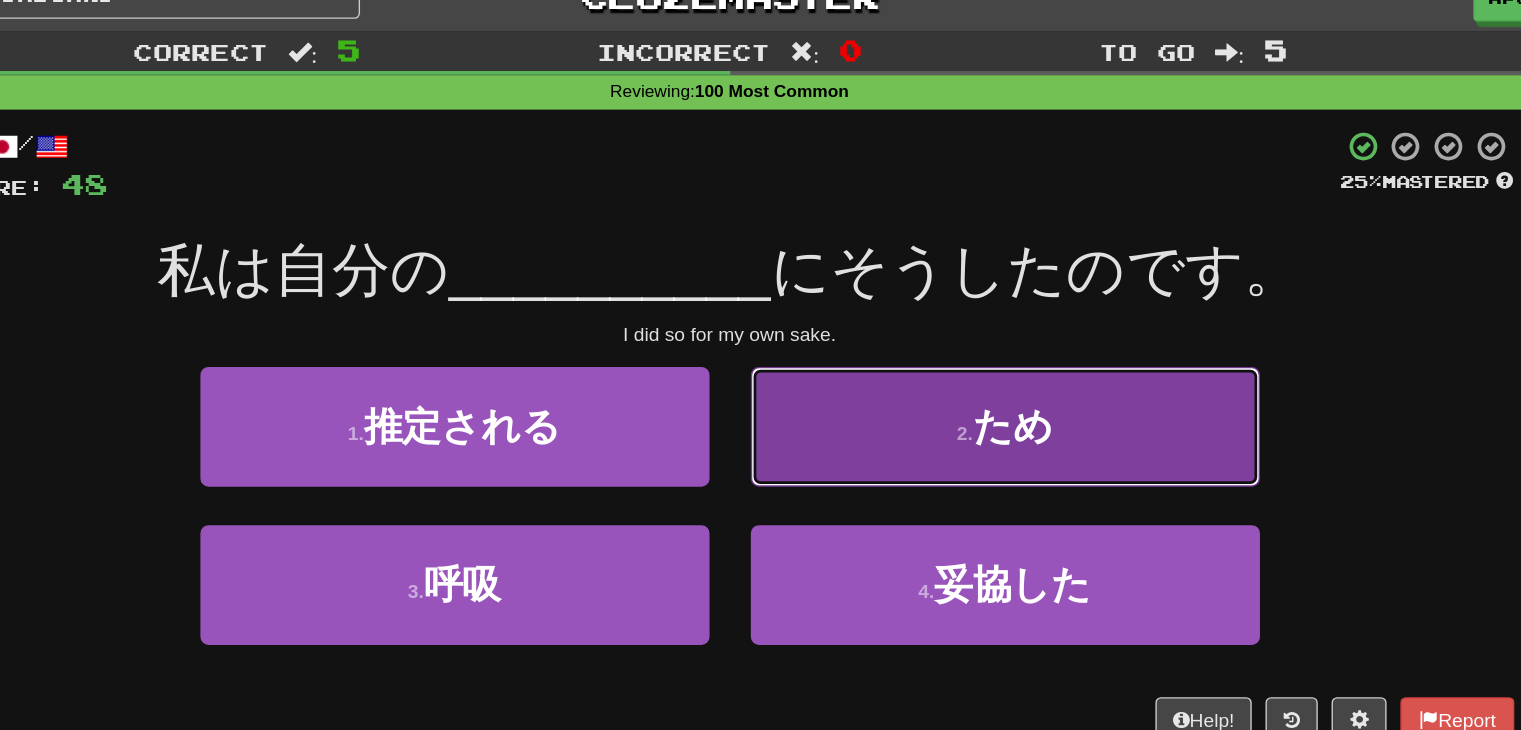 click on "2 .  ため" at bounding box center [961, 338] 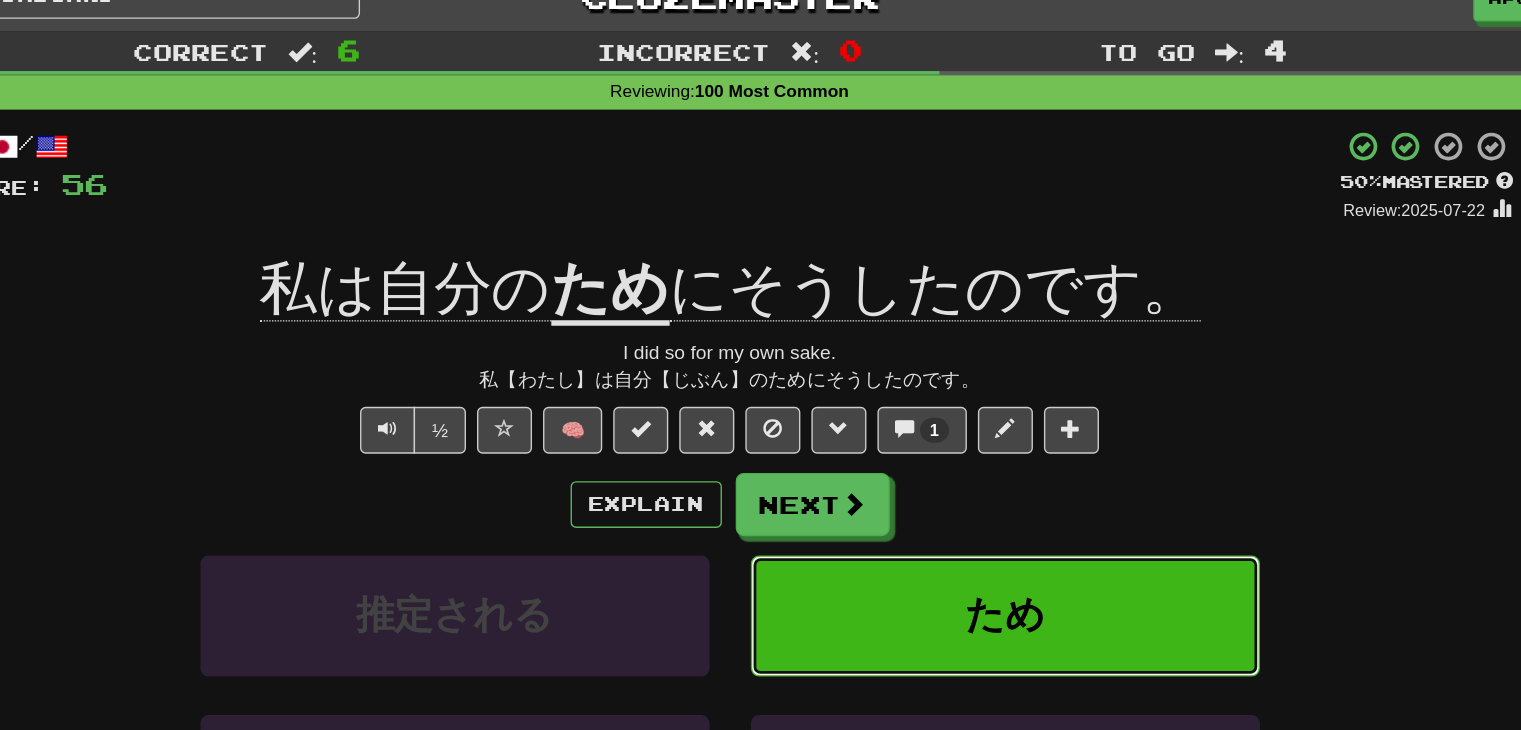type 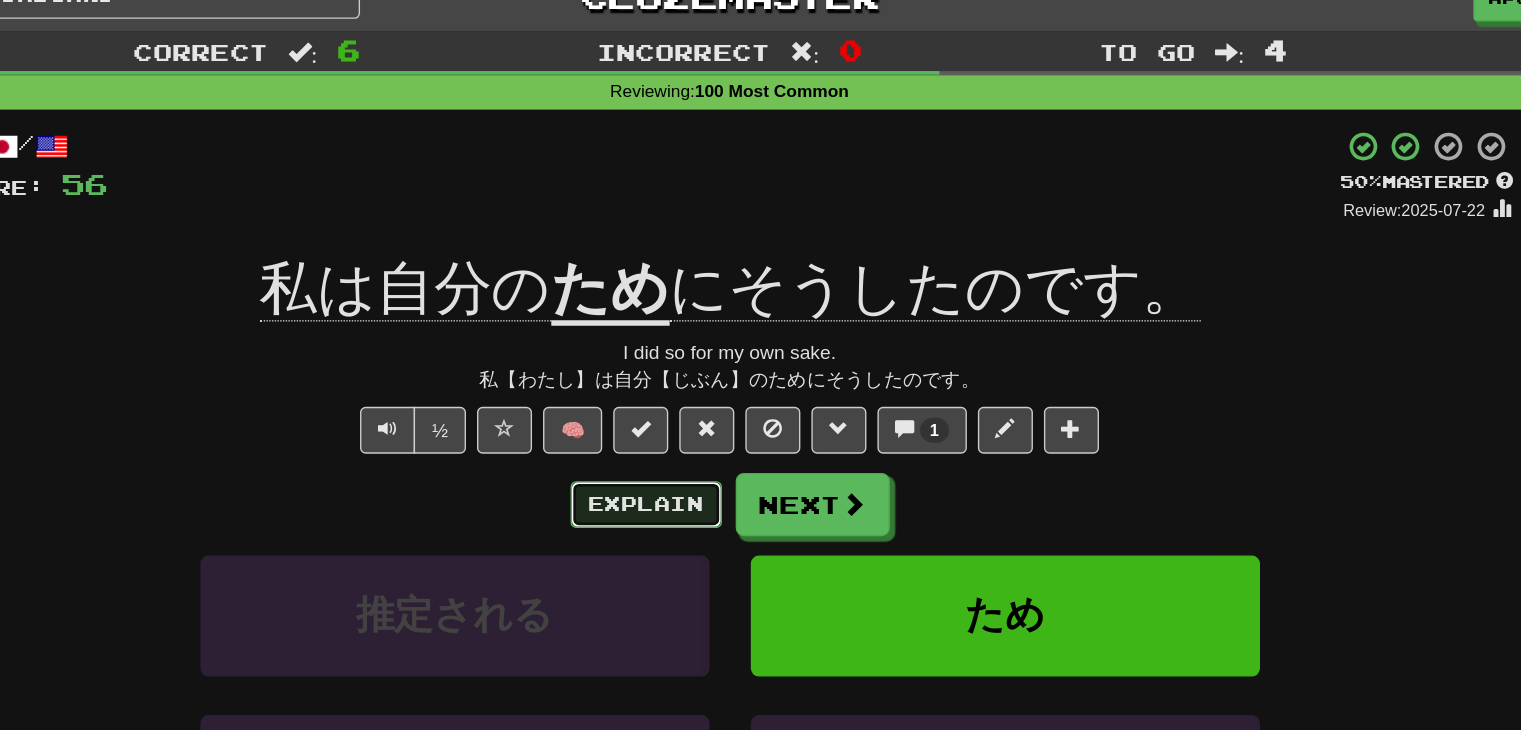 click on "Explain" at bounding box center (700, 395) 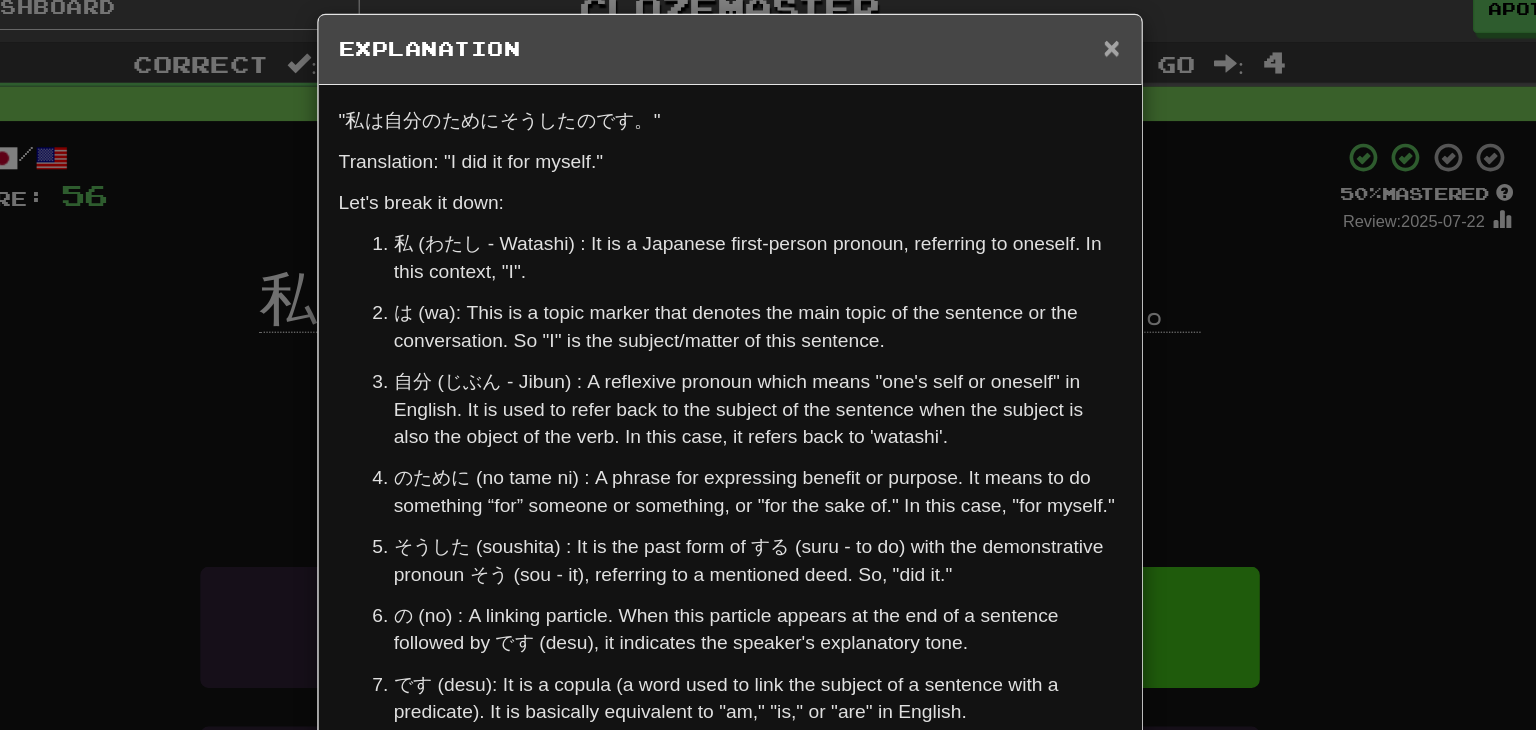 click on "×" at bounding box center [1038, 54] 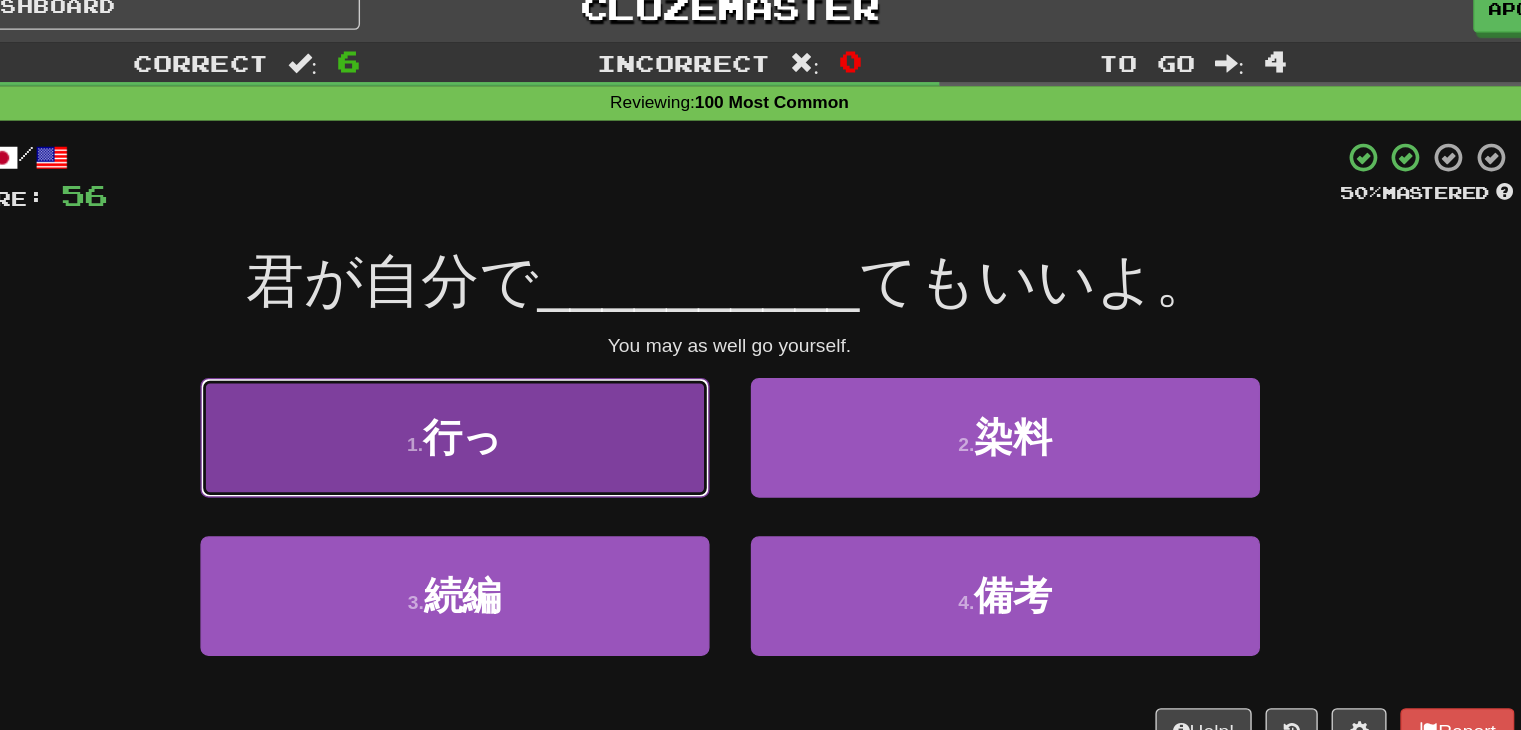 click on "1 .  行っ" at bounding box center (561, 338) 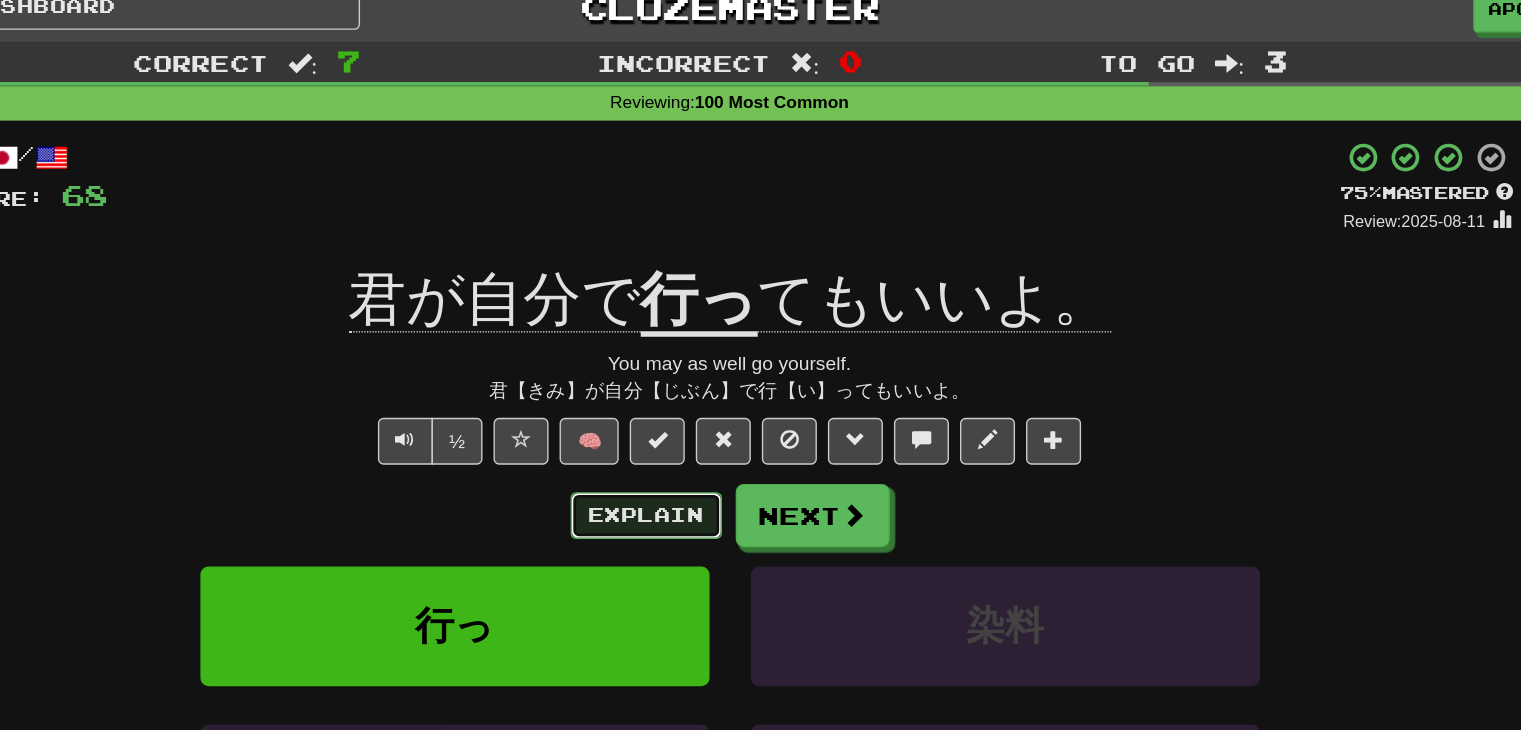 click on "Explain" at bounding box center (700, 395) 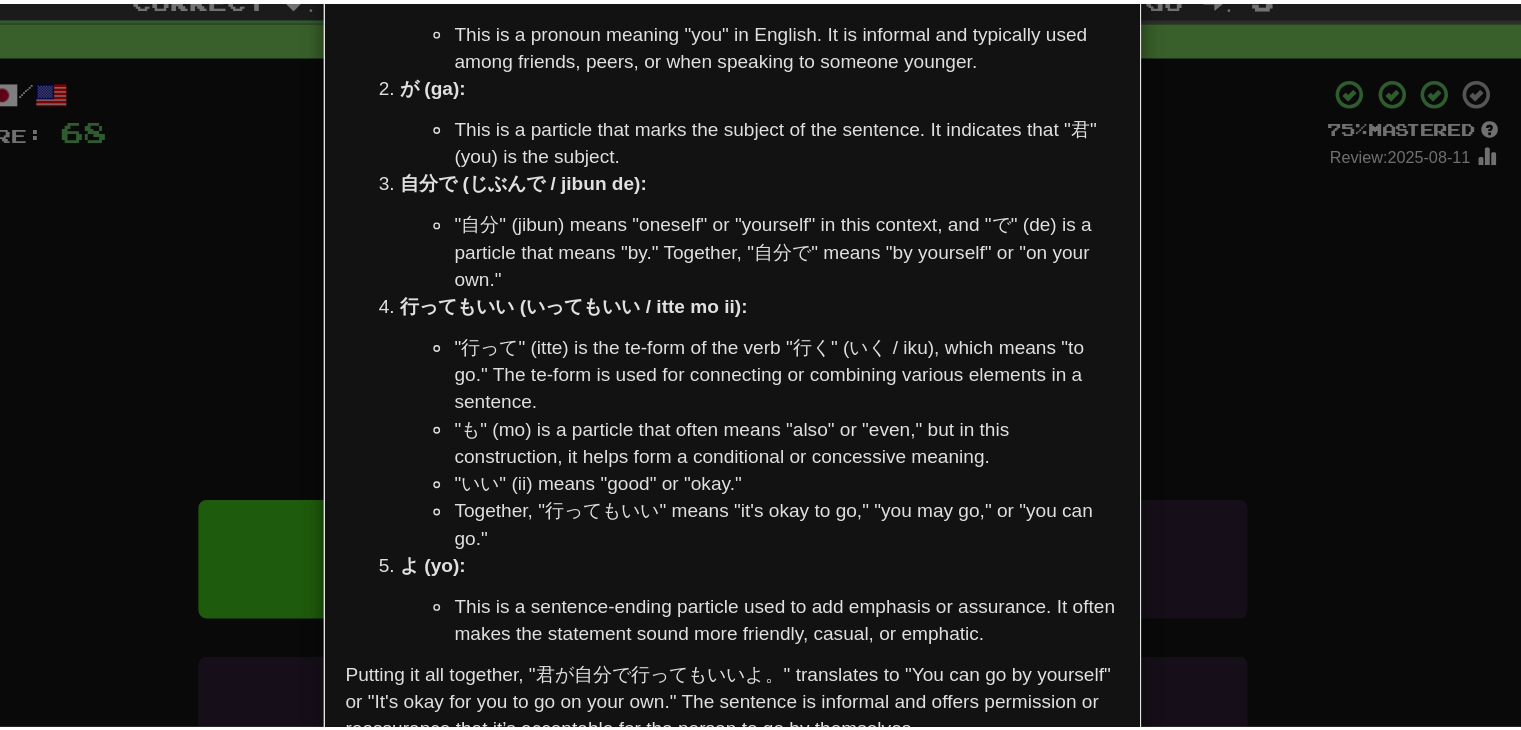 scroll, scrollTop: 0, scrollLeft: 0, axis: both 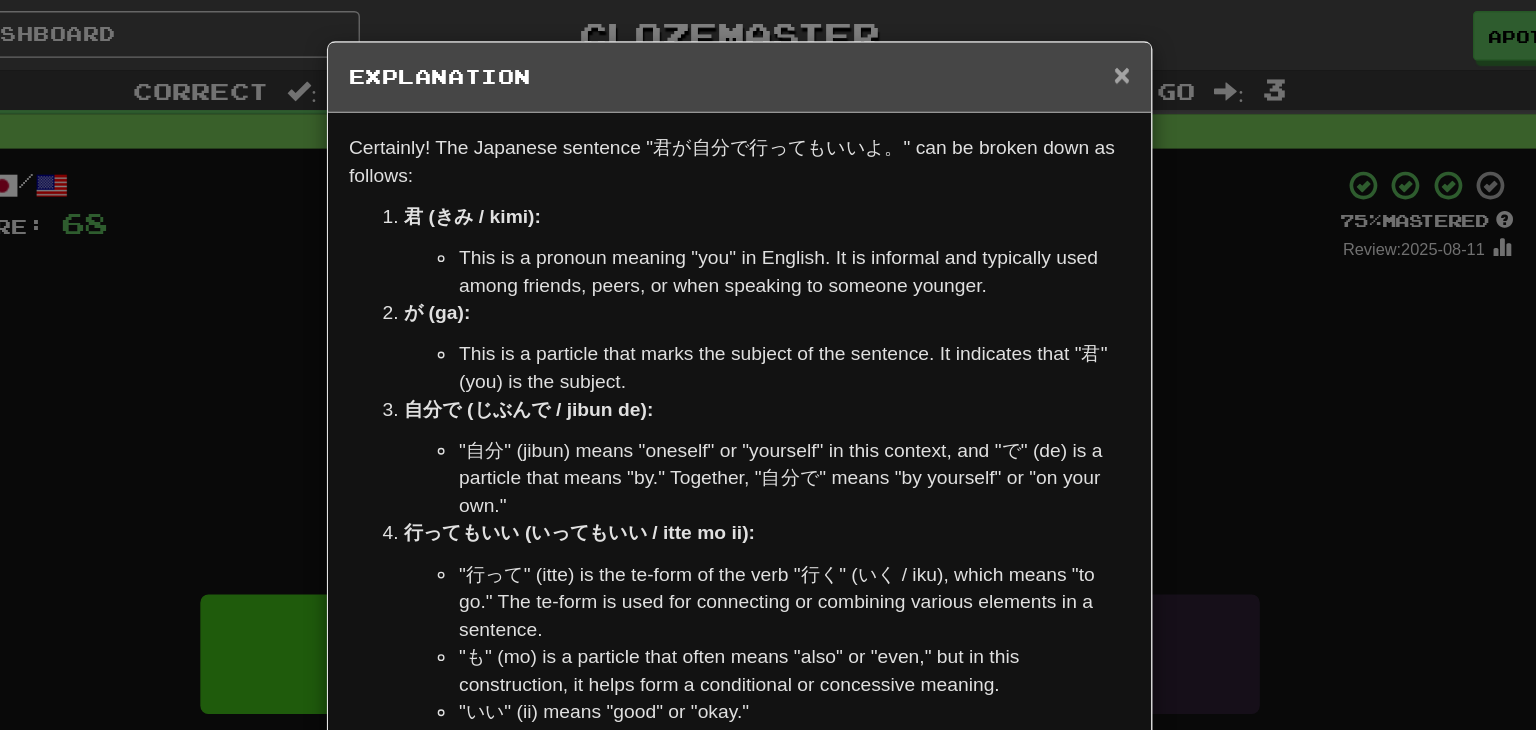 click on "×" at bounding box center (1046, 54) 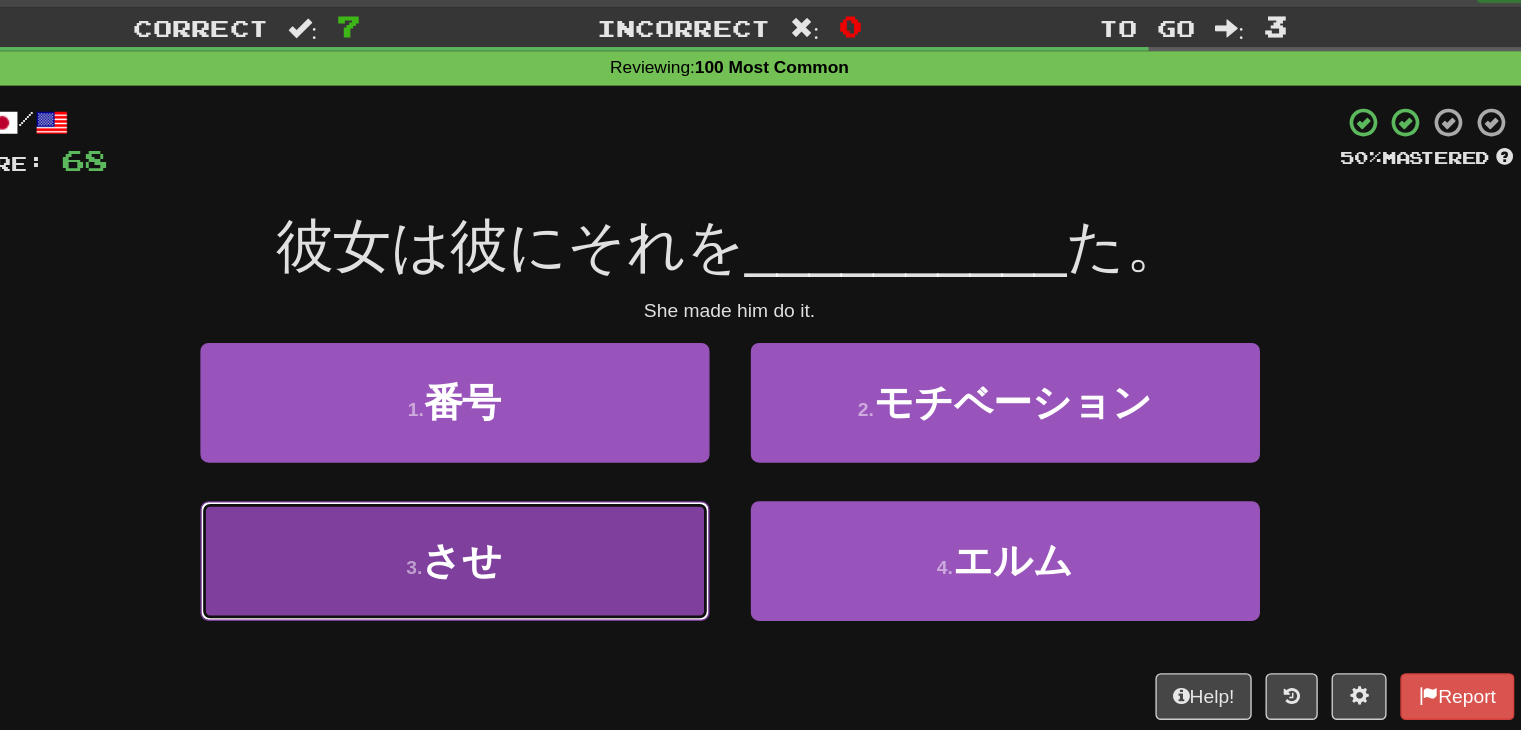 click on "3 .  させ" at bounding box center (561, 453) 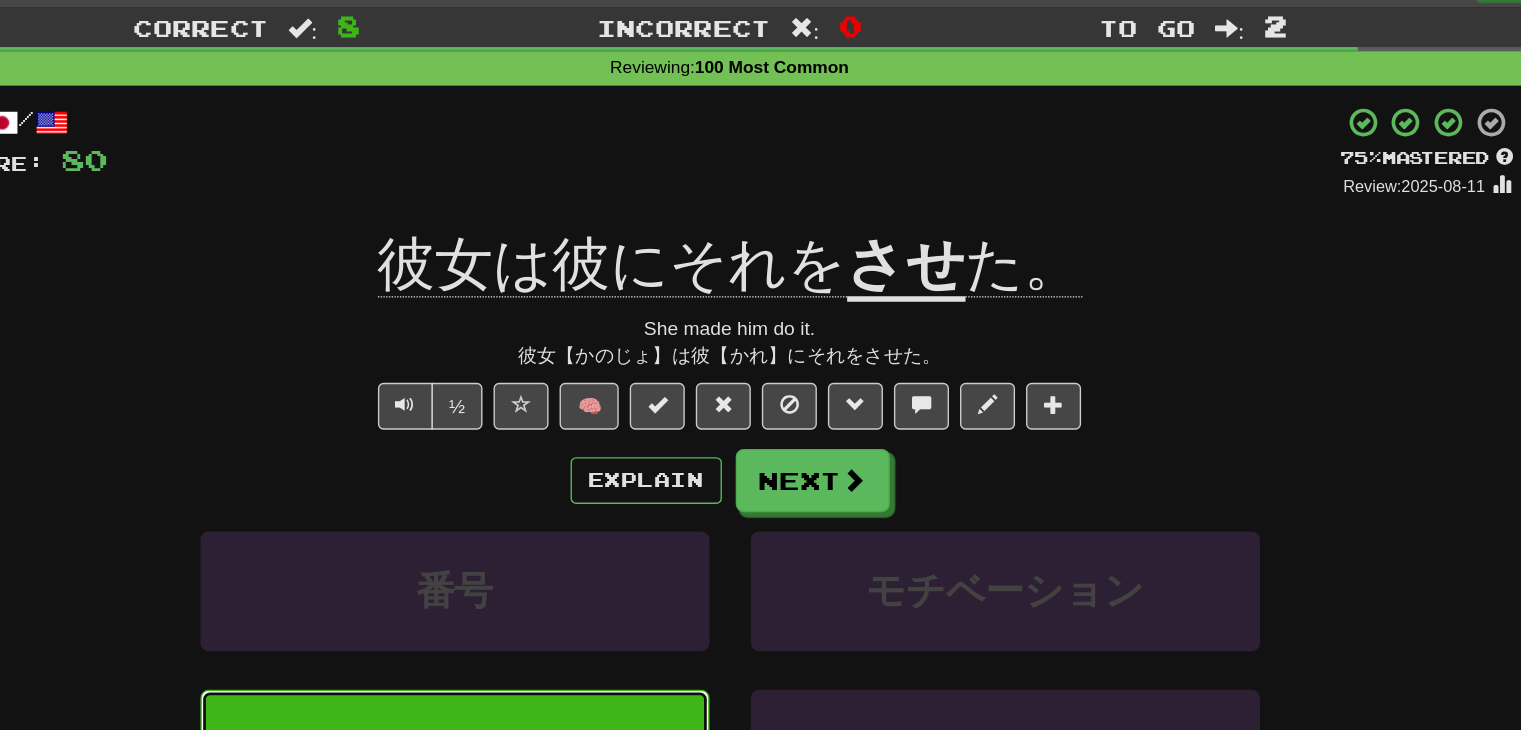 type 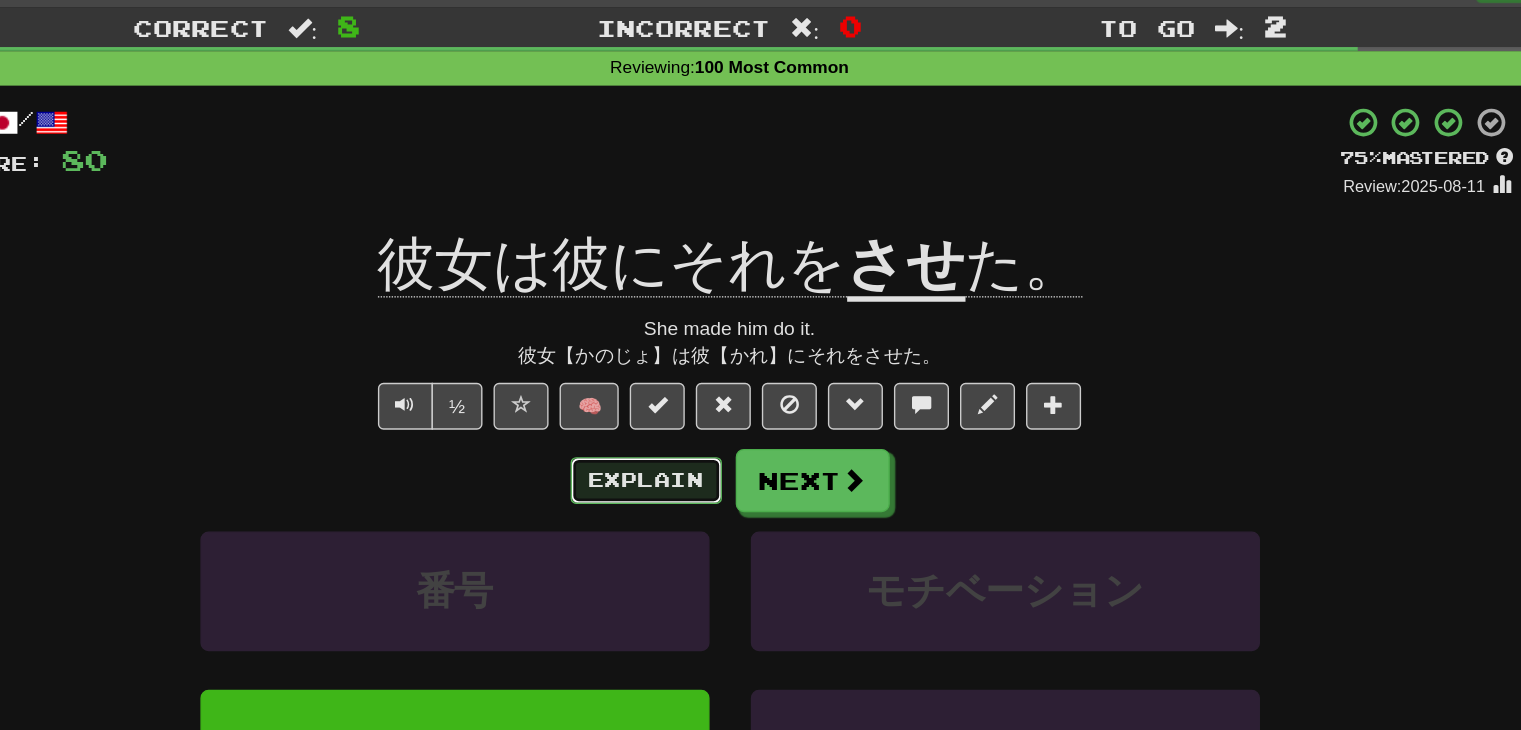 click on "Explain" at bounding box center (700, 395) 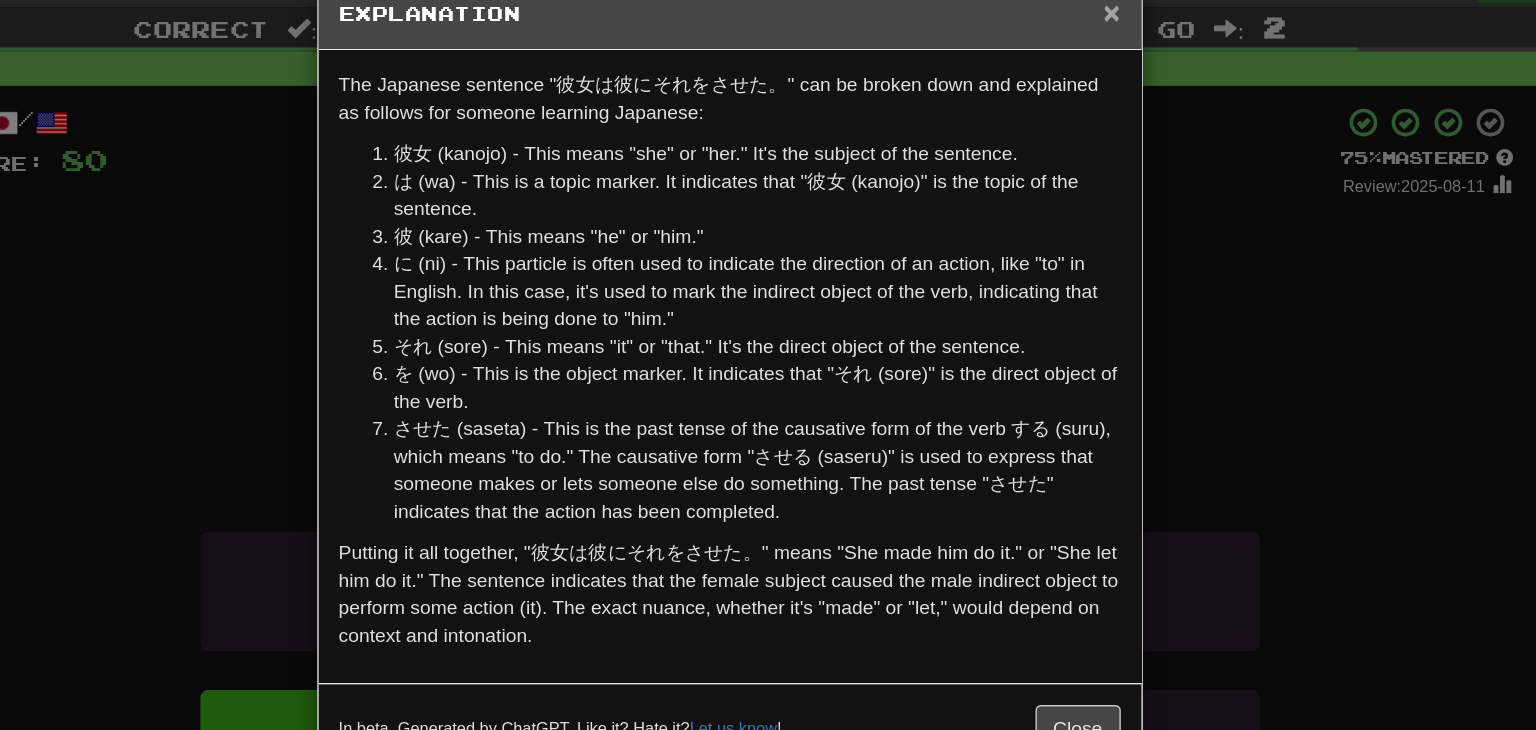 click on "×" at bounding box center [1038, 54] 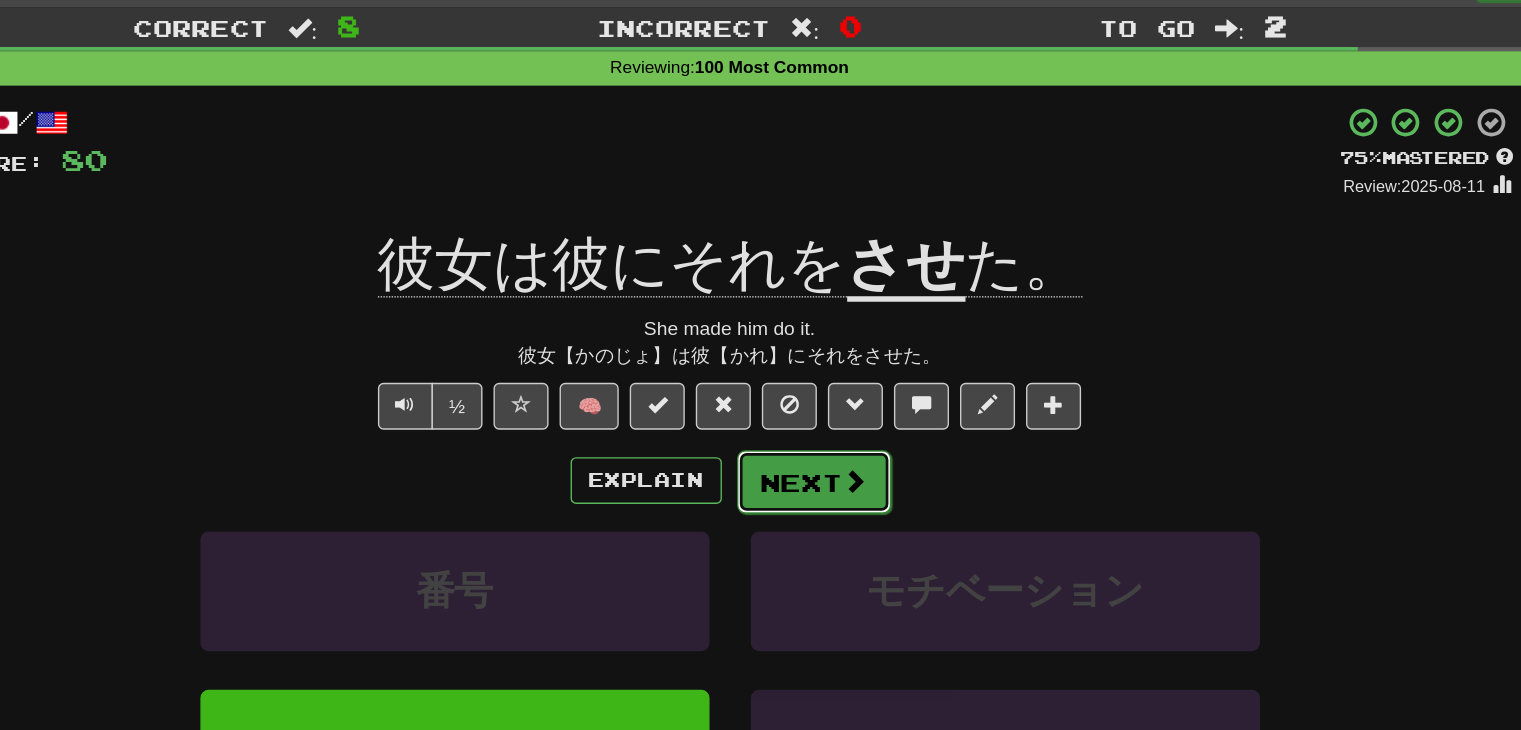 click on "Next" at bounding box center (822, 396) 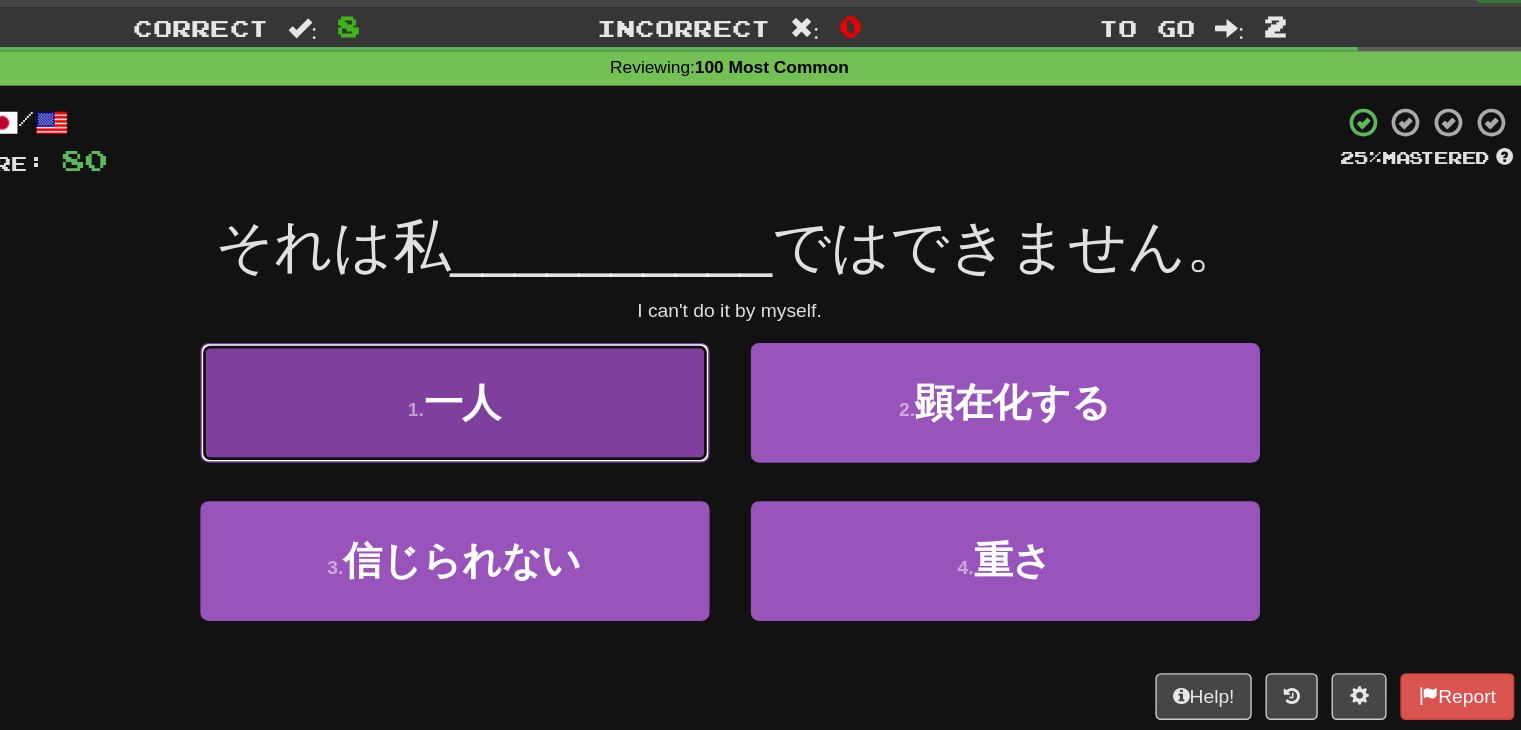 click on "1 .  一人" at bounding box center [561, 338] 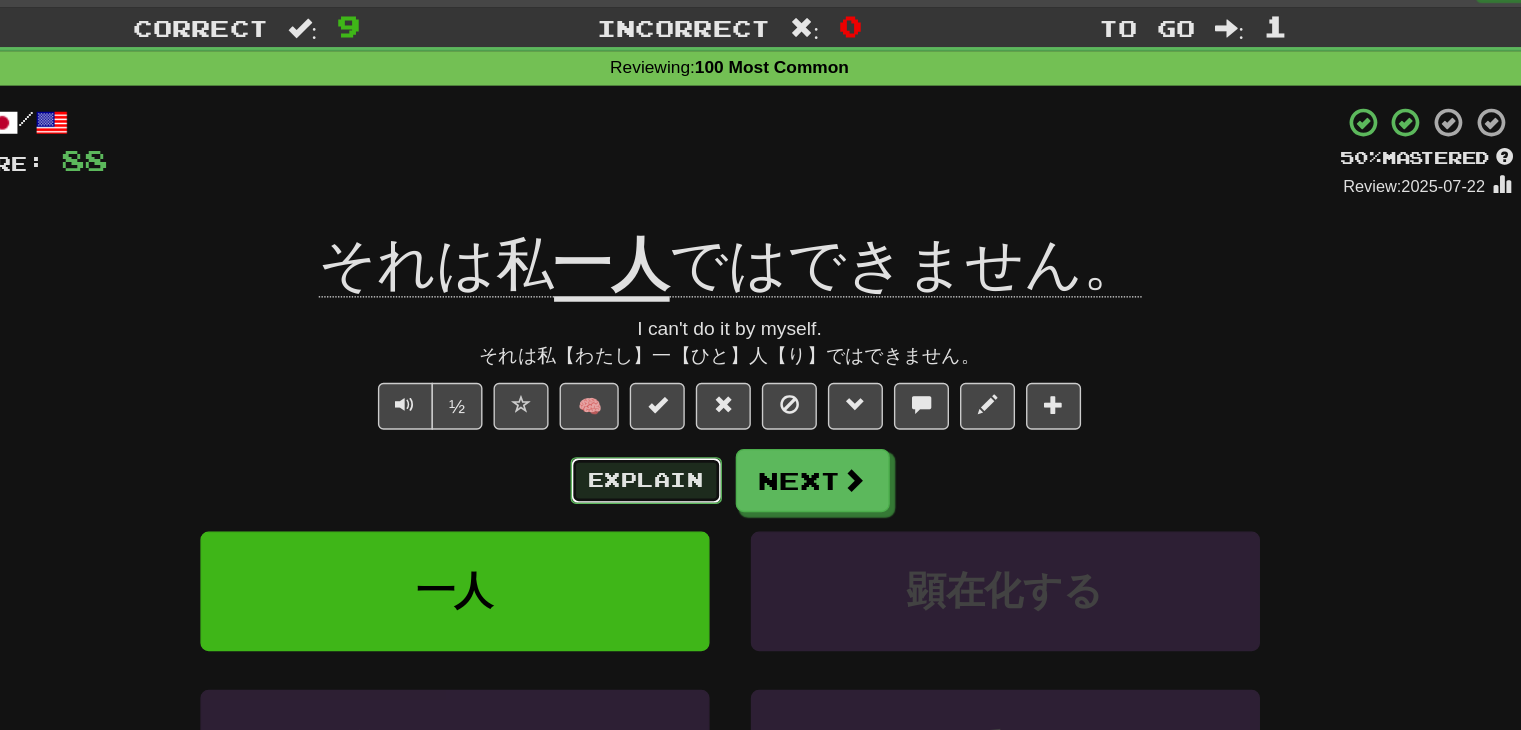 click on "Explain" at bounding box center [700, 395] 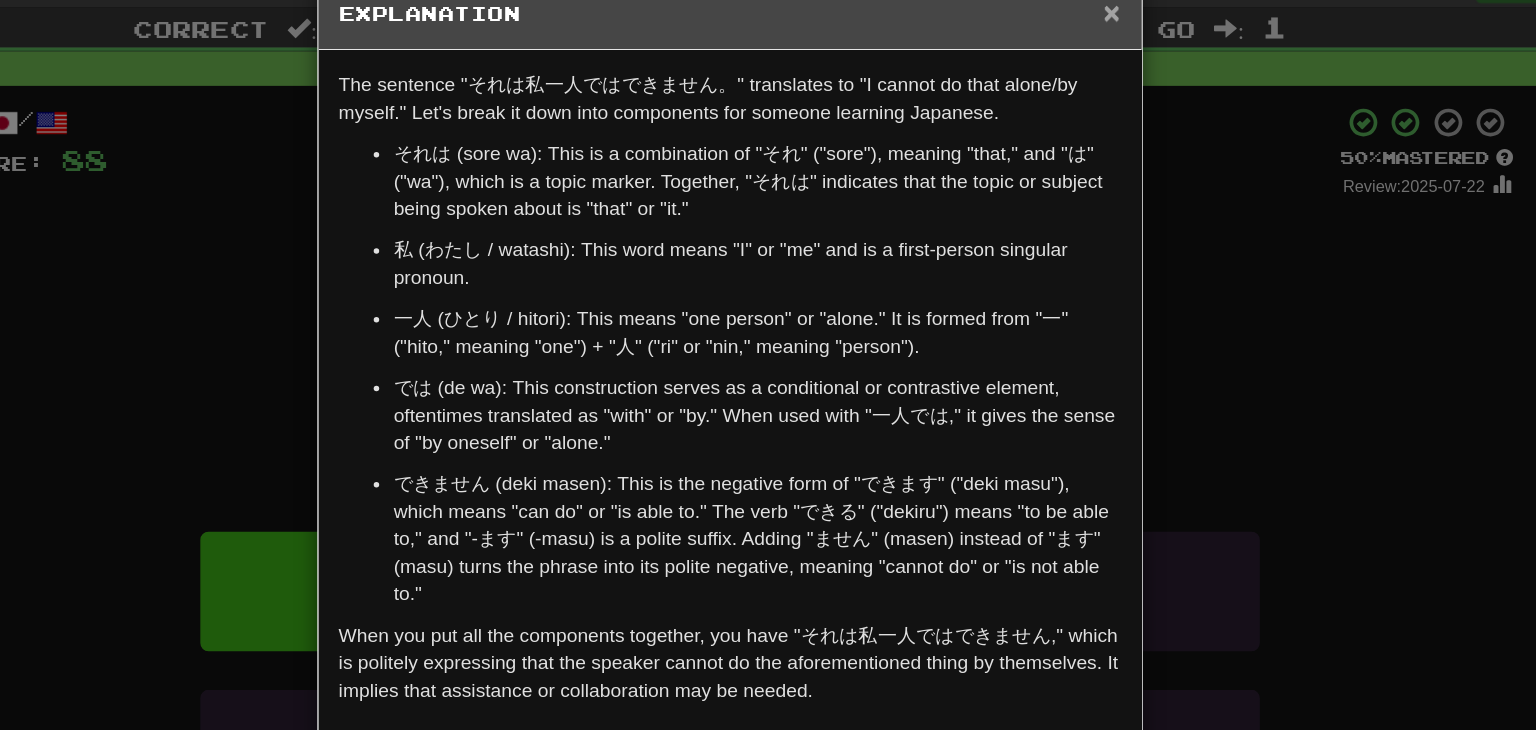 click on "×" at bounding box center (1038, 54) 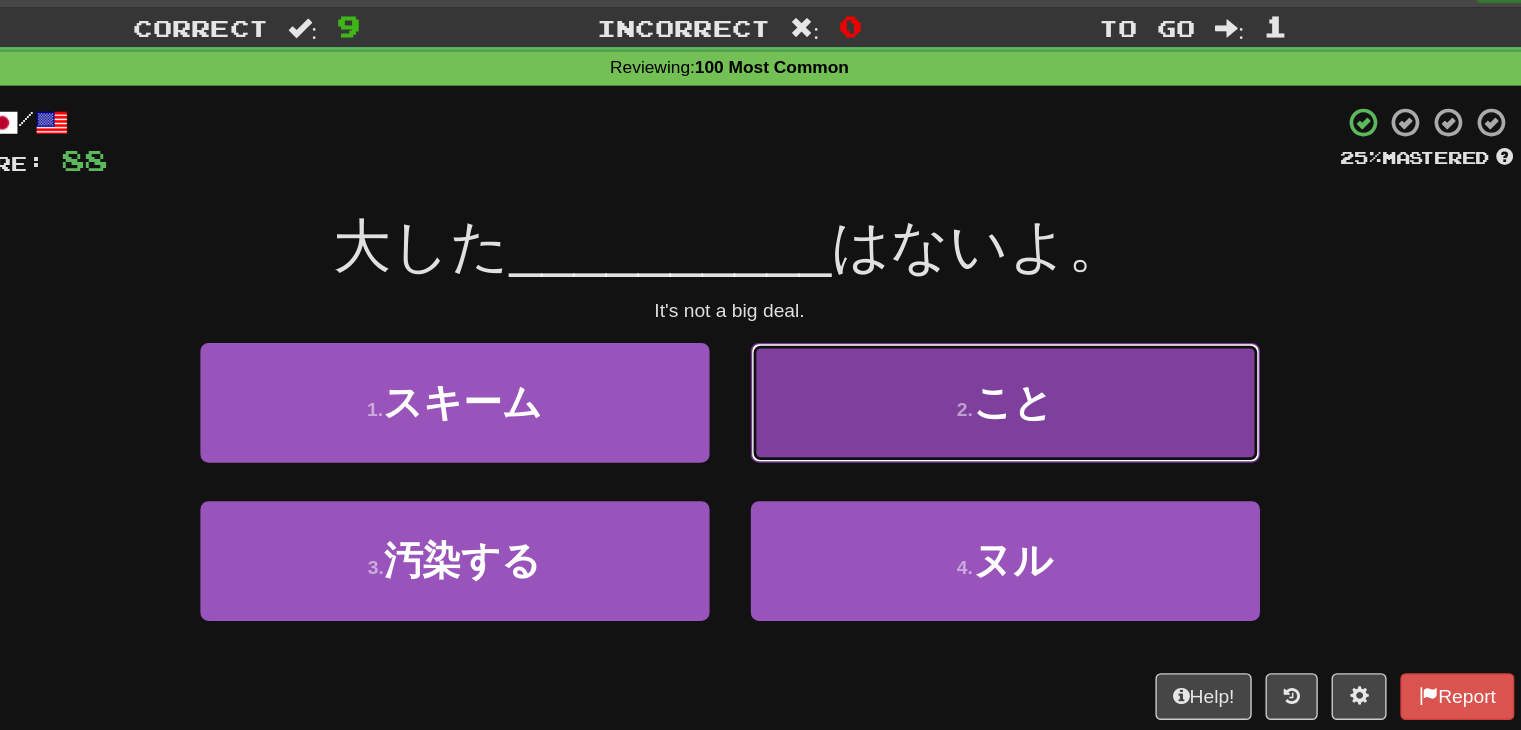 click on "こと" at bounding box center (966, 338) 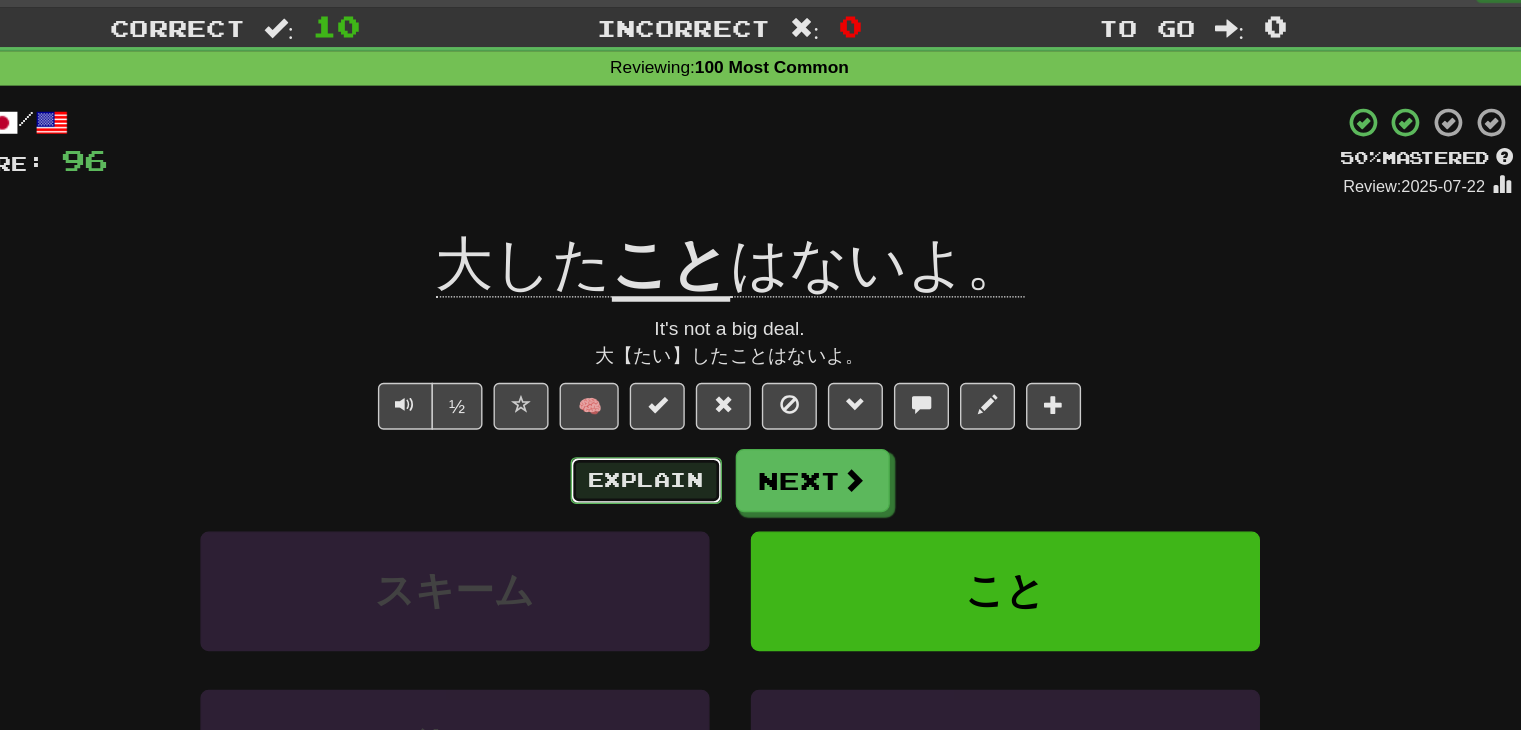 click on "Explain" at bounding box center [700, 395] 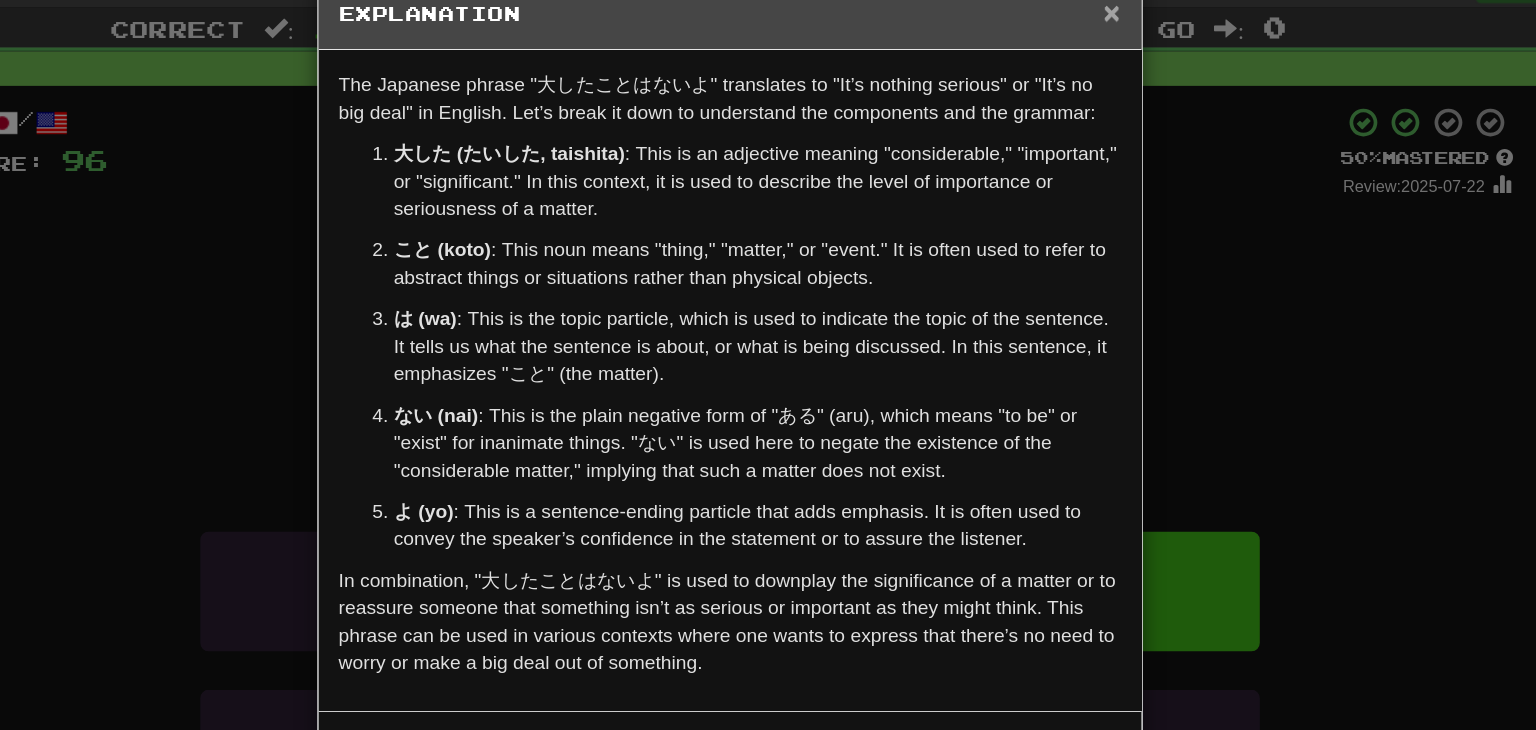click on "×" at bounding box center (1038, 54) 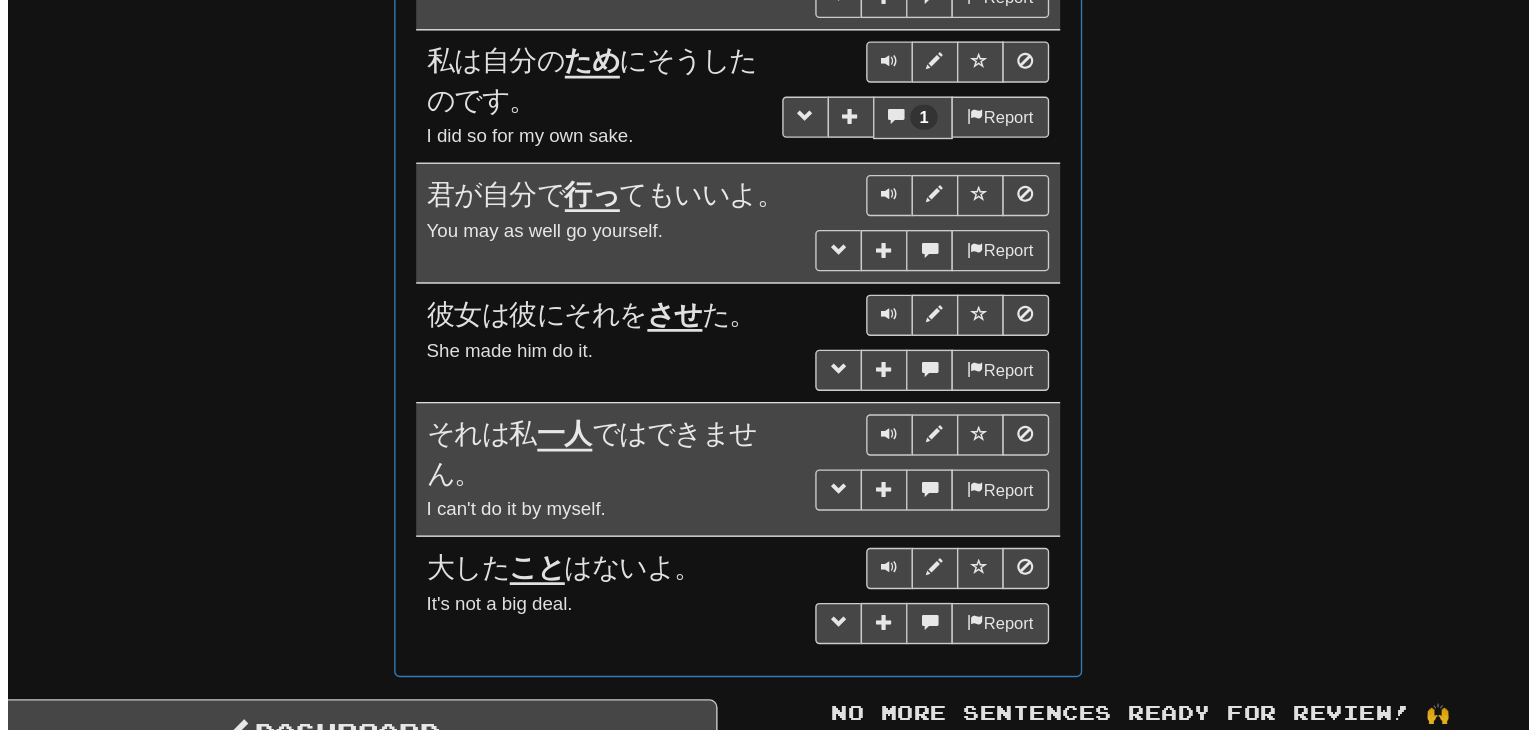 scroll, scrollTop: 1320, scrollLeft: 0, axis: vertical 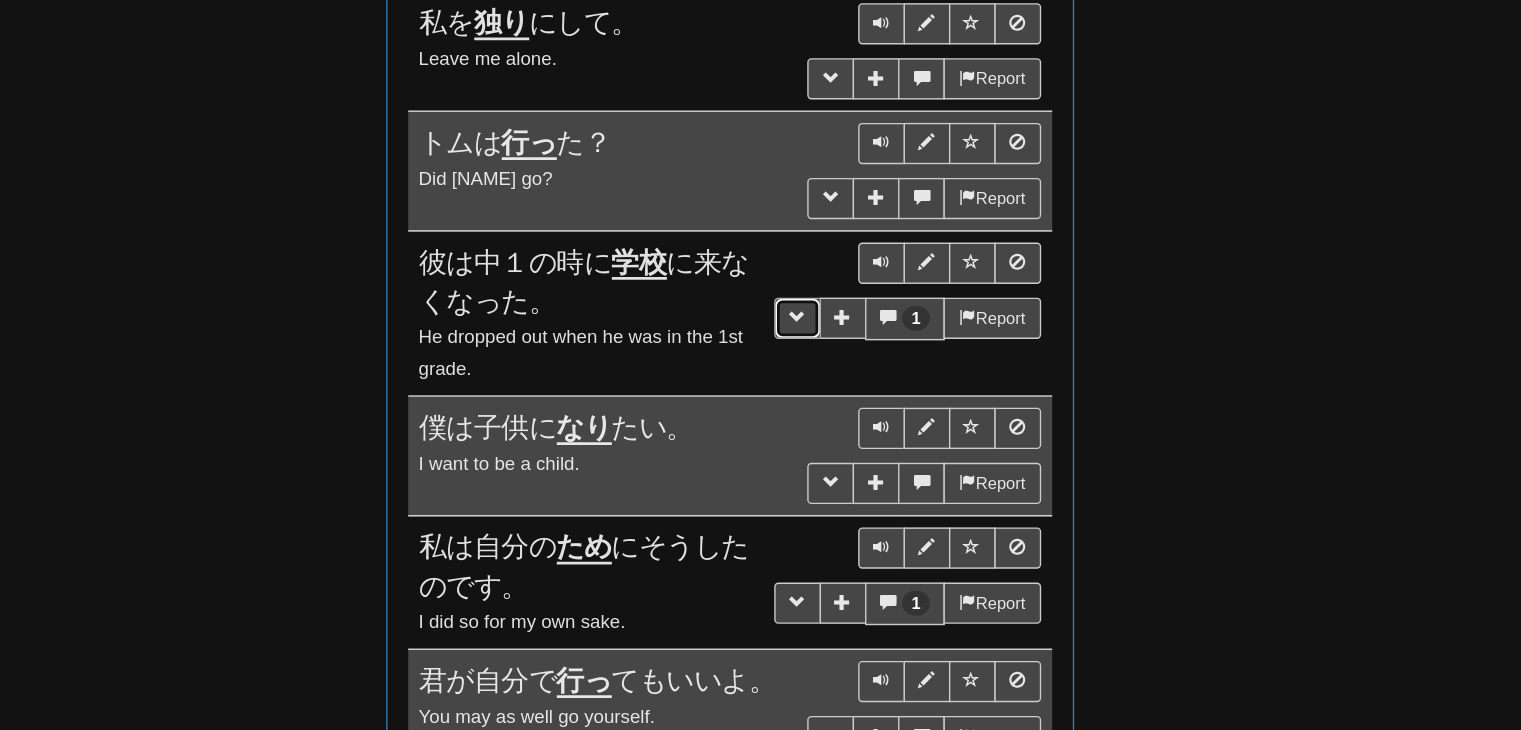 click at bounding box center [810, 230] 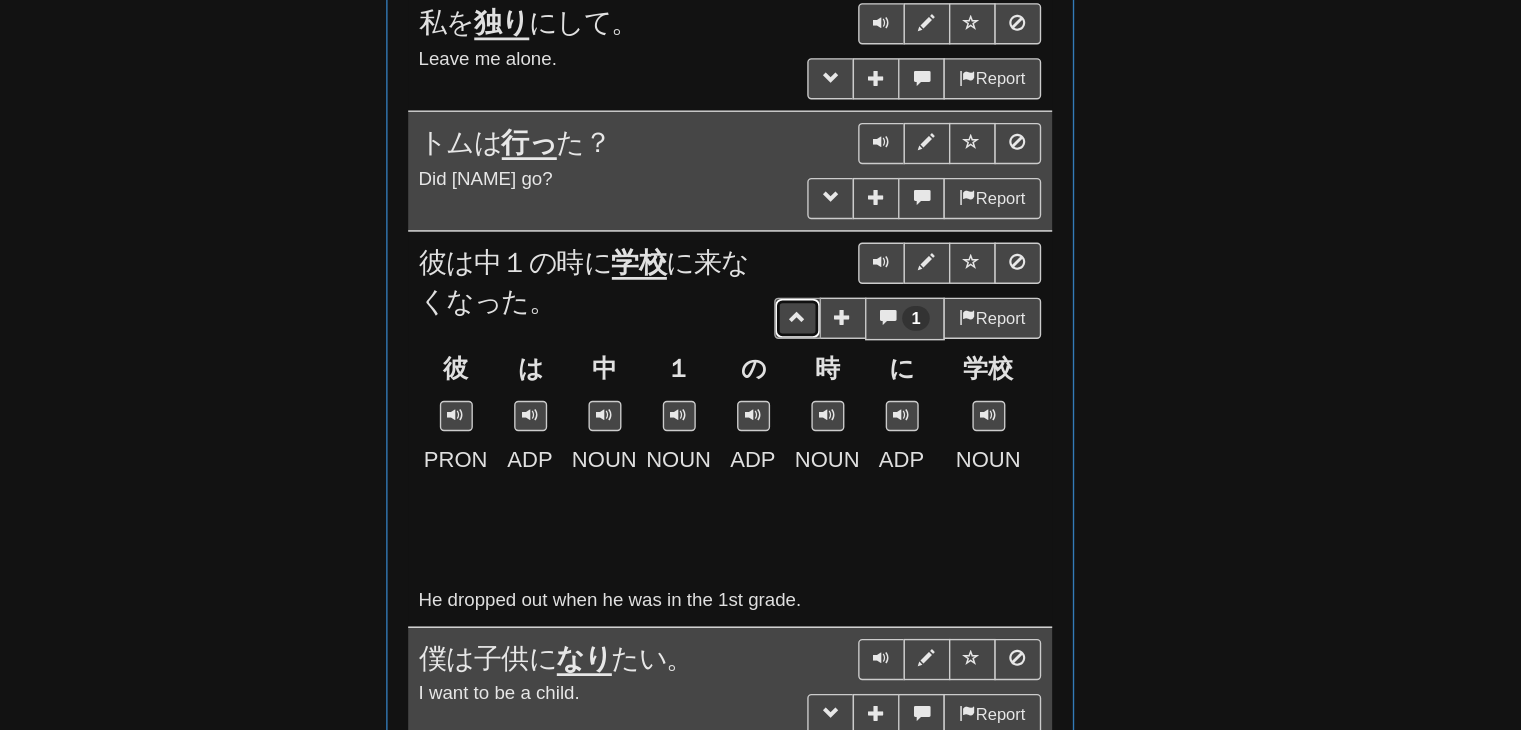click at bounding box center (810, 230) 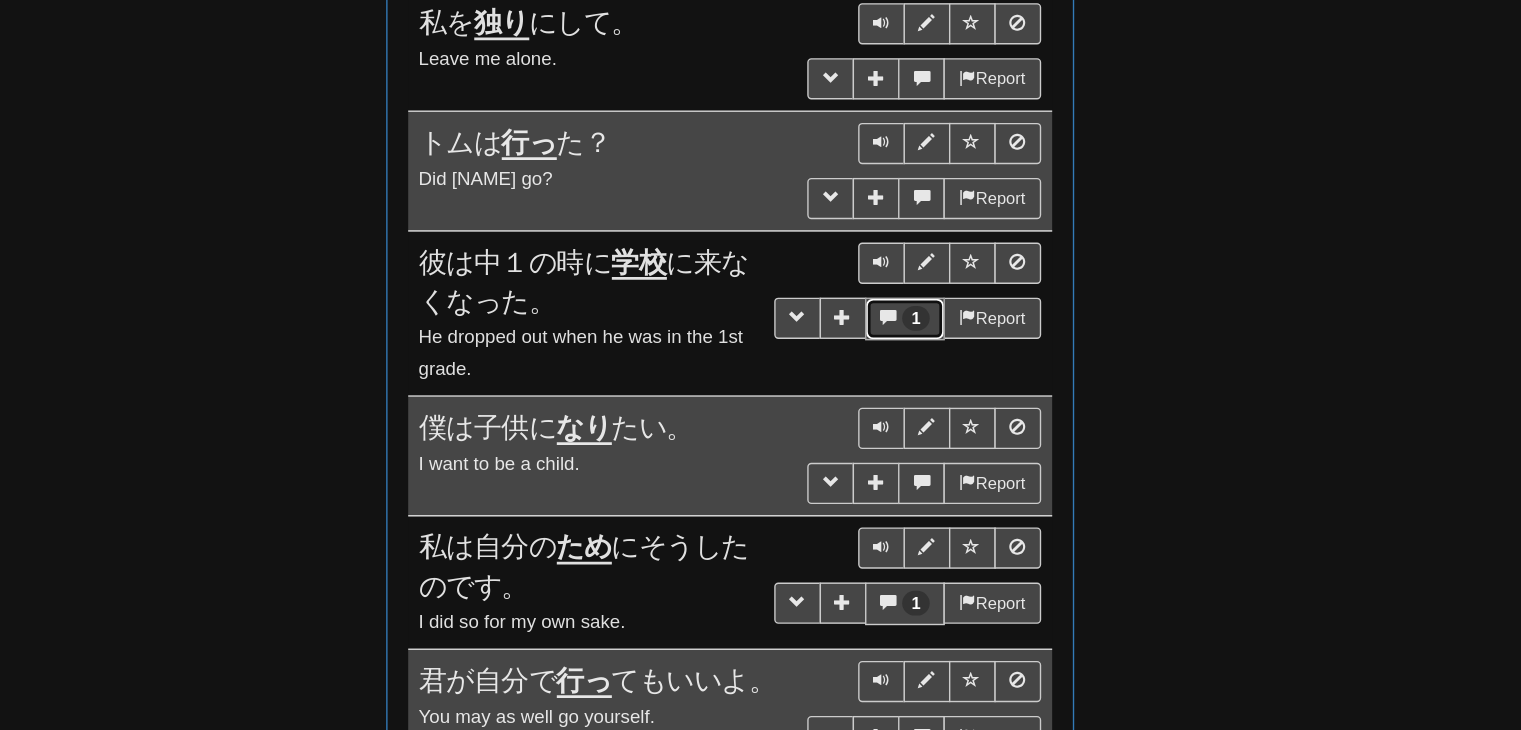 click on "1" at bounding box center [896, 231] 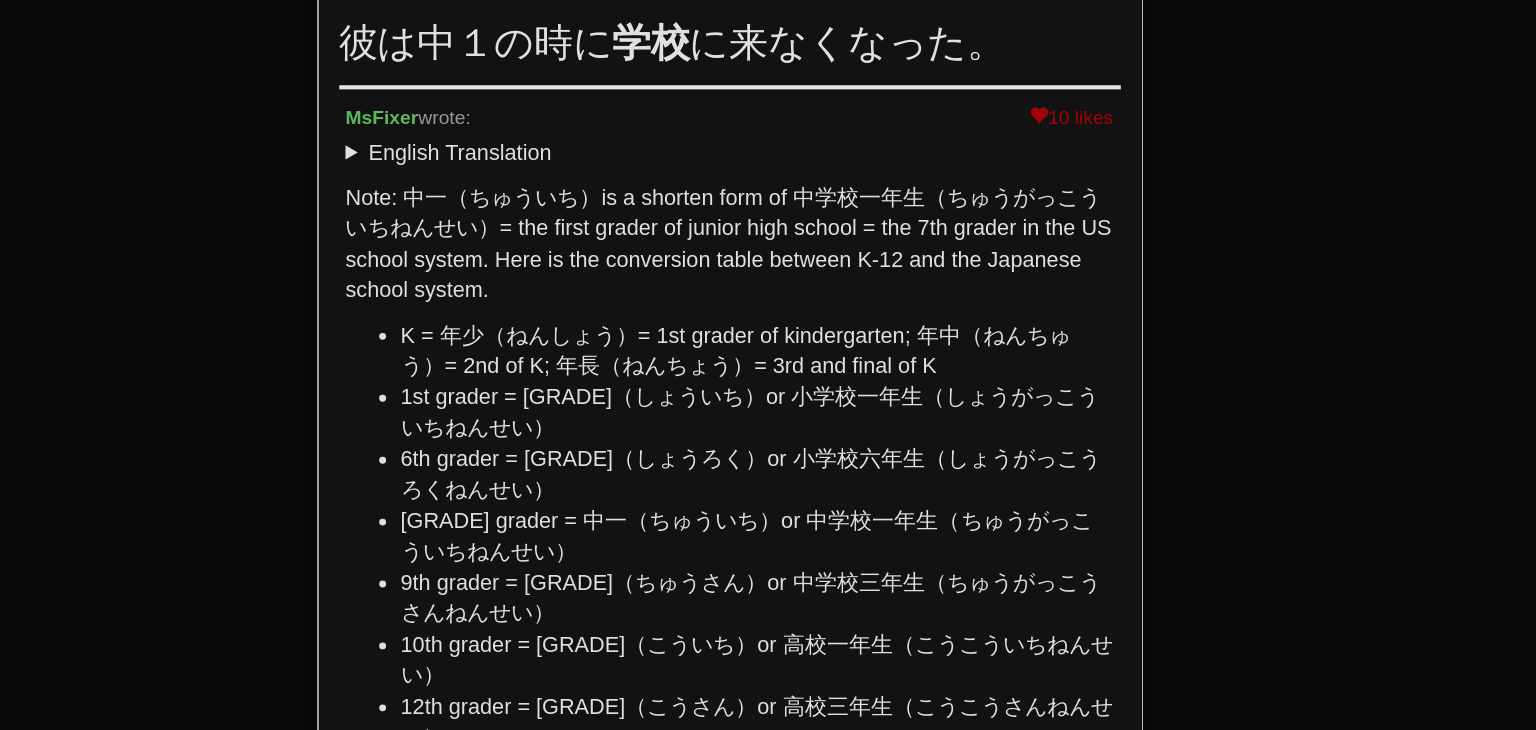 scroll, scrollTop: 67, scrollLeft: 0, axis: vertical 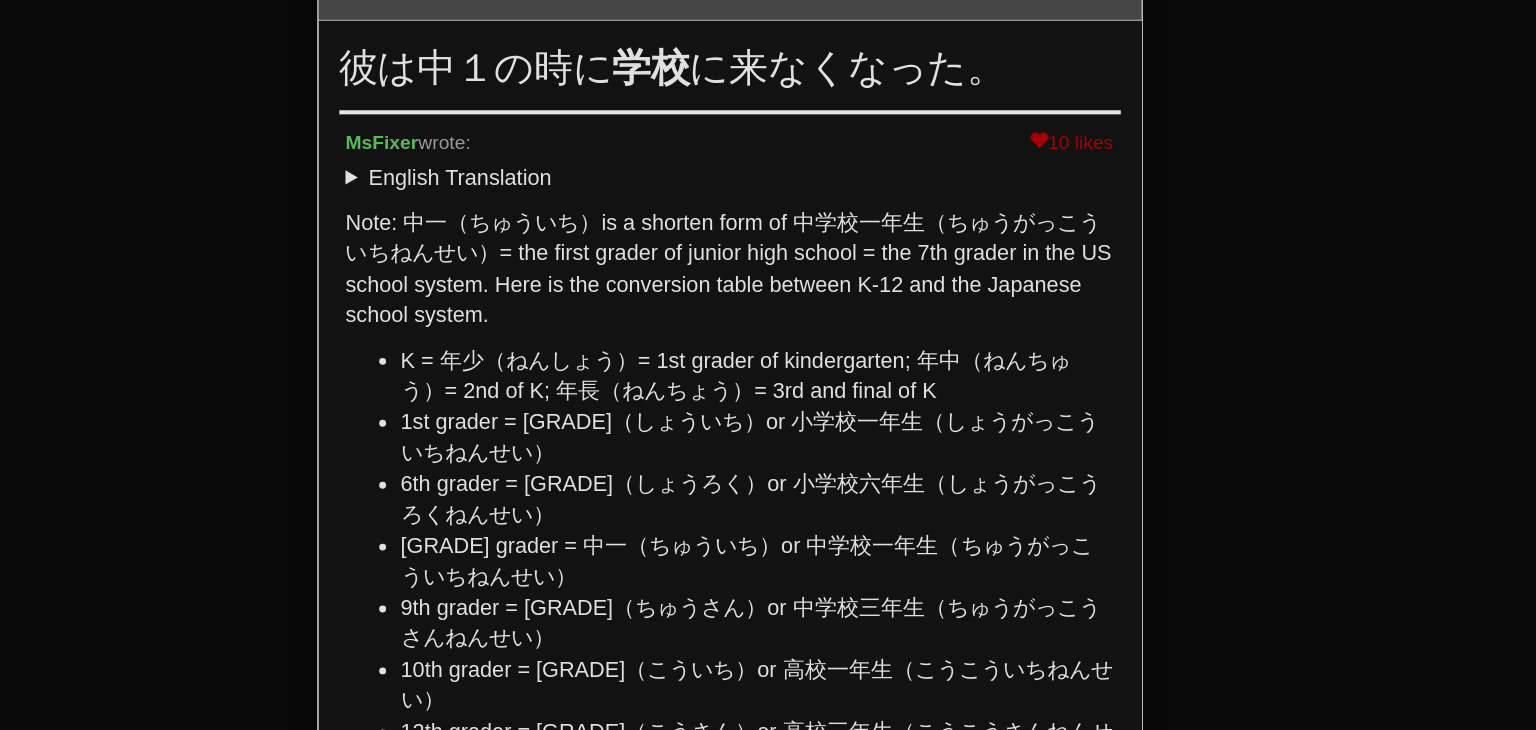 click on "English Translation" at bounding box center (761, 129) 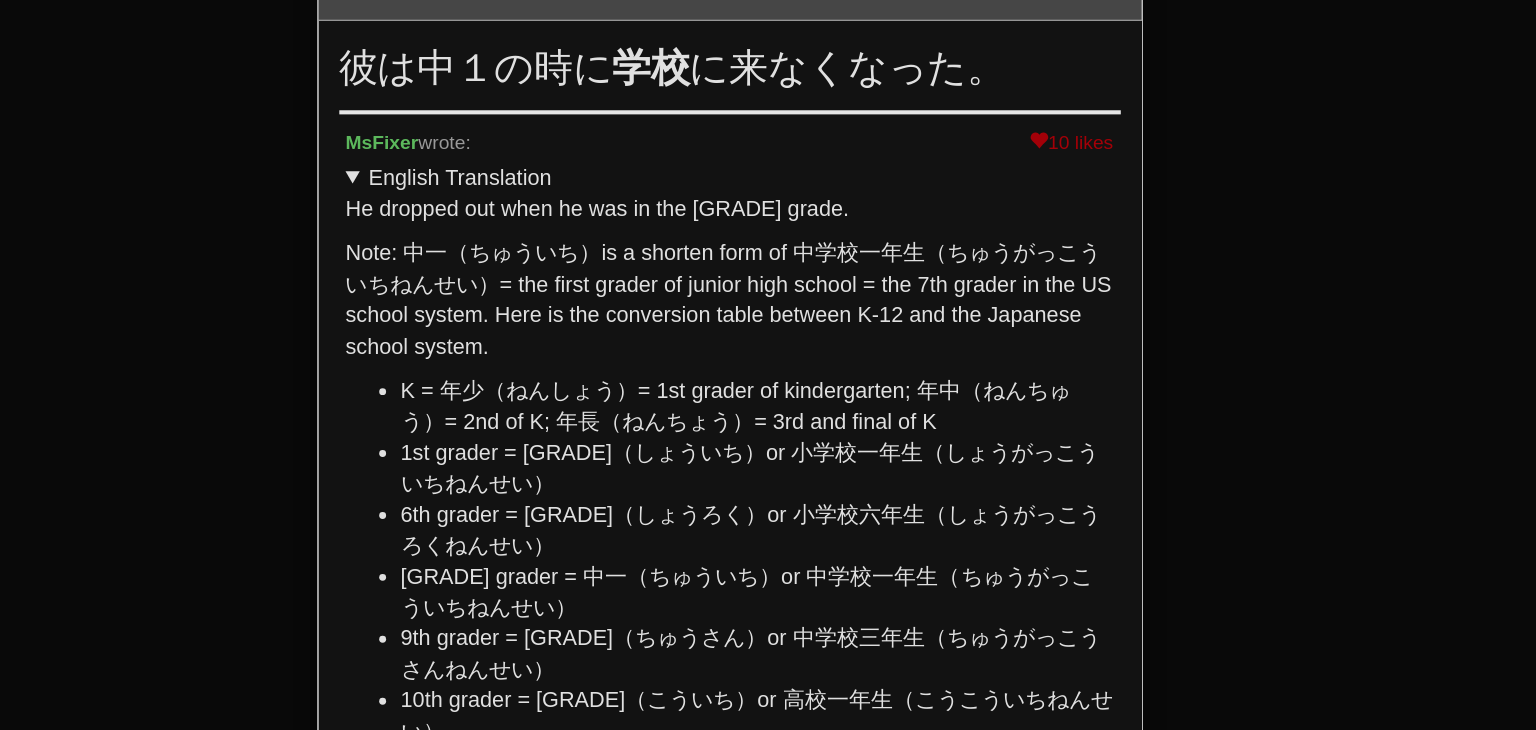 click on "English Translation" at bounding box center (761, 129) 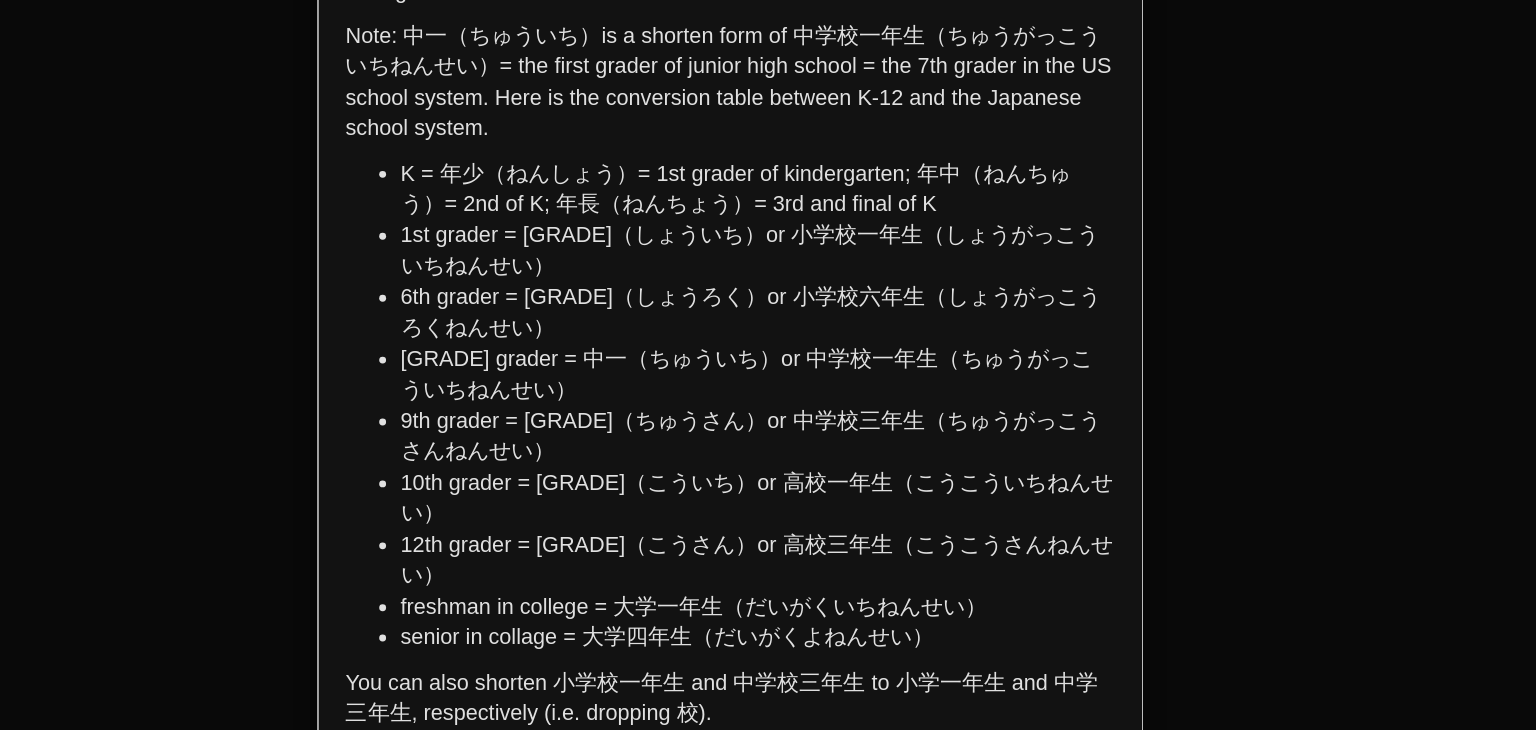 scroll, scrollTop: 0, scrollLeft: 0, axis: both 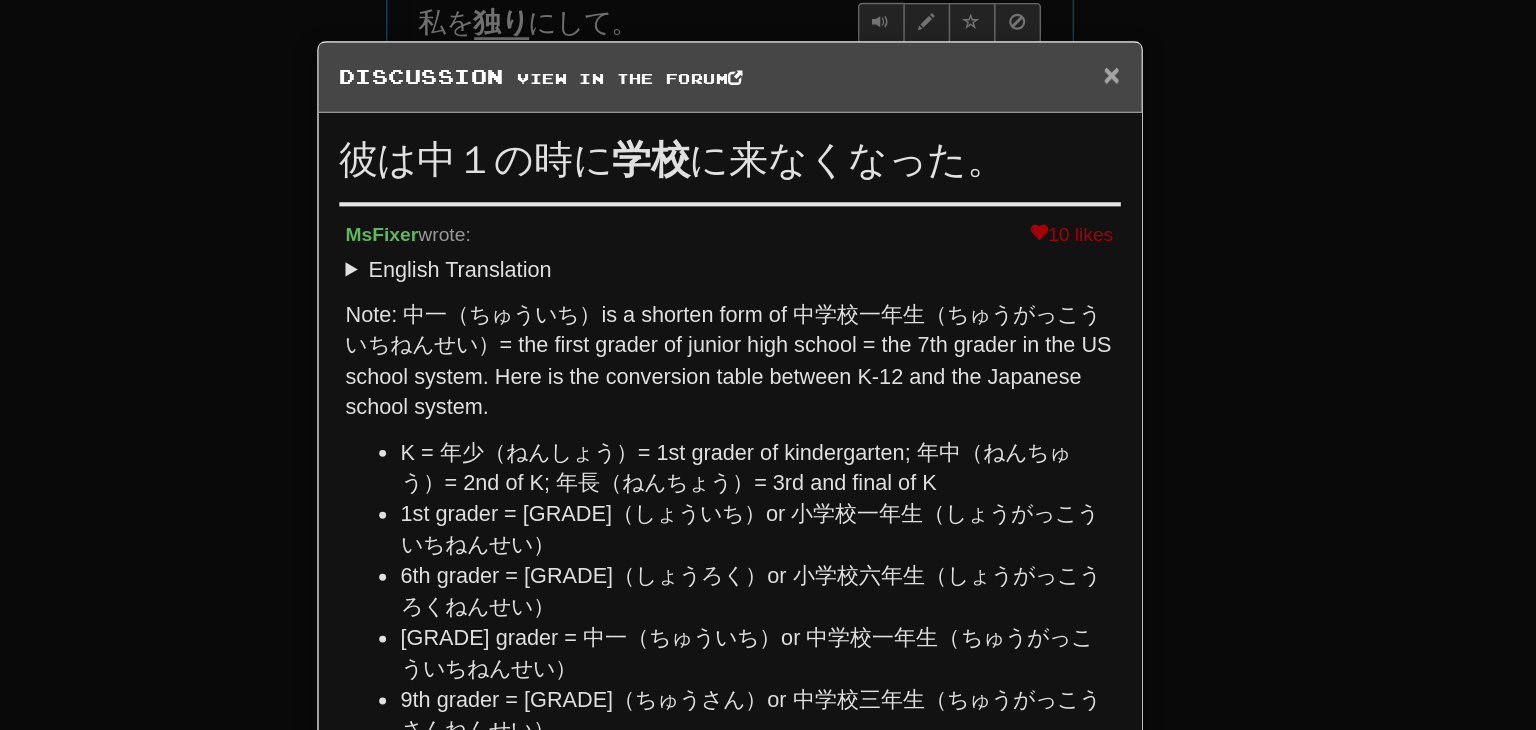 click on "×" at bounding box center (1038, 54) 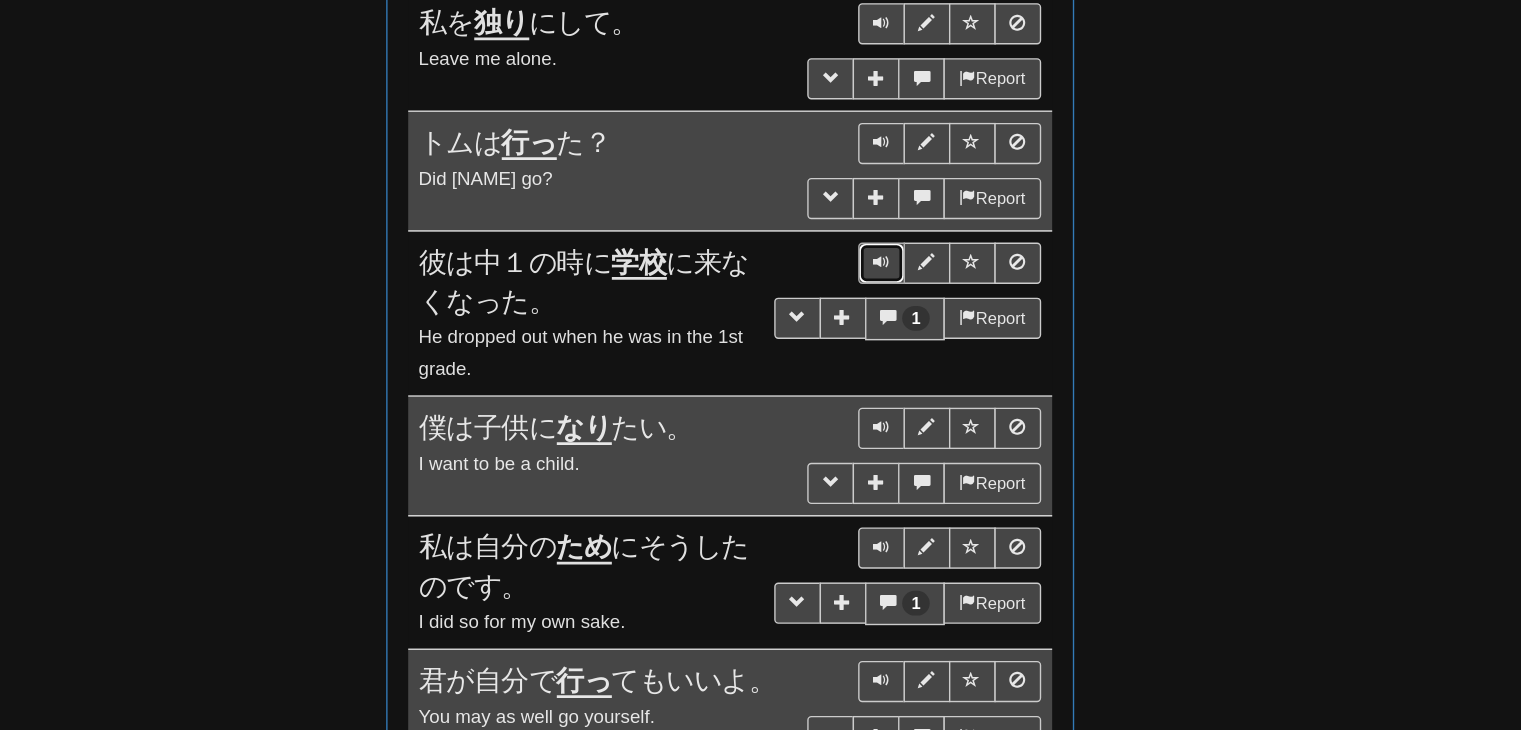 click at bounding box center (871, 190) 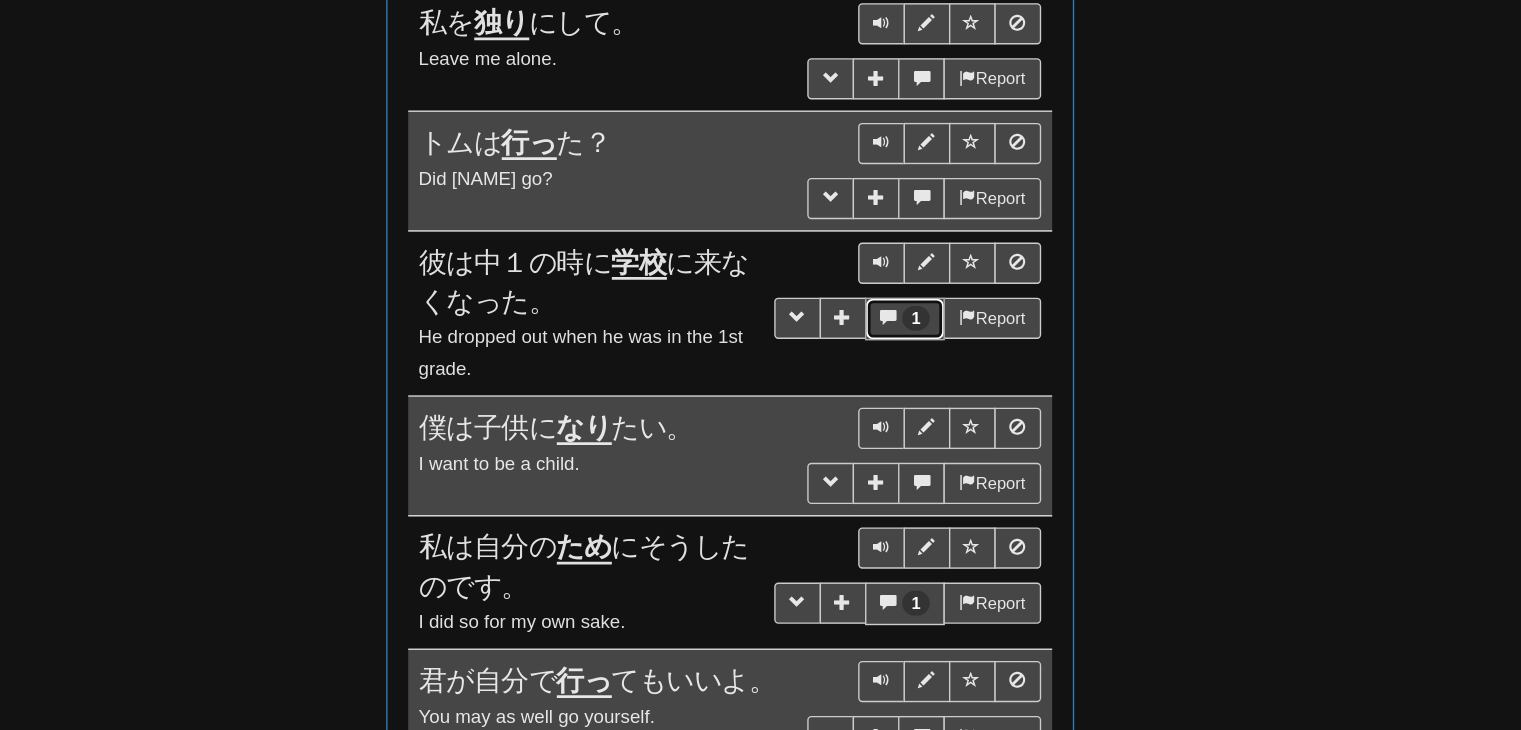 click on "1" at bounding box center [896, 231] 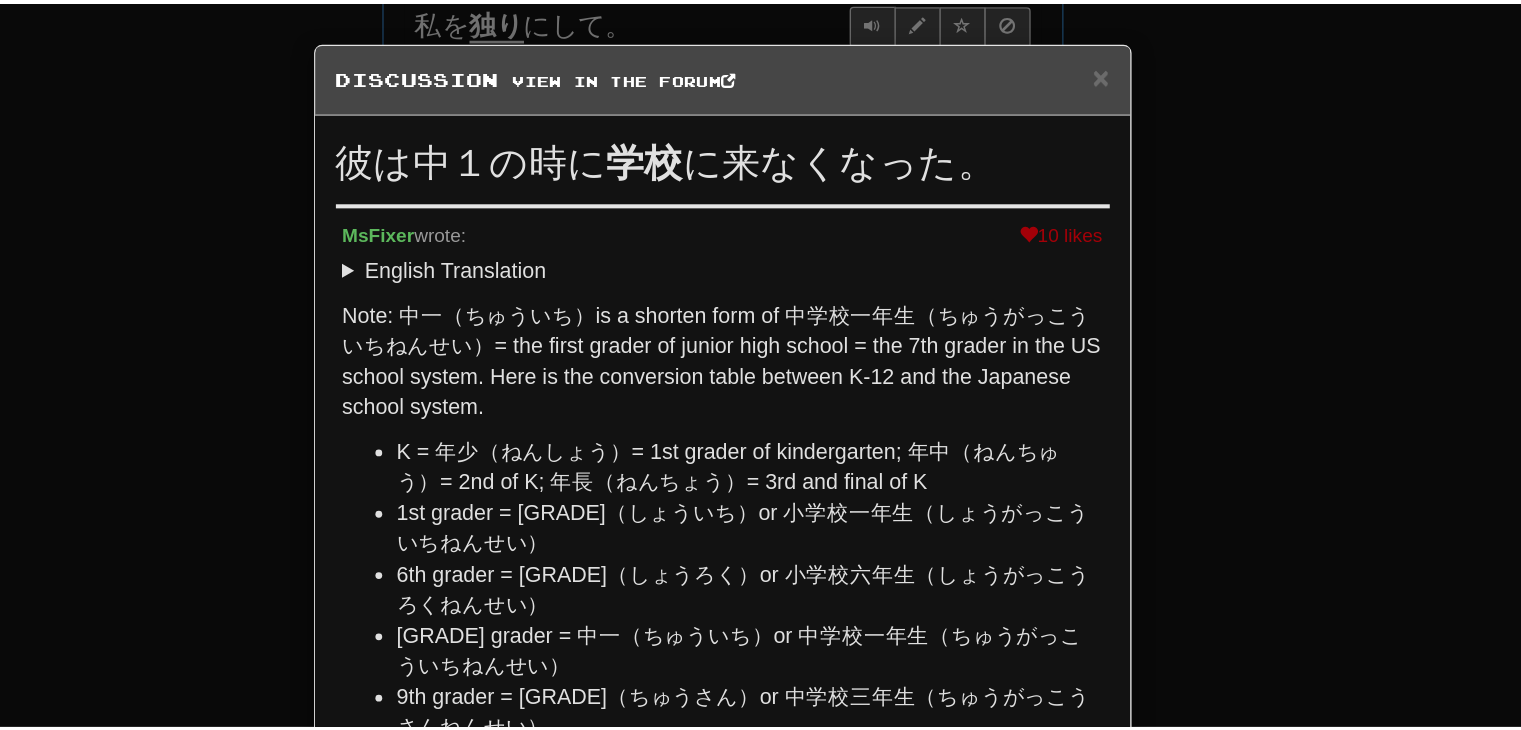 scroll, scrollTop: 0, scrollLeft: 0, axis: both 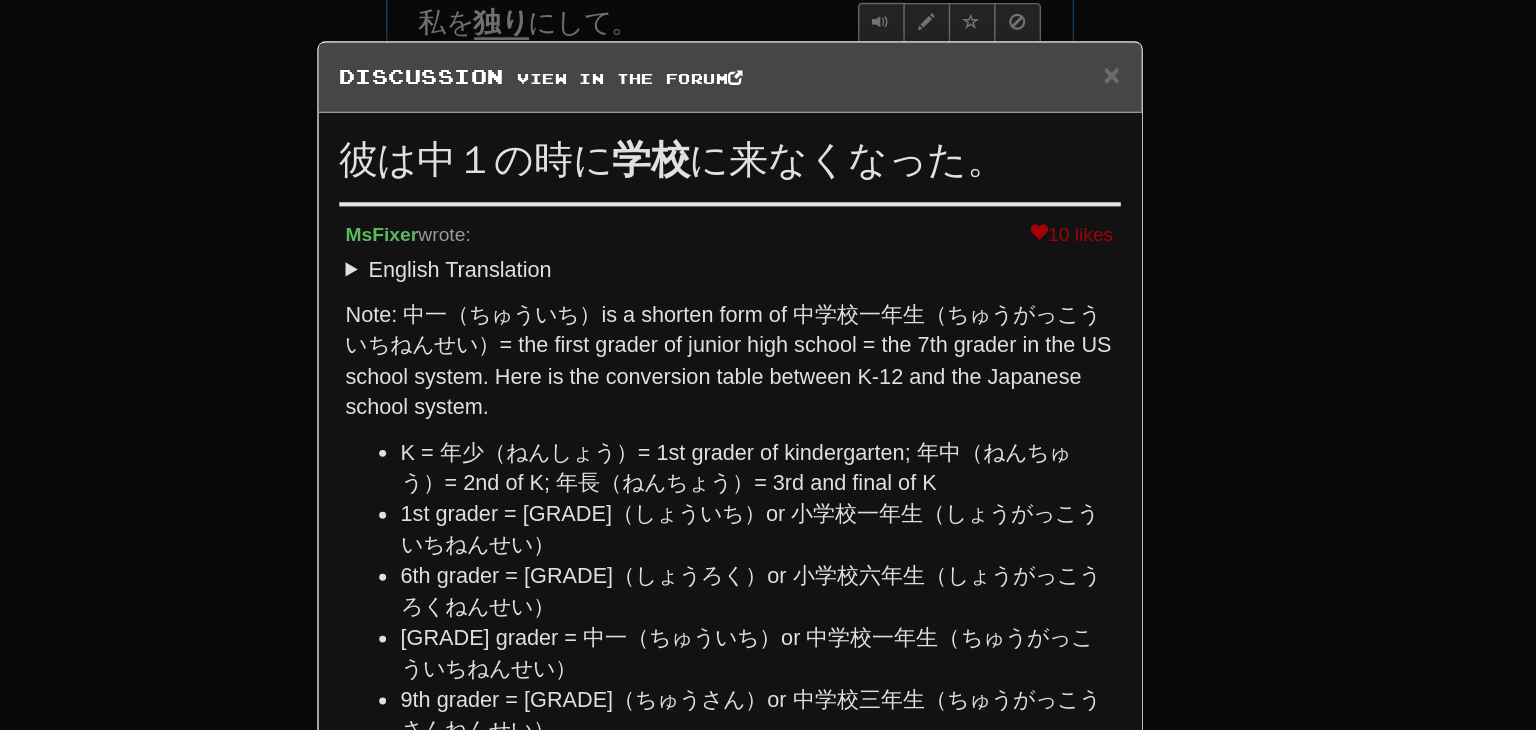 click on "学校" at bounding box center (704, 116) 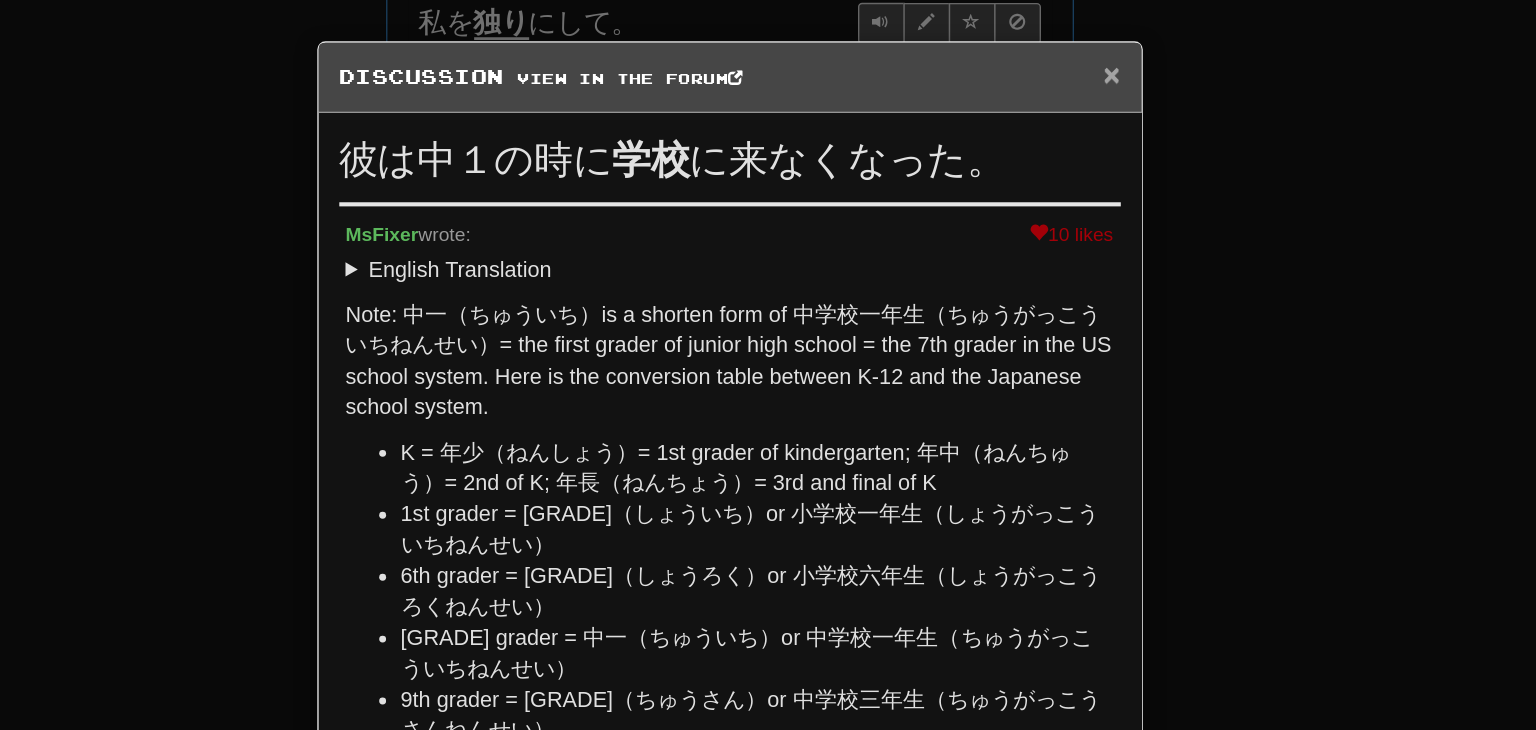 click on "×" at bounding box center (1038, 54) 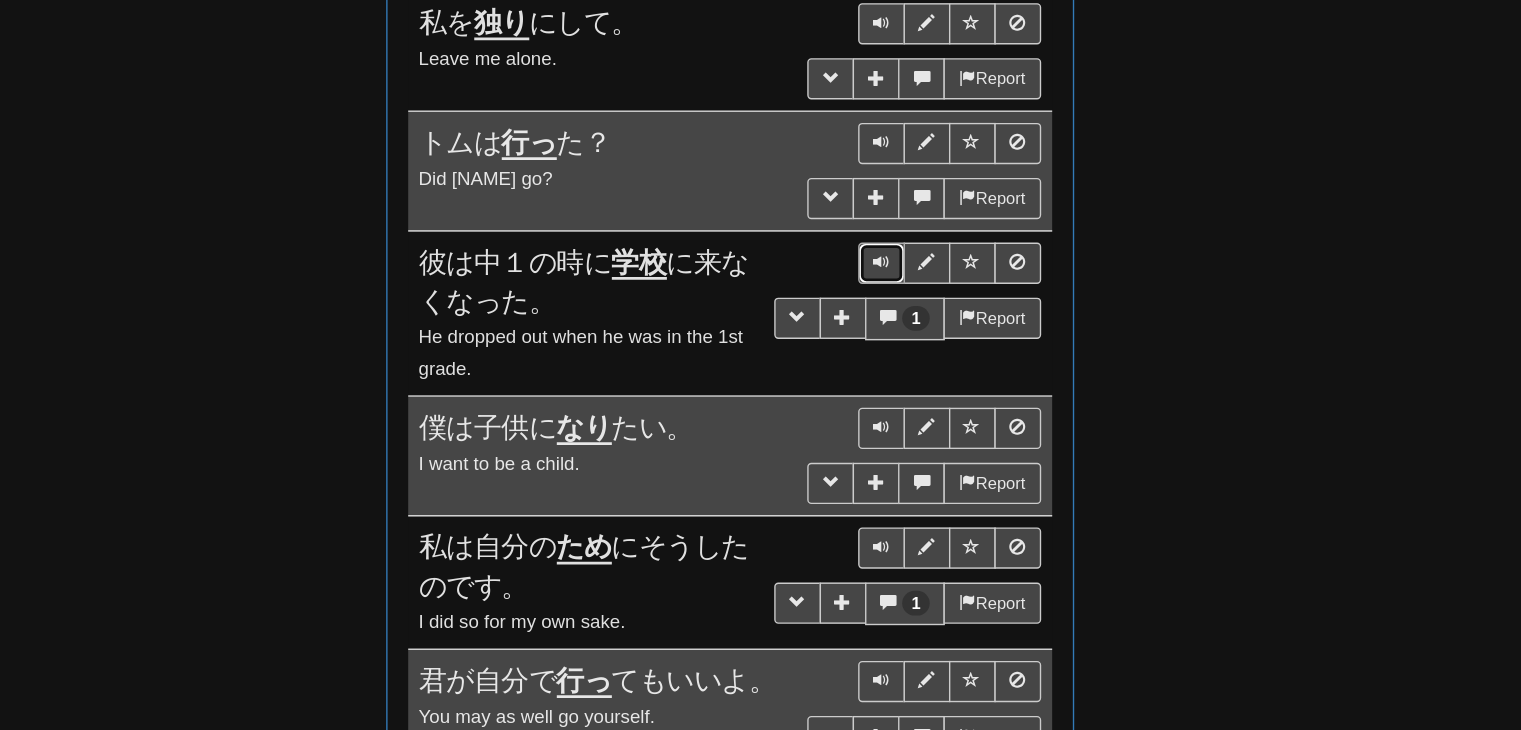 click at bounding box center (871, 190) 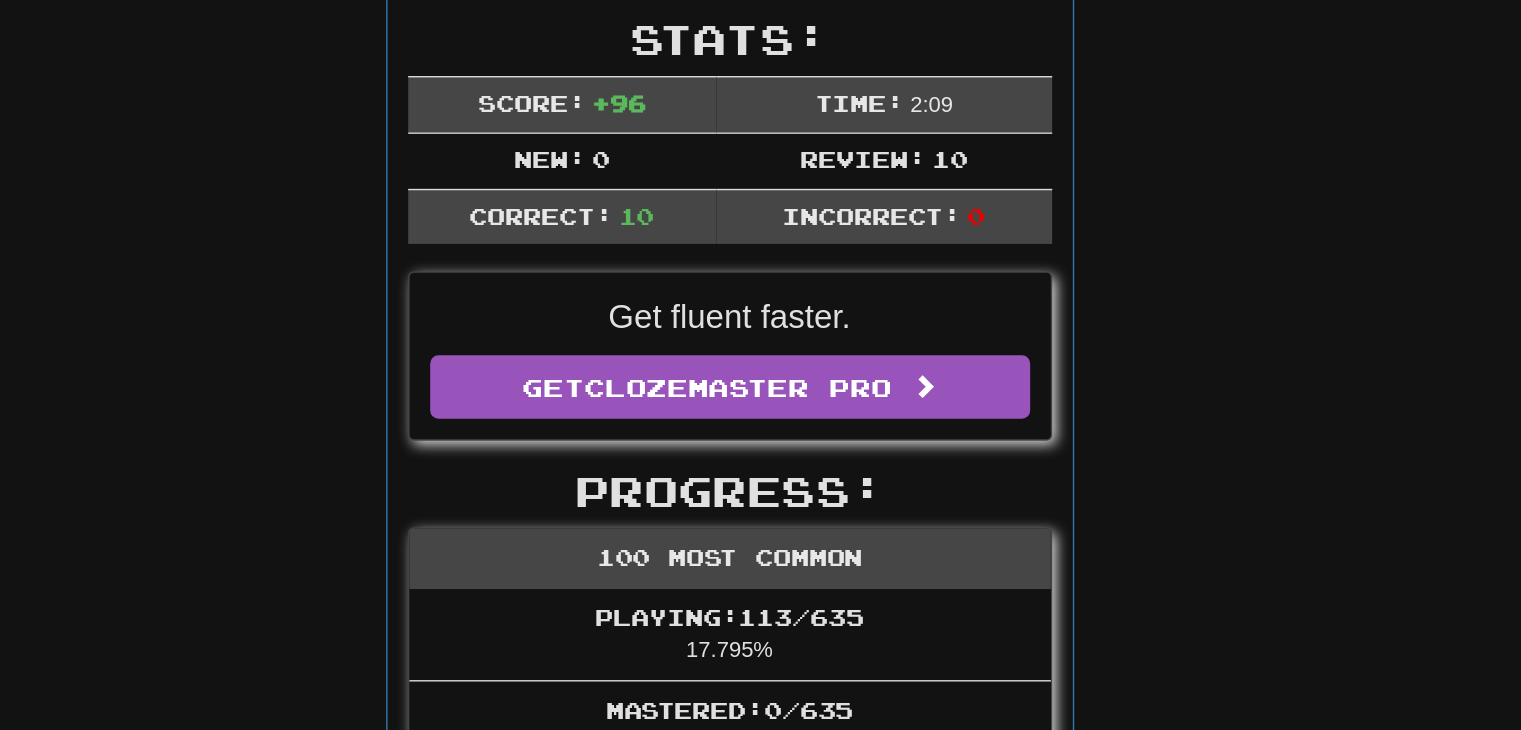 scroll, scrollTop: 0, scrollLeft: 0, axis: both 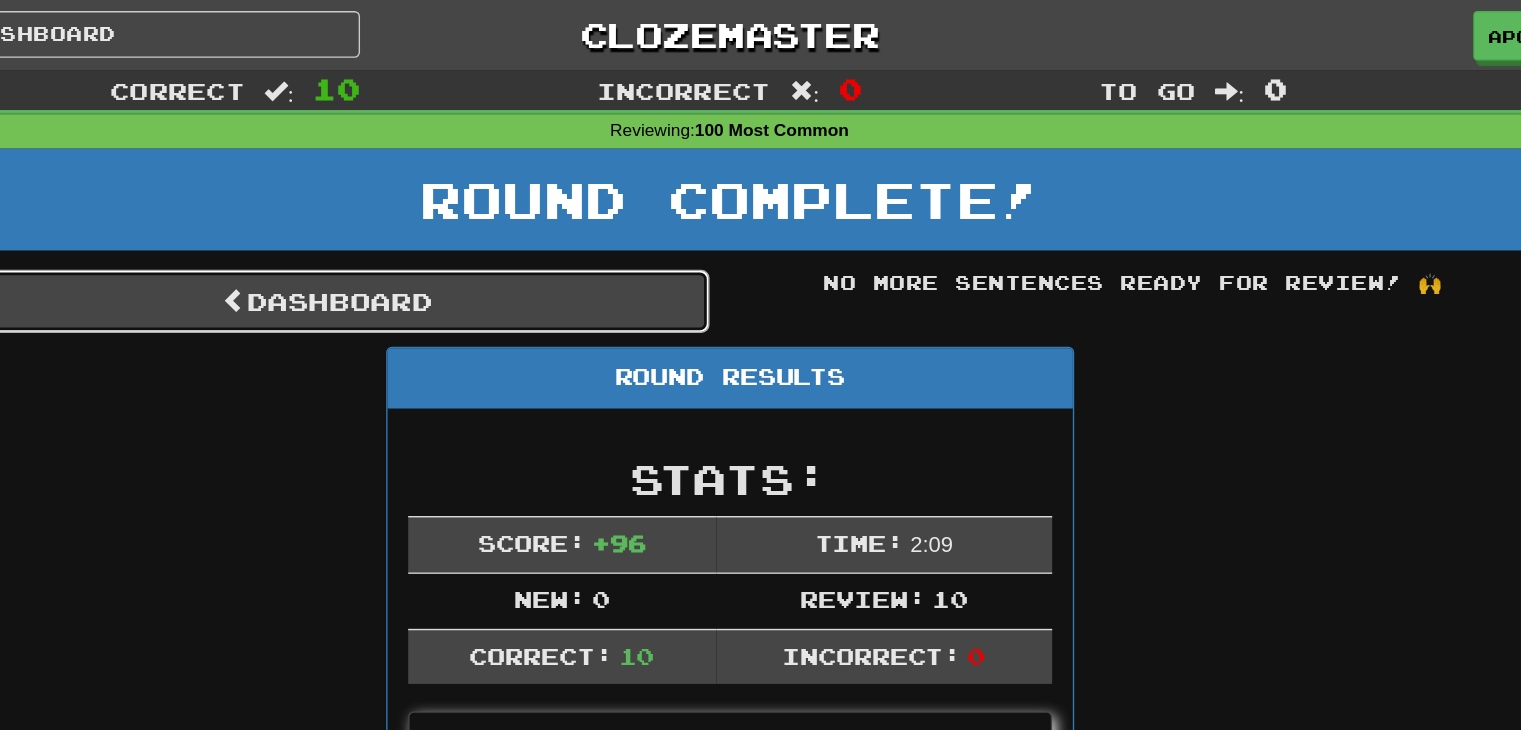 click on "Dashboard" at bounding box center [468, 219] 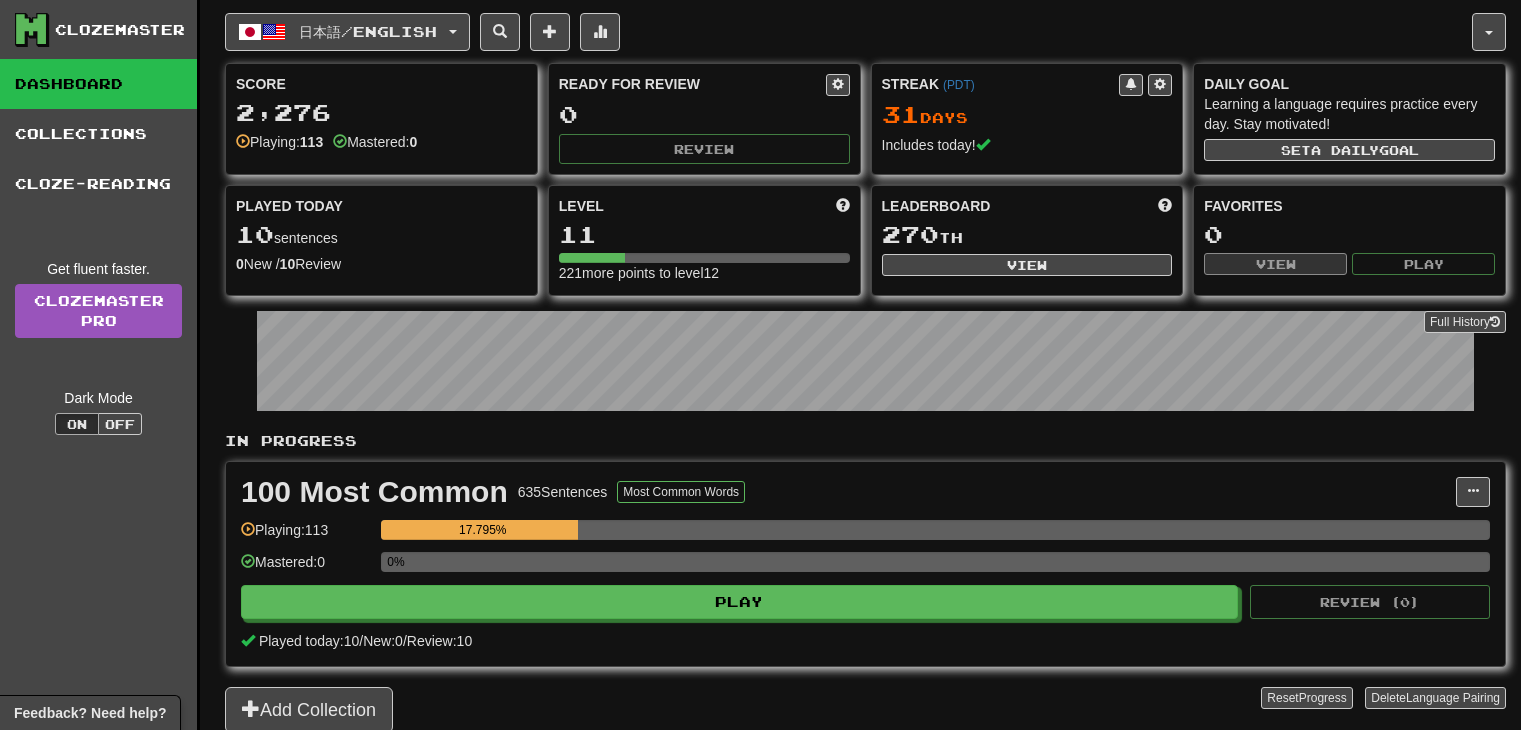 scroll, scrollTop: 0, scrollLeft: 0, axis: both 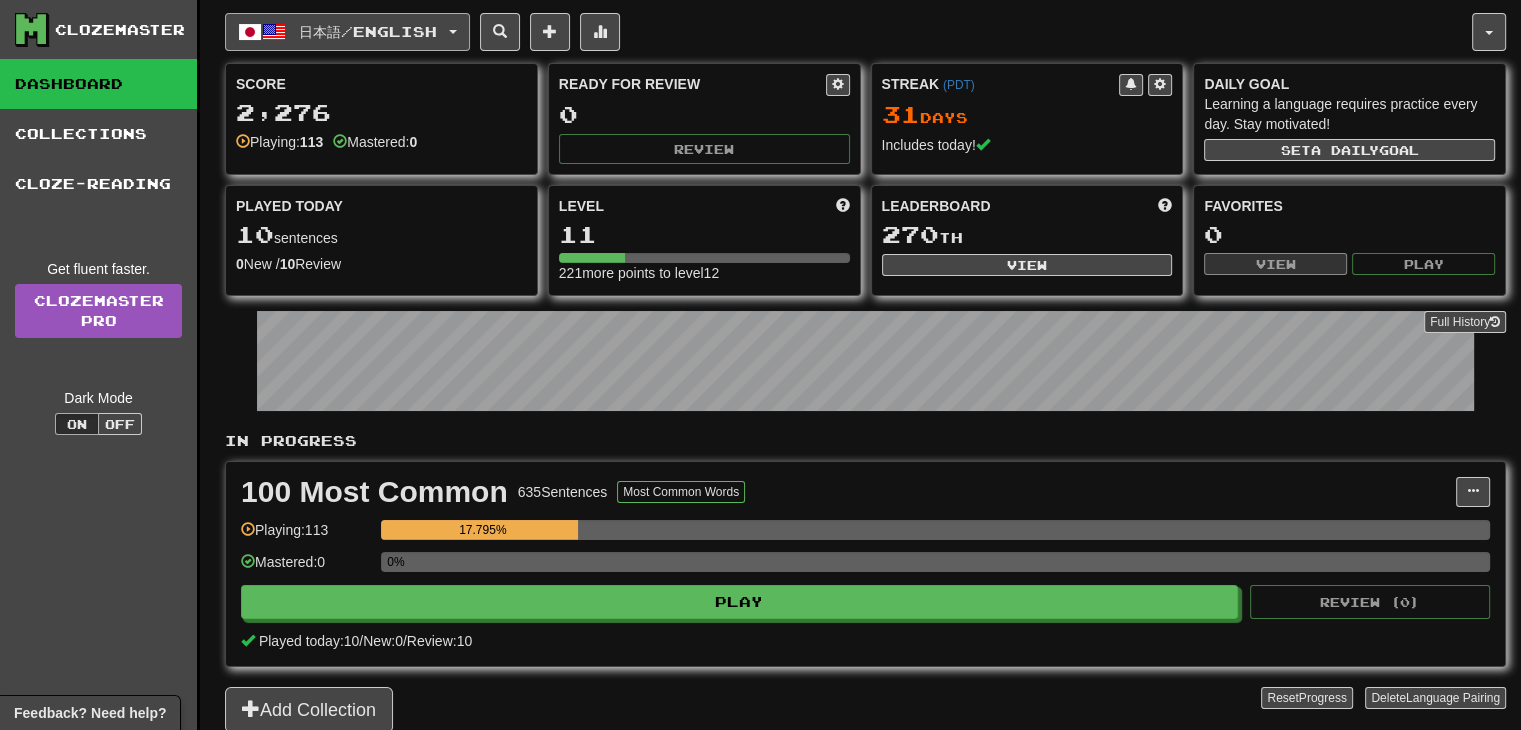 click on "日本語  /  English" at bounding box center (368, 31) 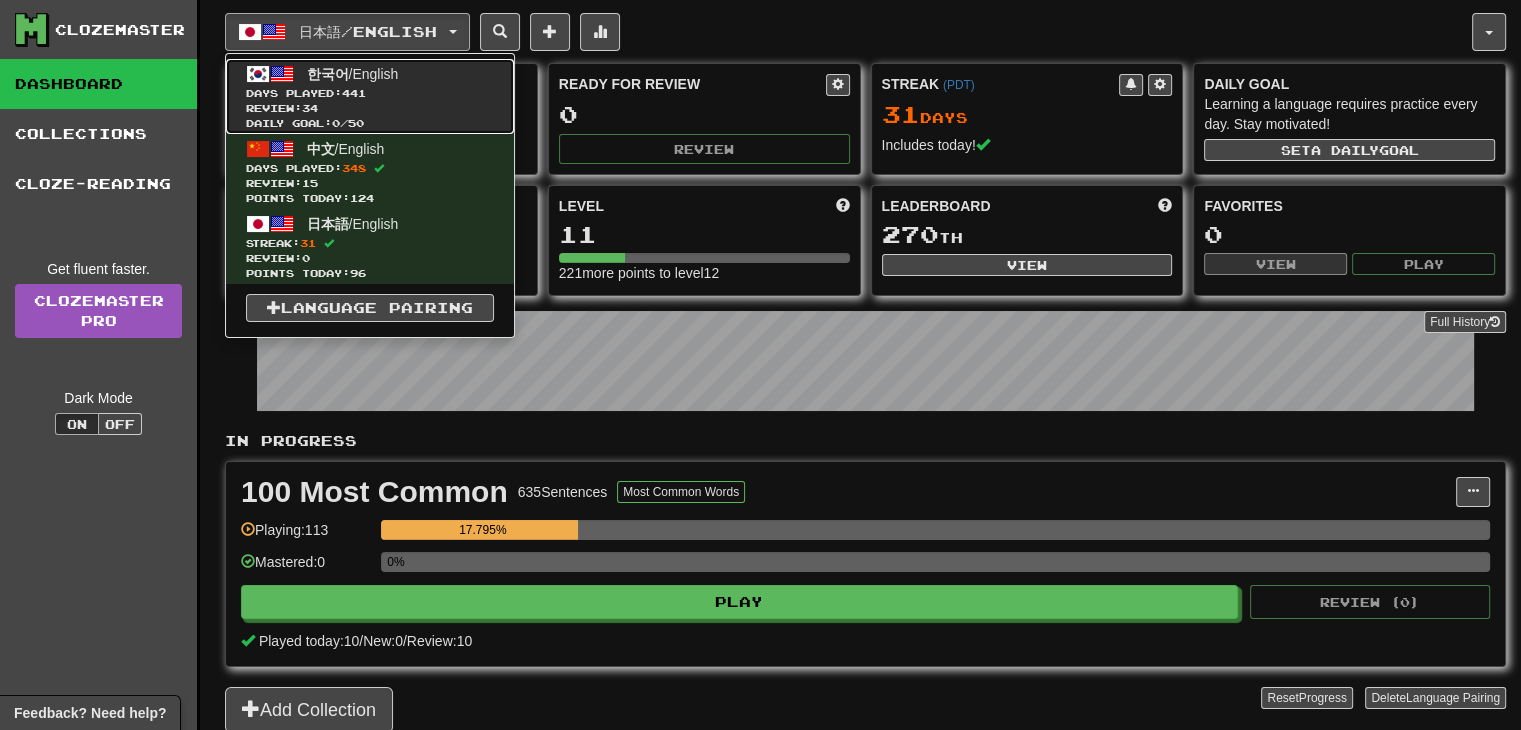 click on "Review:  34" at bounding box center (370, 108) 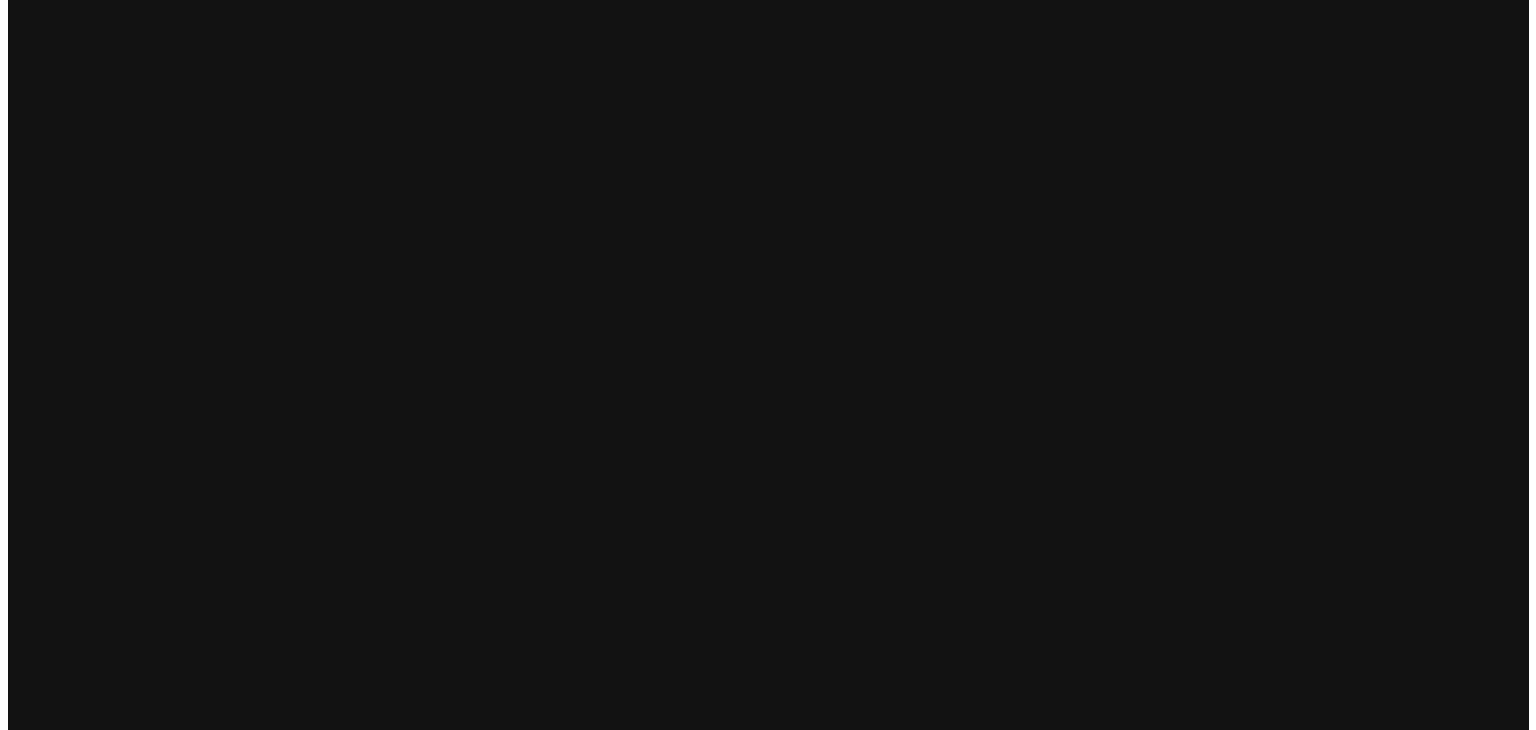 scroll, scrollTop: 0, scrollLeft: 0, axis: both 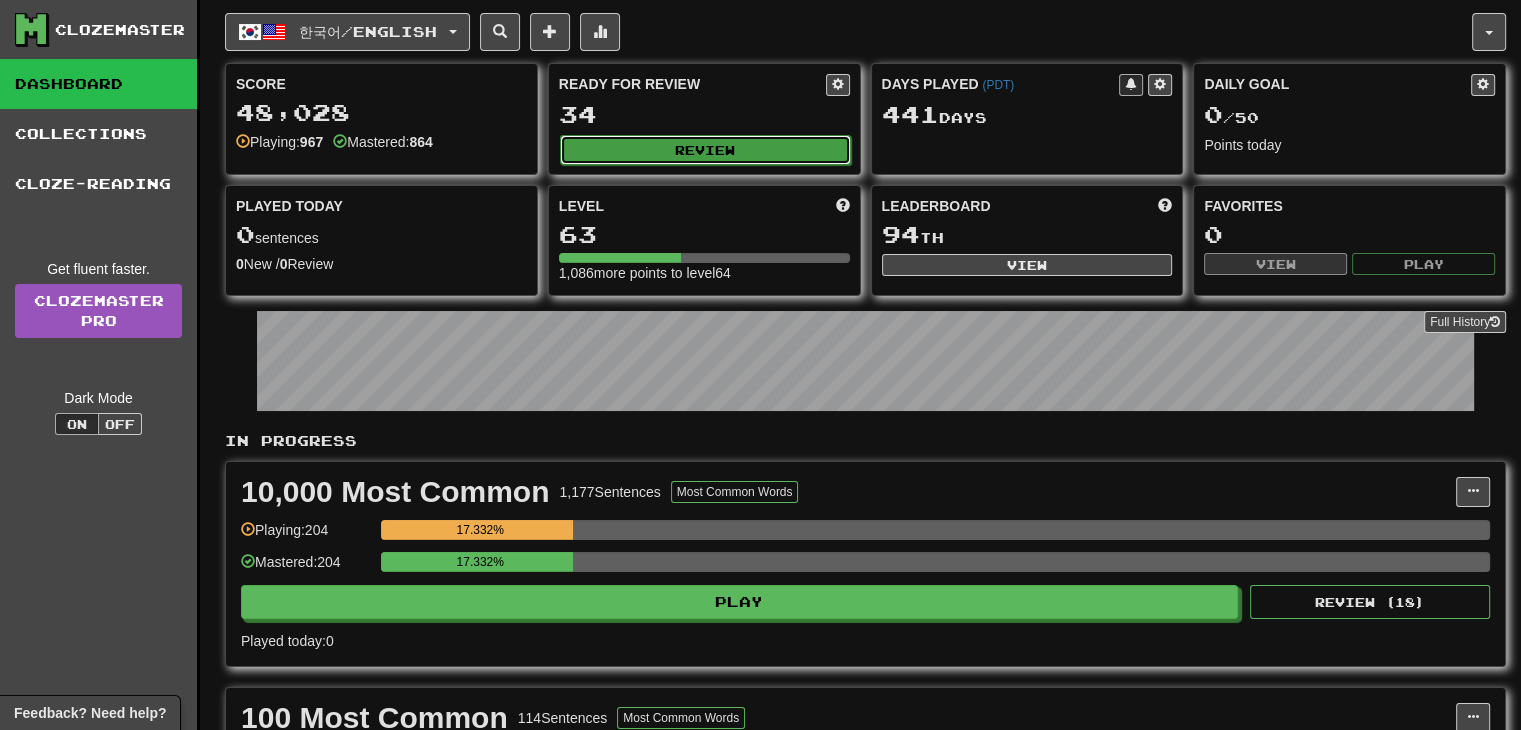 click on "Review" at bounding box center (705, 150) 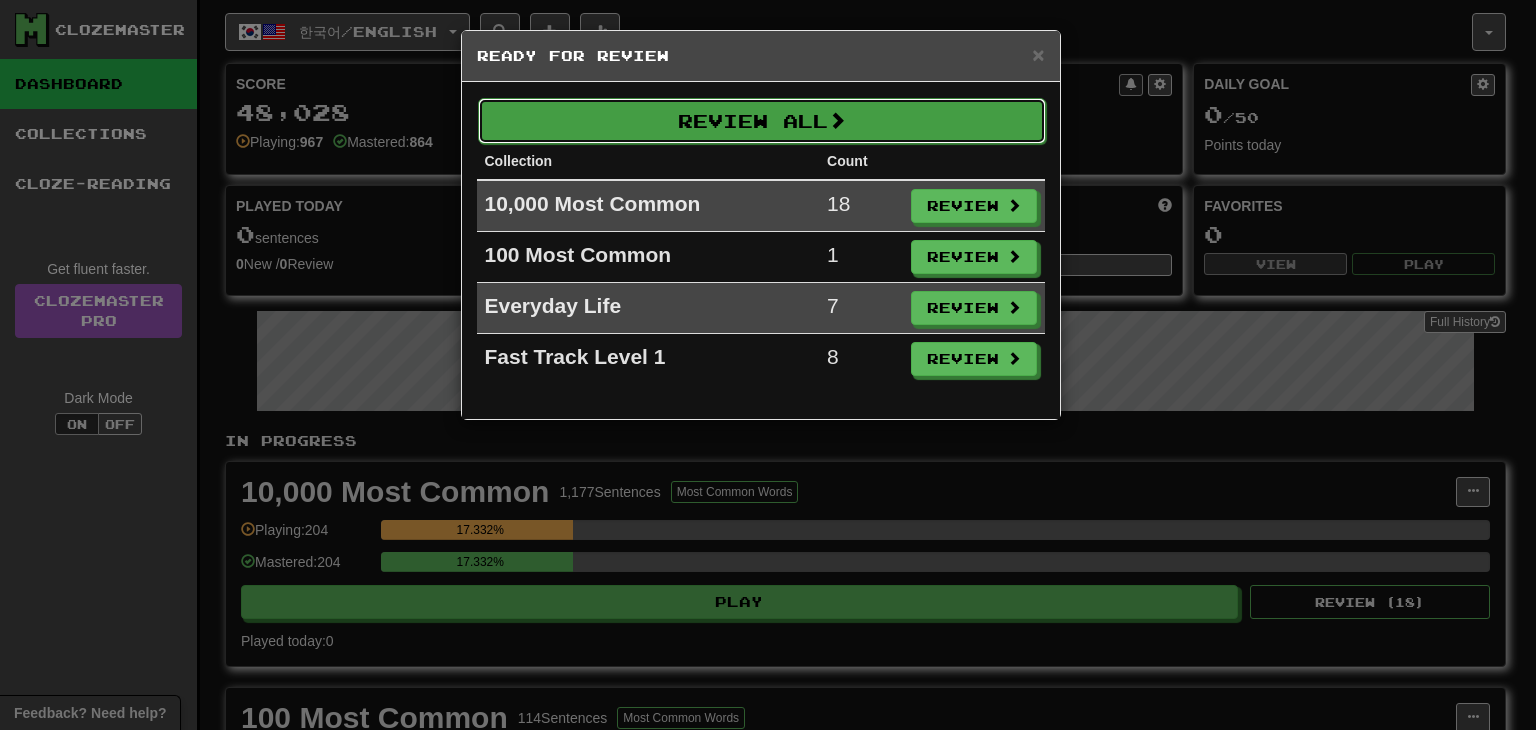click on "Review All" at bounding box center [762, 121] 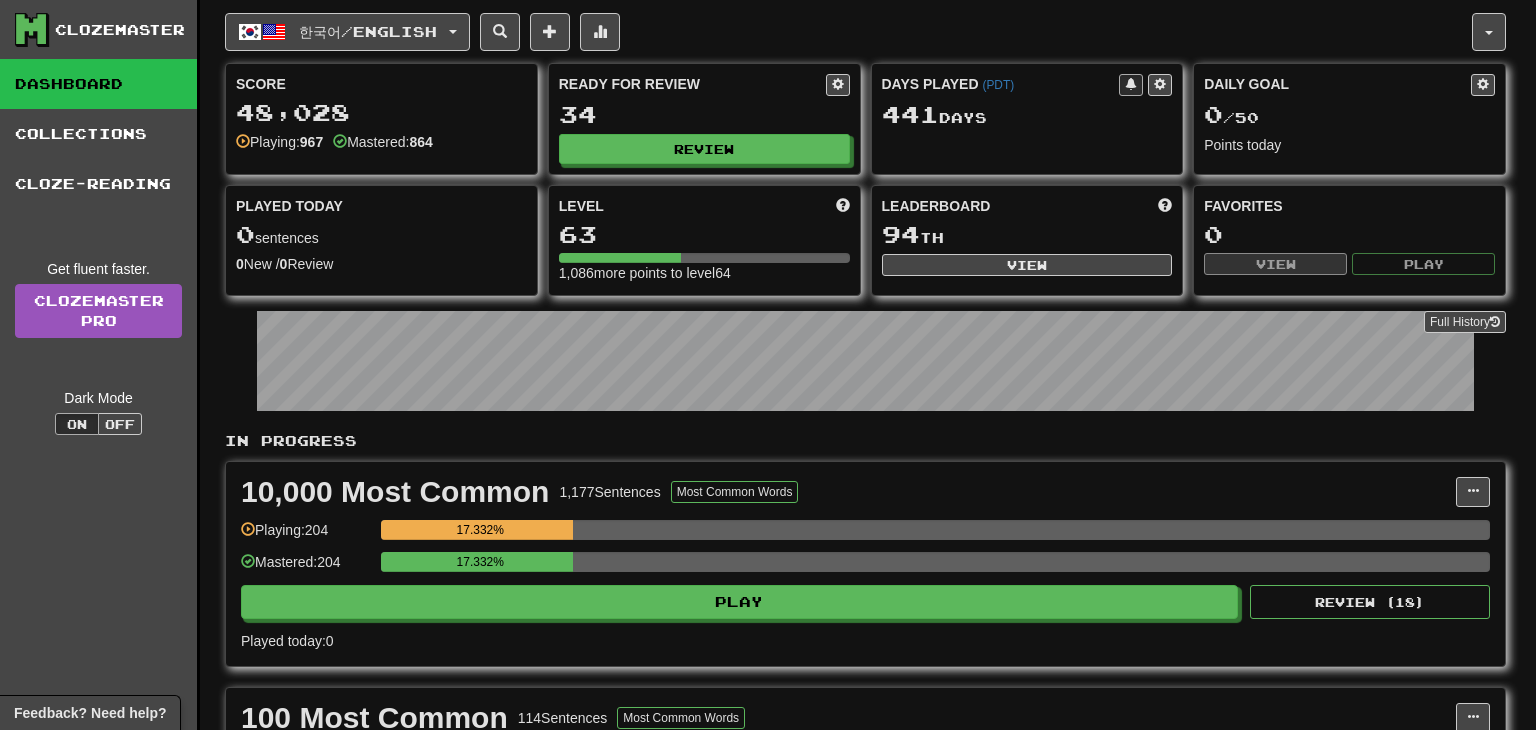 select on "**" 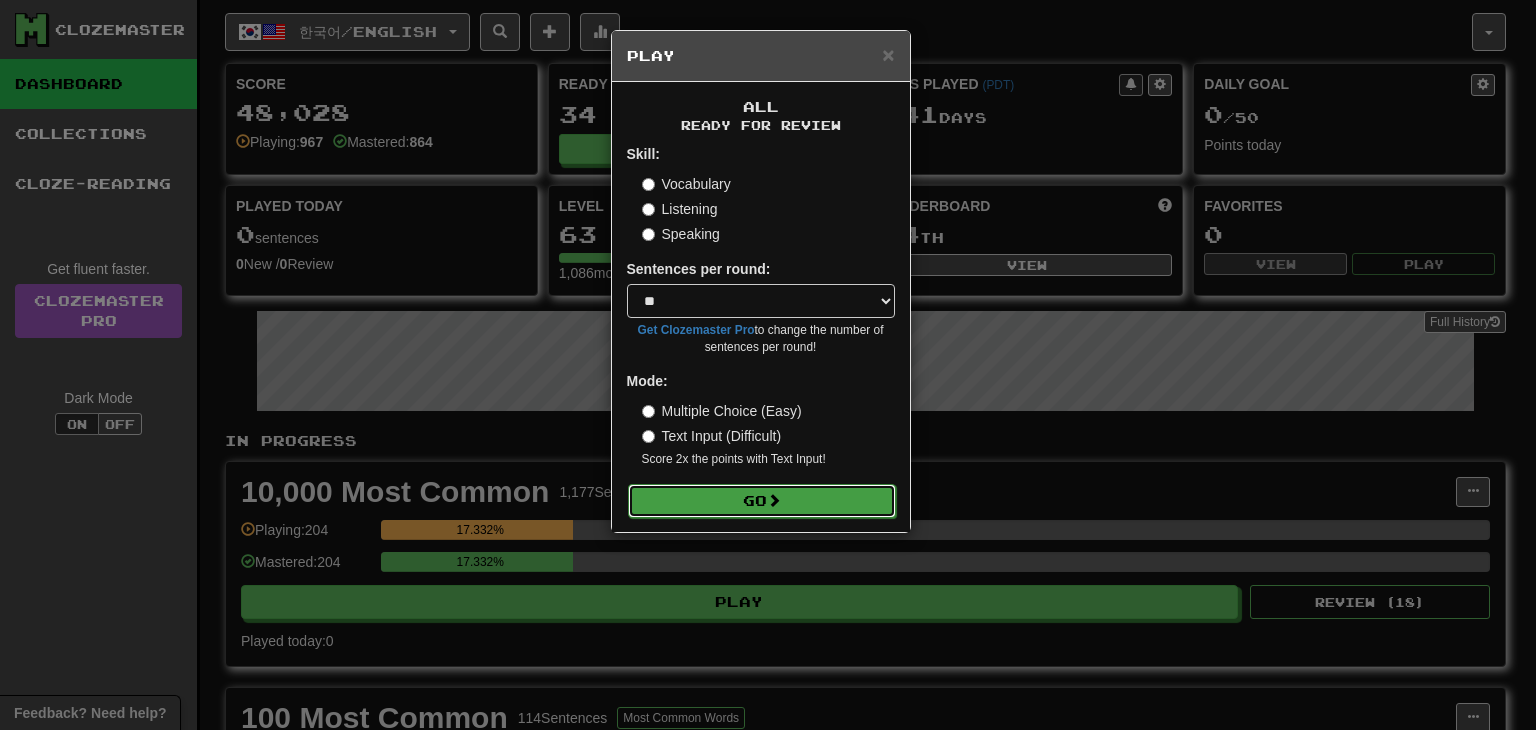 click on "Go" at bounding box center [762, 501] 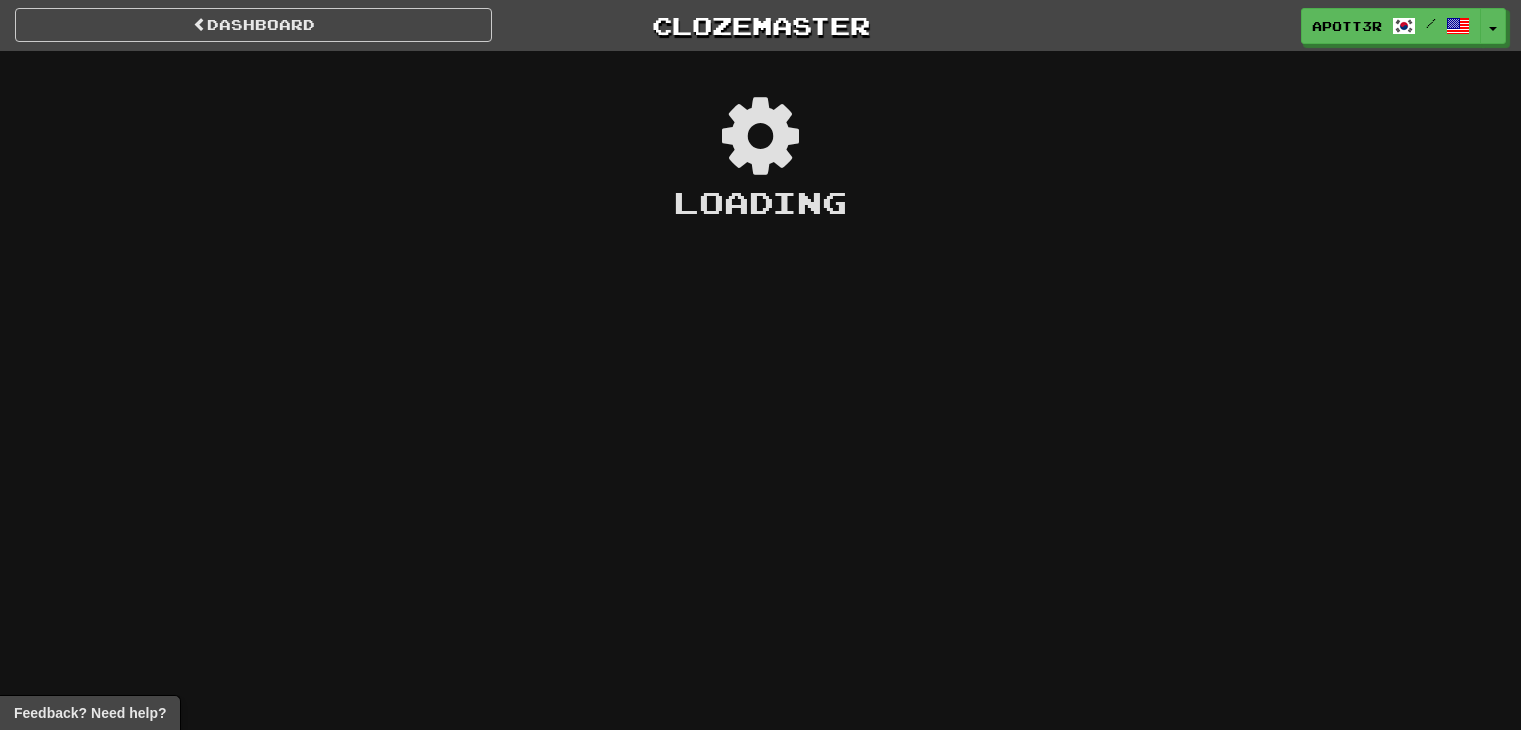 scroll, scrollTop: 0, scrollLeft: 0, axis: both 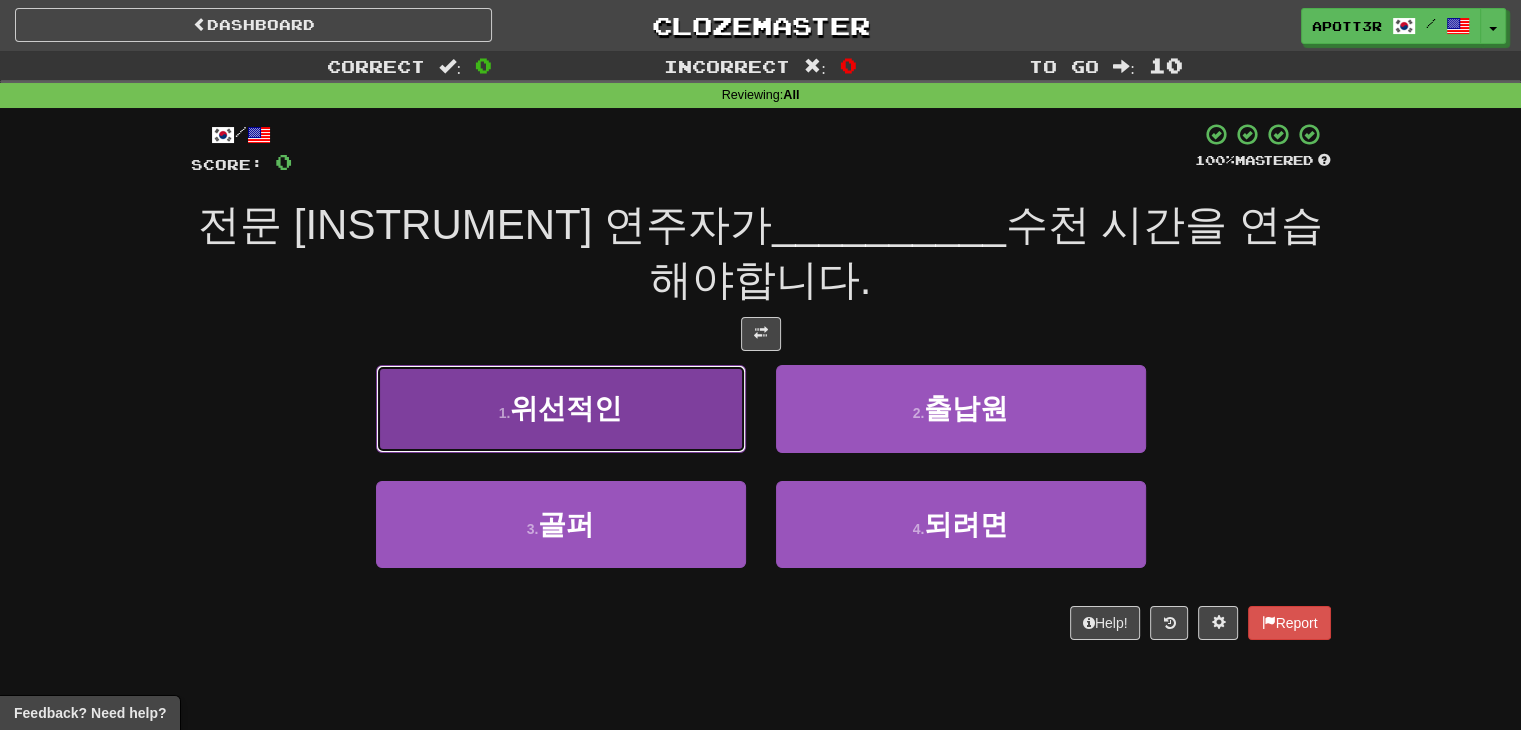 click on "1 .  위선적인" at bounding box center (561, 408) 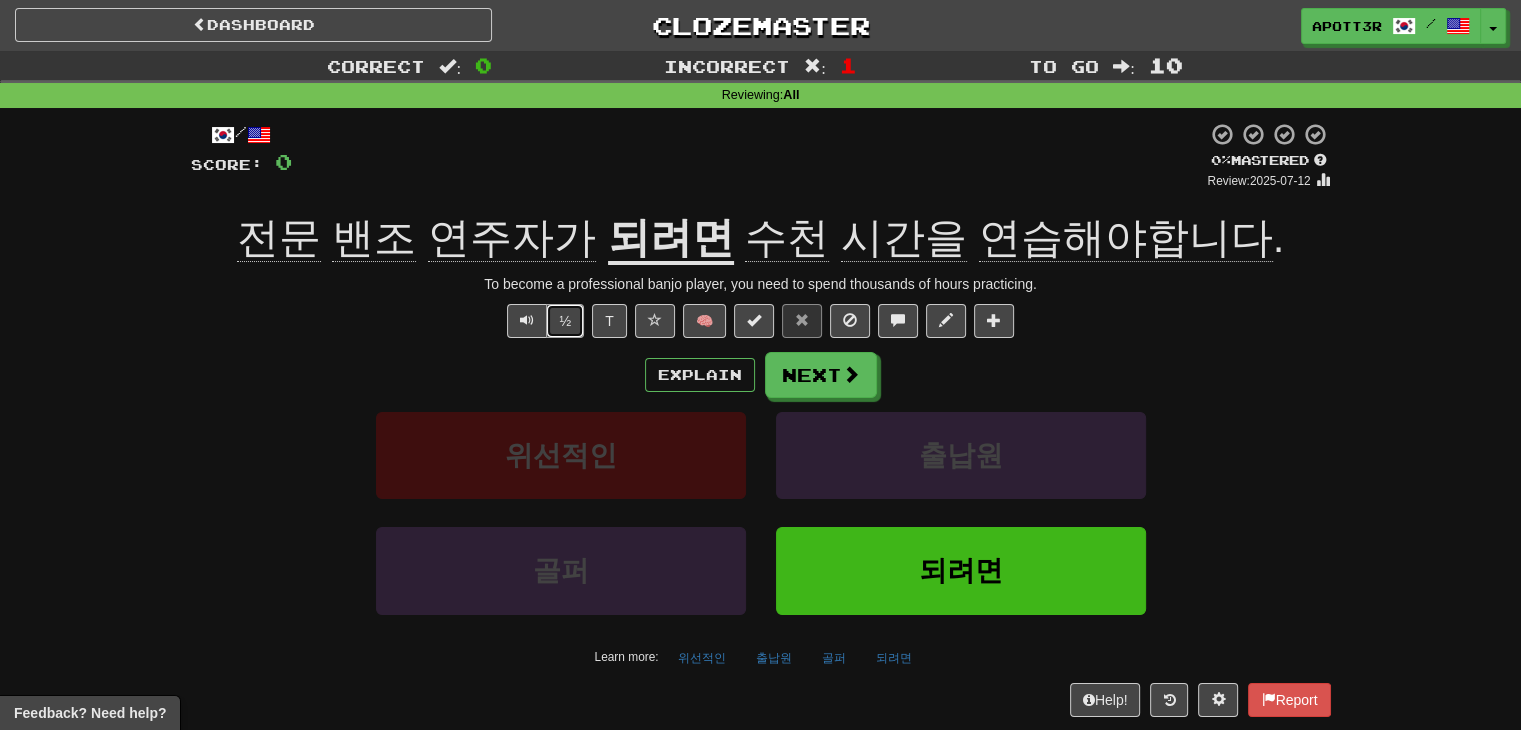 click on "½" at bounding box center (565, 321) 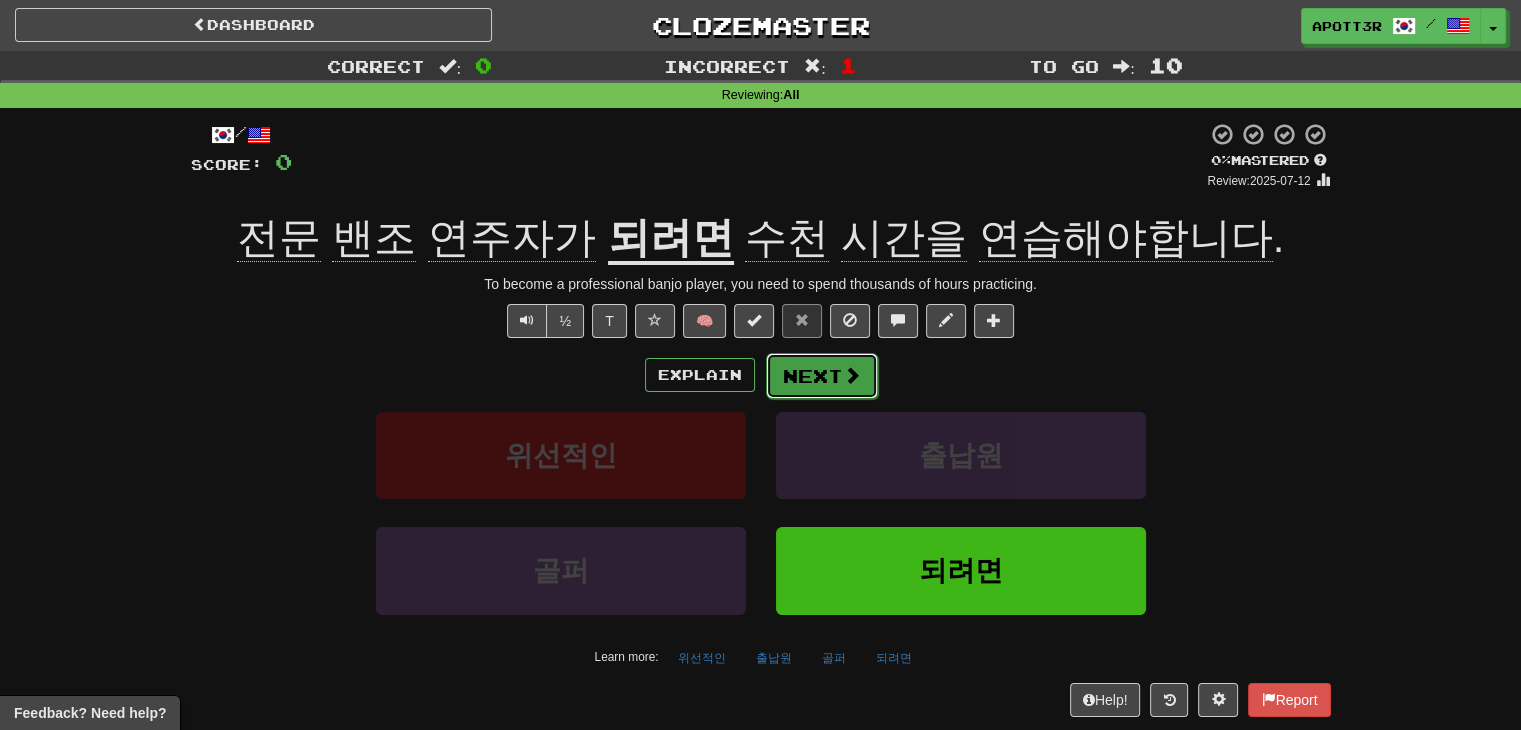 click on "Next" at bounding box center [822, 376] 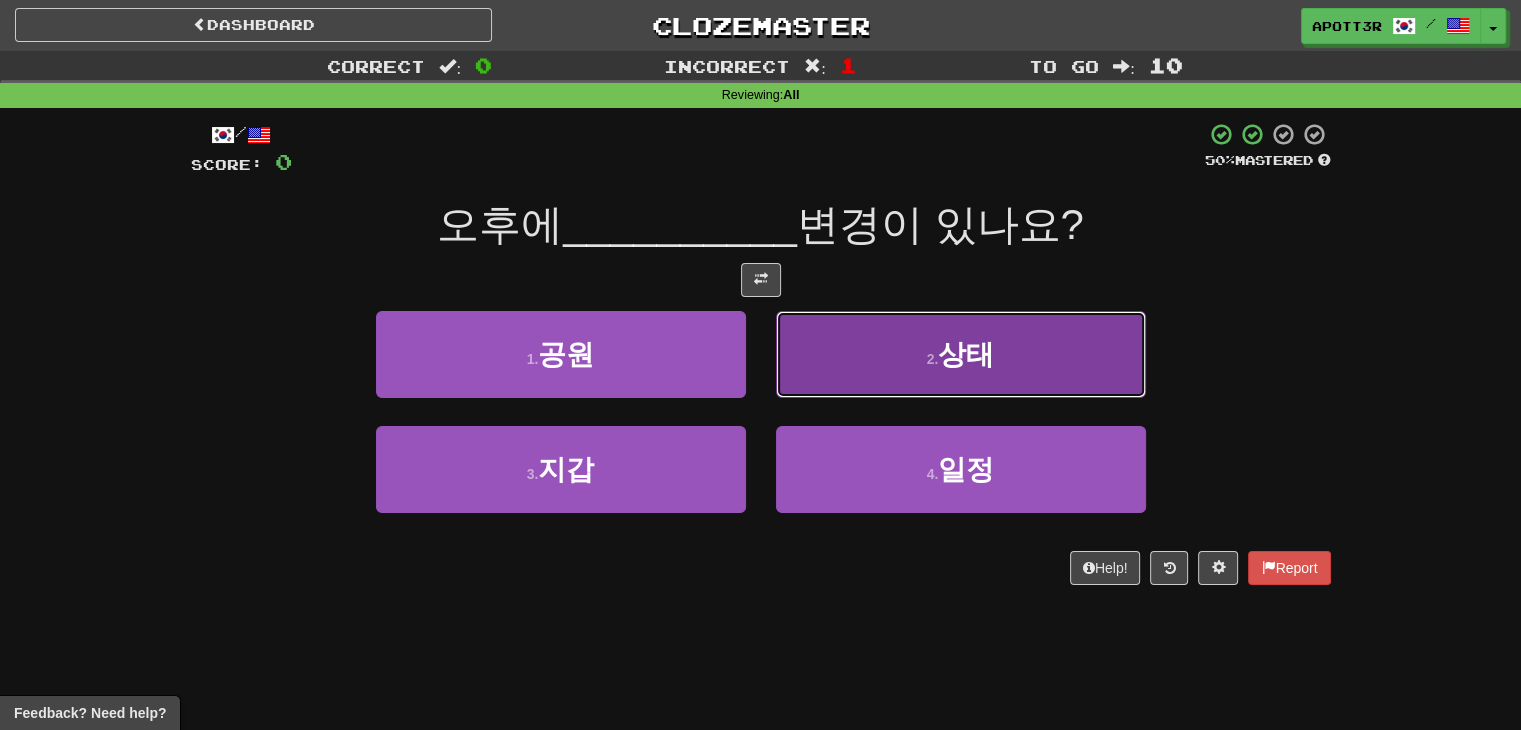 click on "2 .  상태" at bounding box center (961, 354) 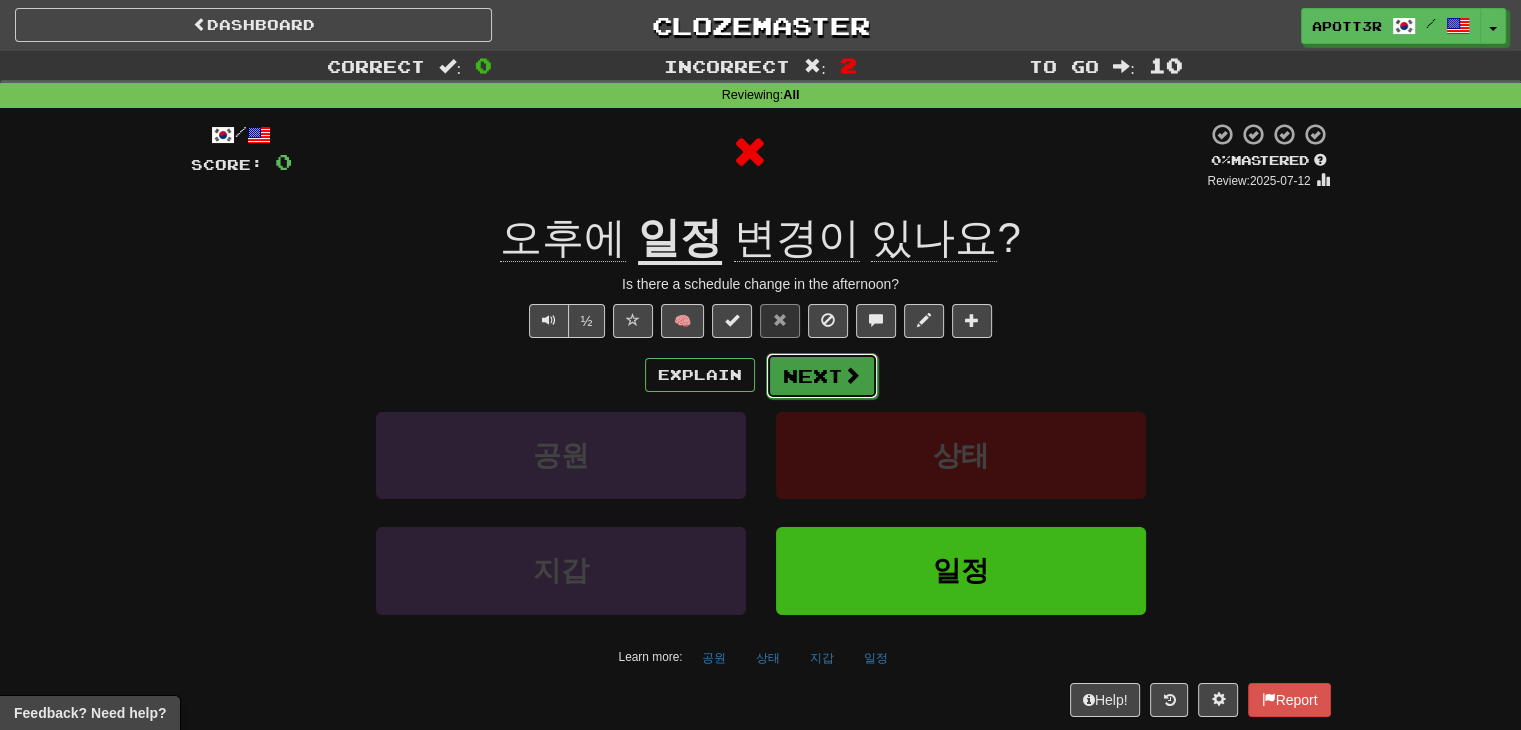 click on "Next" at bounding box center [822, 376] 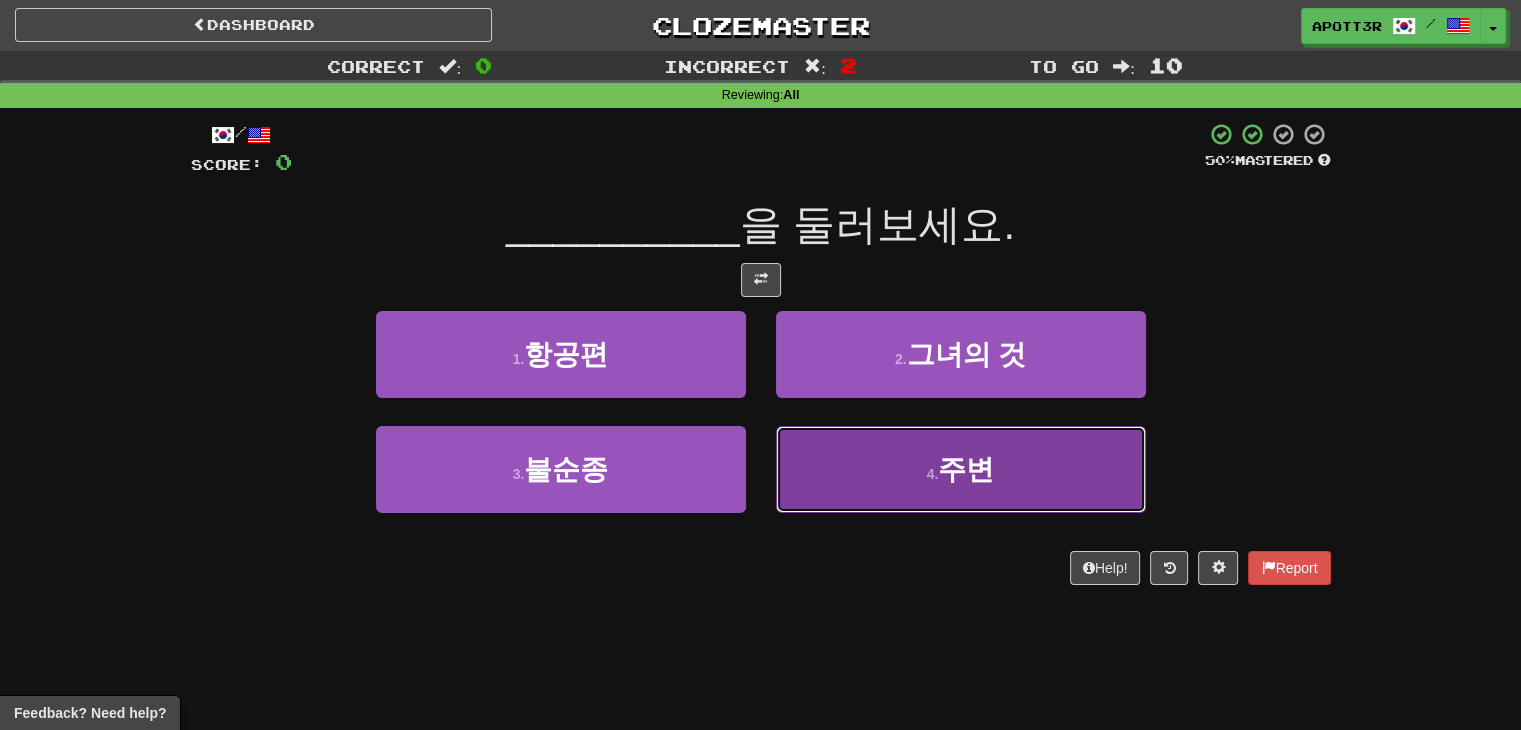 click on "주변" at bounding box center (966, 469) 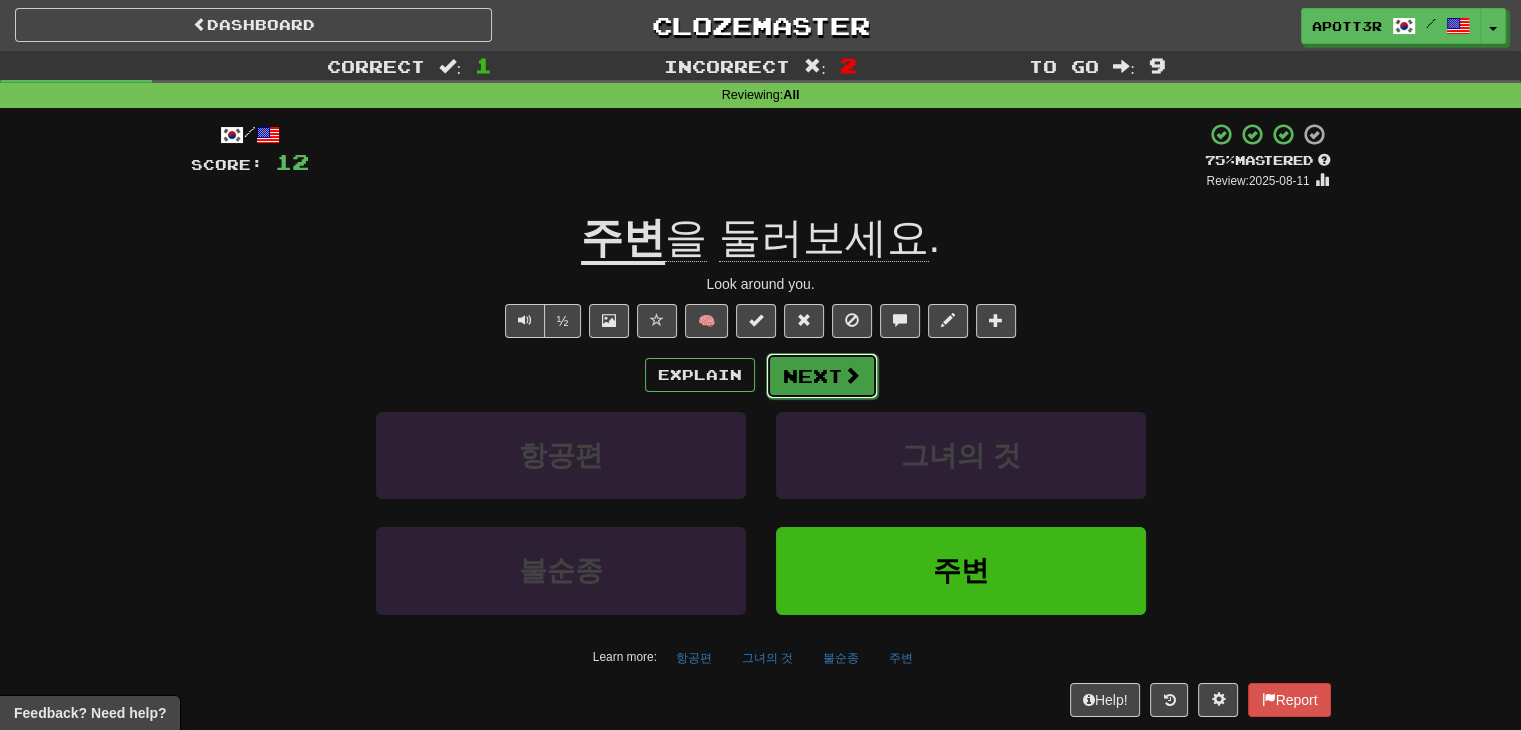 click on "Next" at bounding box center [822, 376] 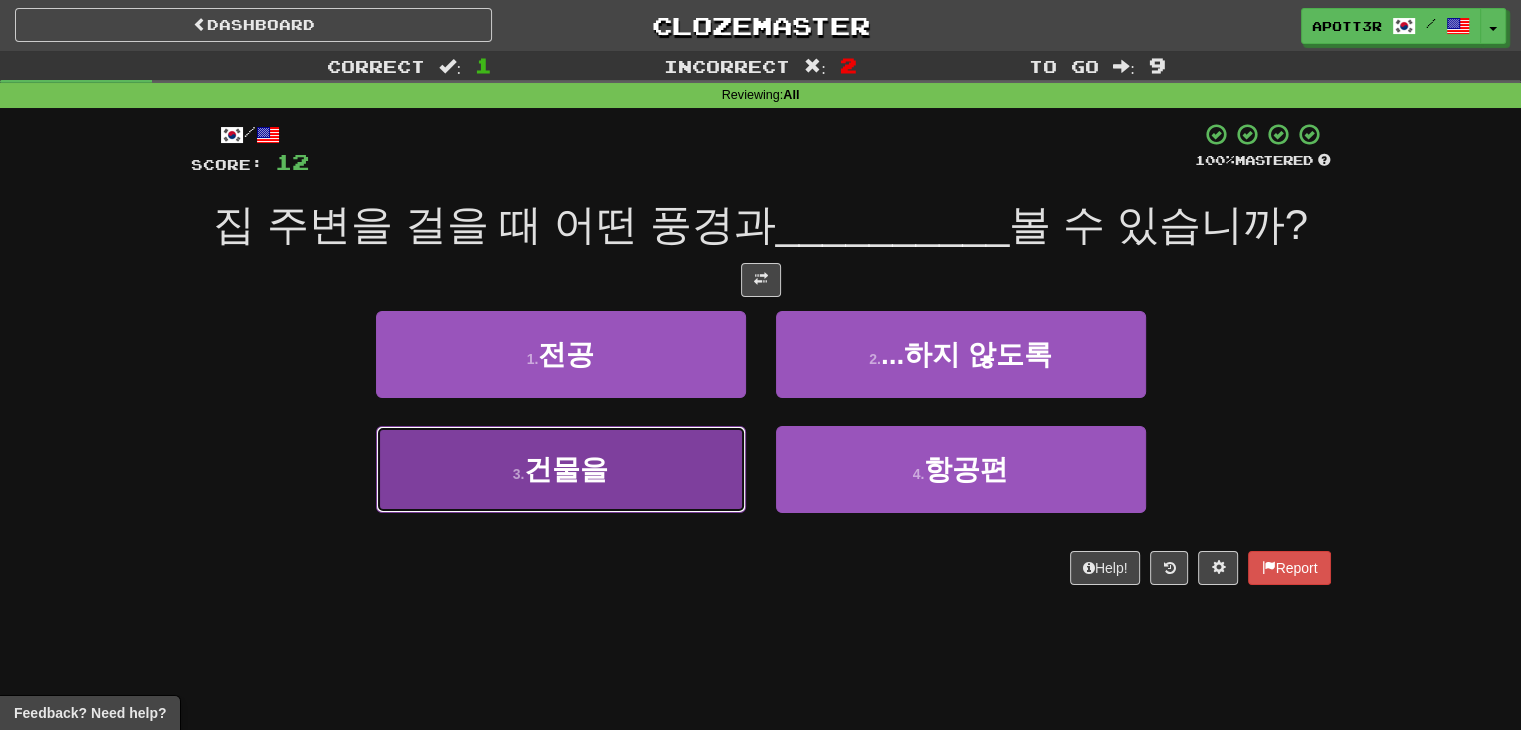 click on "3 .  건물을" at bounding box center [561, 469] 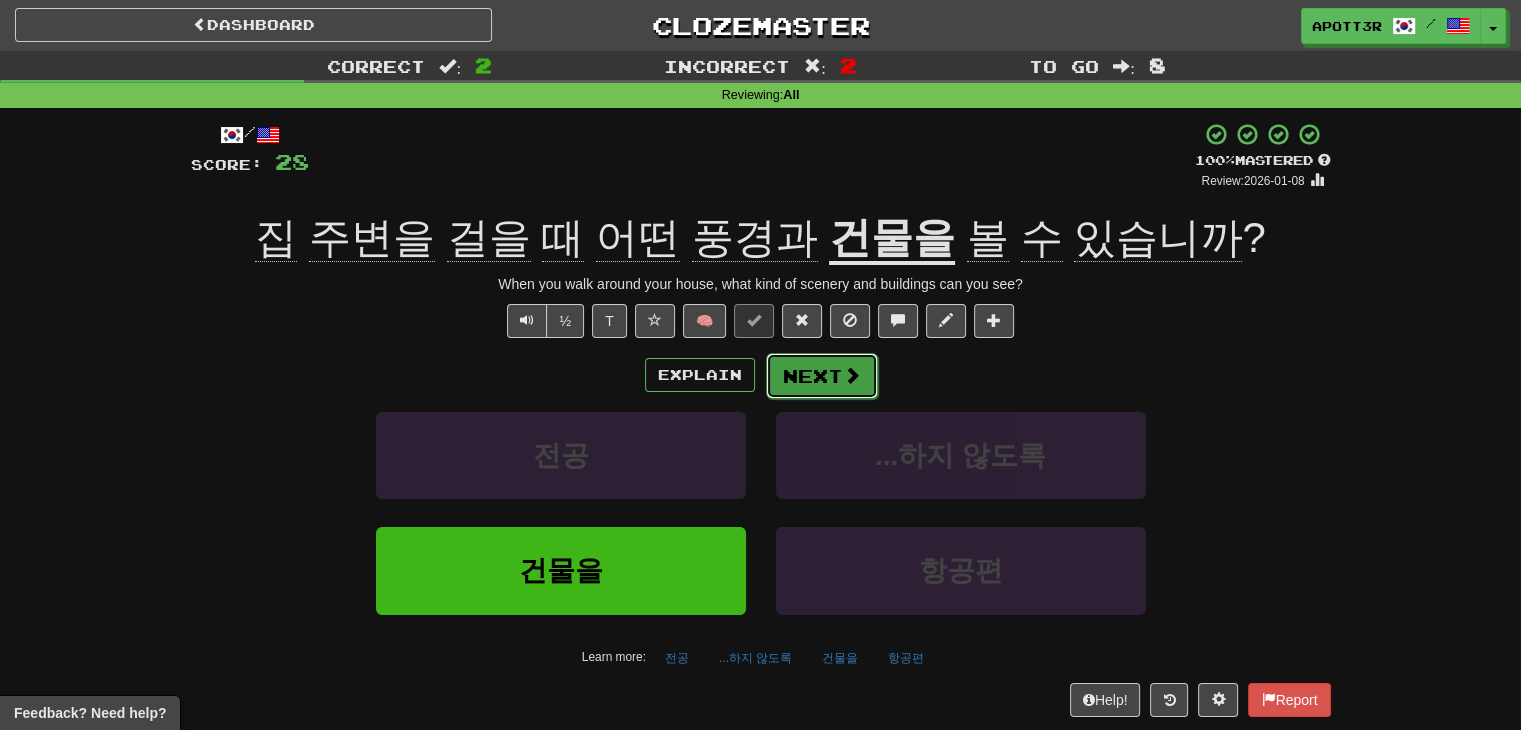 click on "Next" at bounding box center (822, 376) 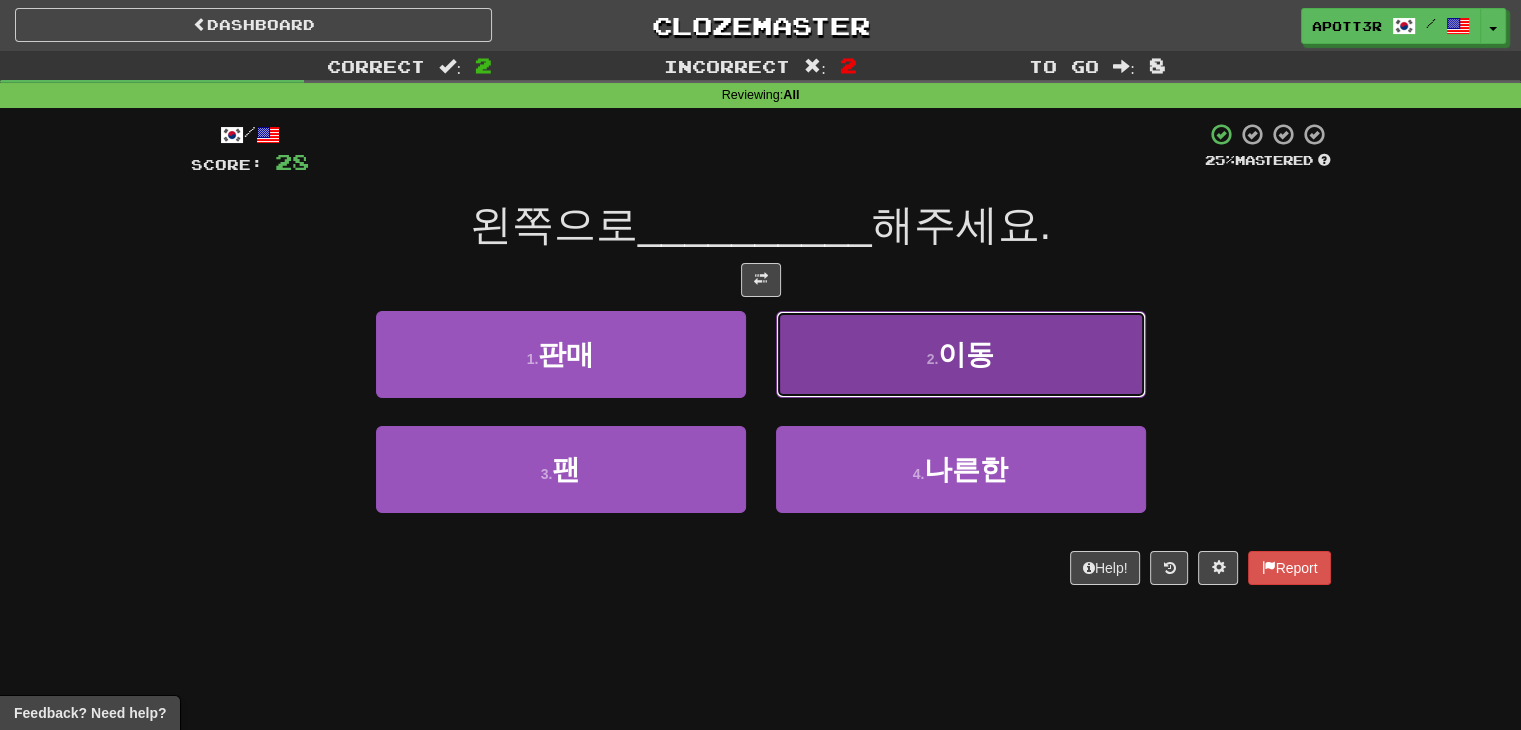 click on "2 .  이동" at bounding box center [961, 354] 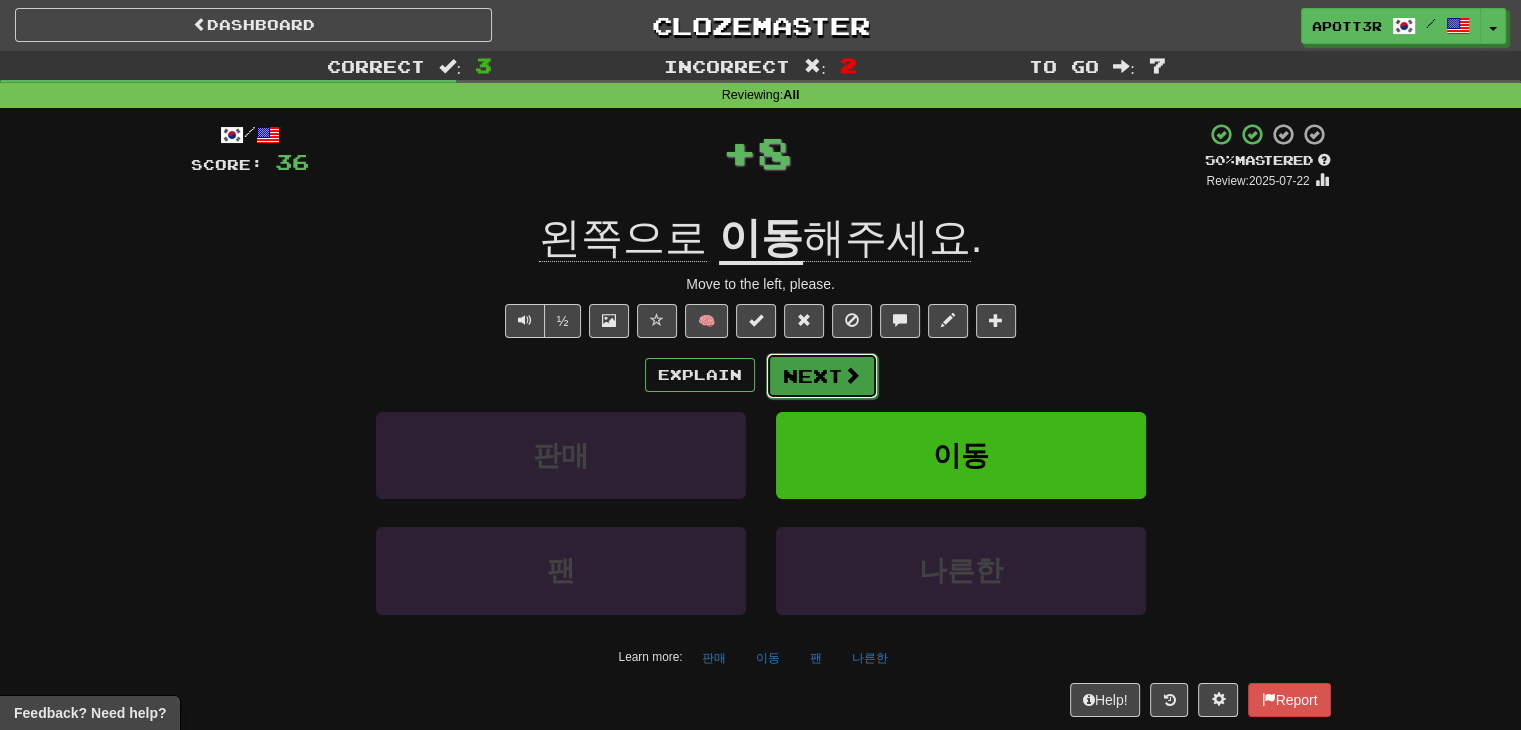 click on "Next" at bounding box center (822, 376) 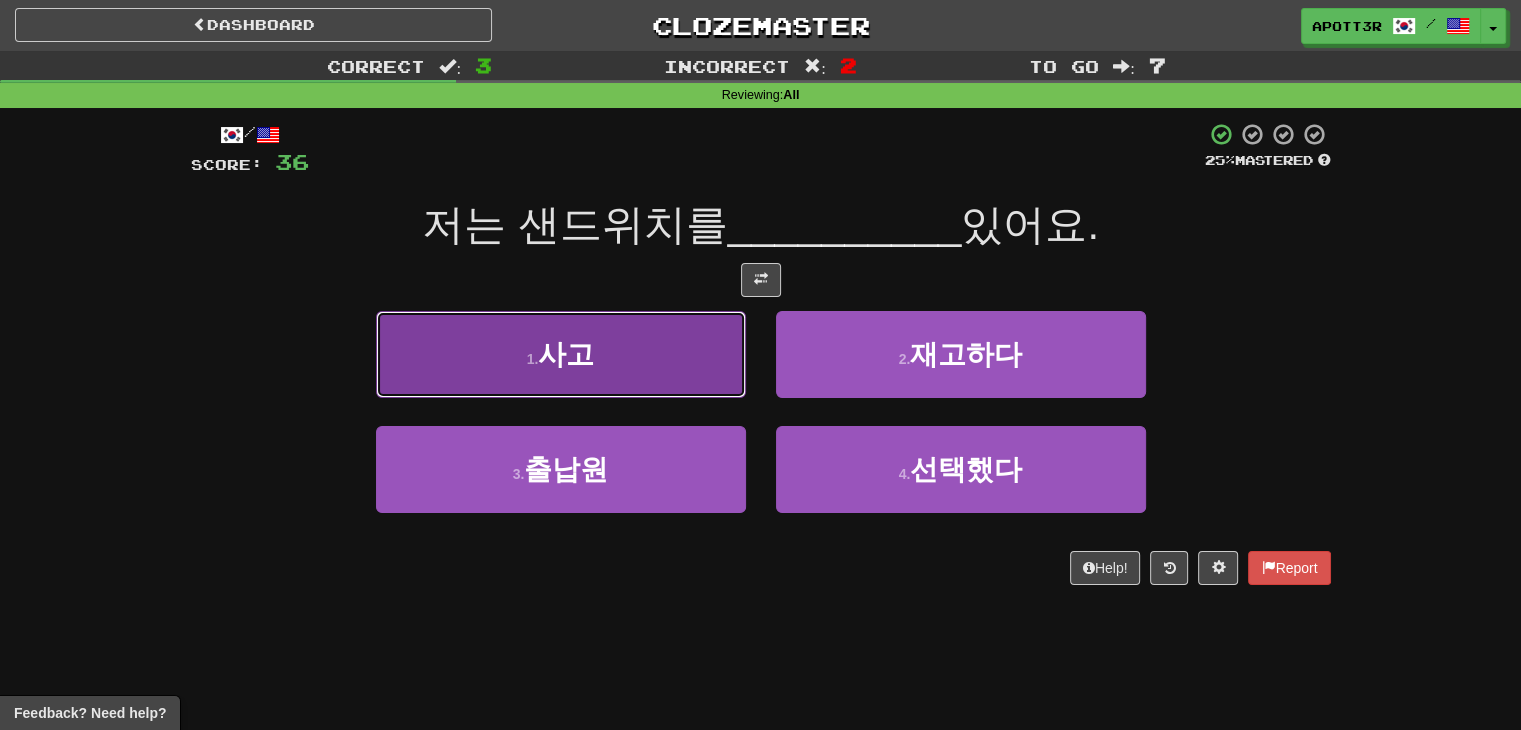click on "1 .  사고" at bounding box center [561, 354] 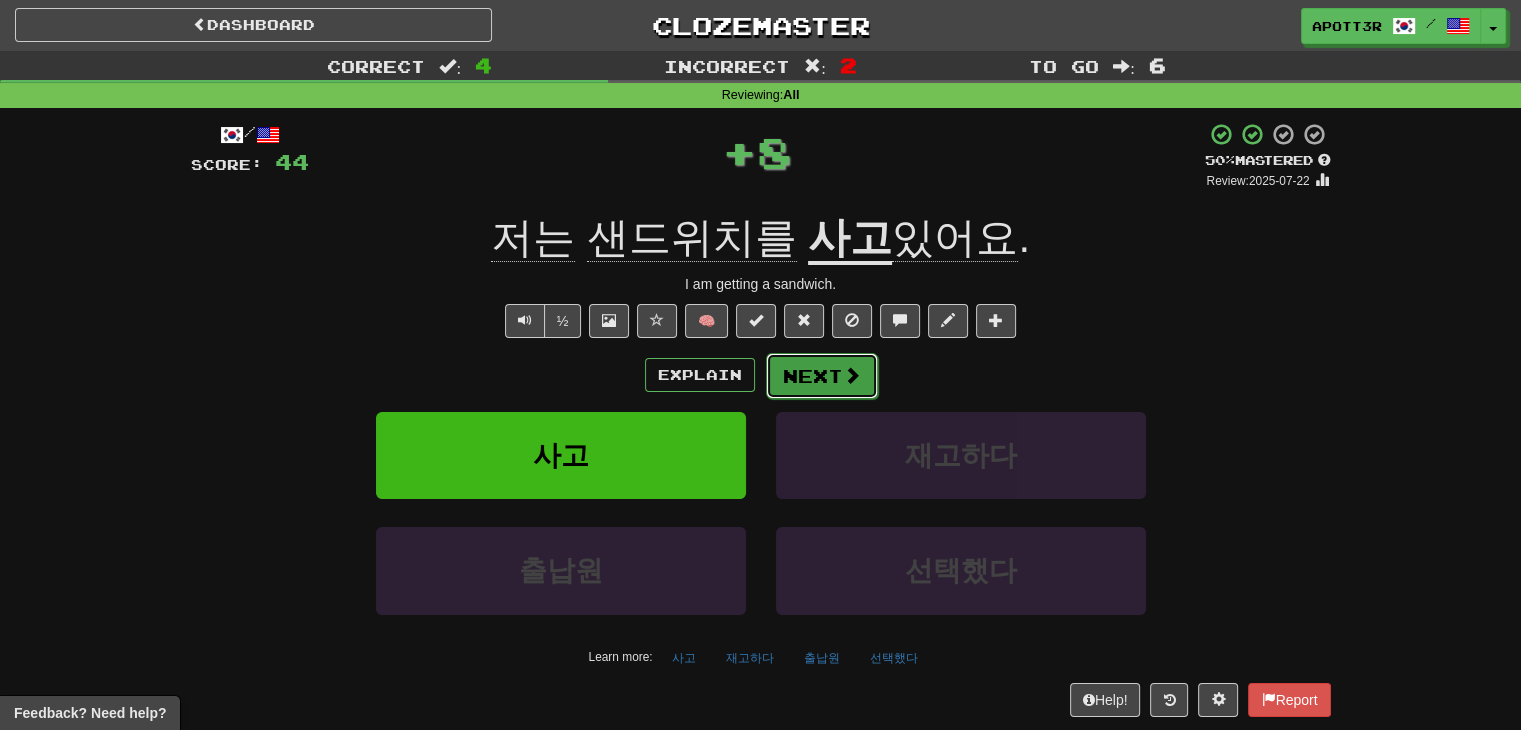 click on "Next" at bounding box center [822, 376] 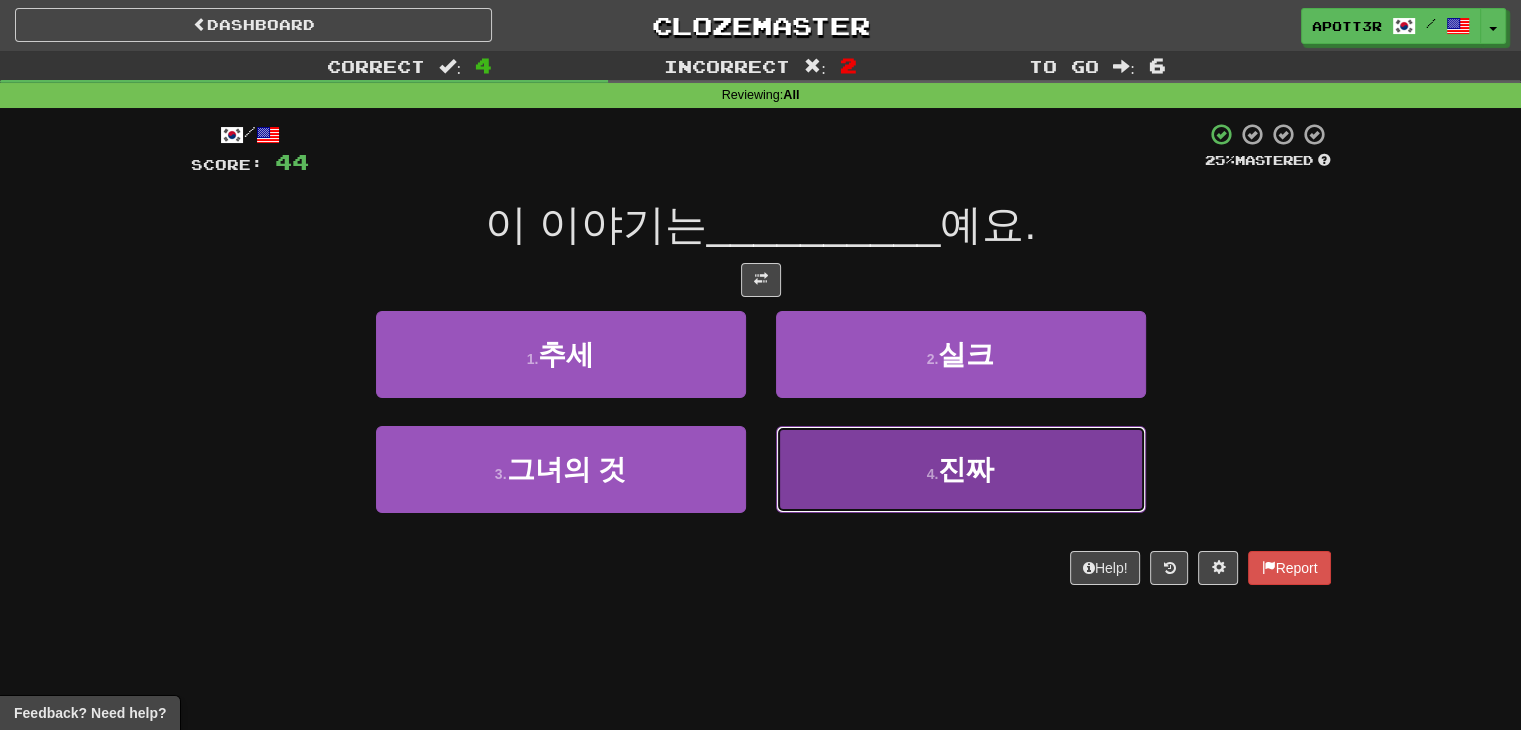 click on "4 .  진짜" at bounding box center (961, 469) 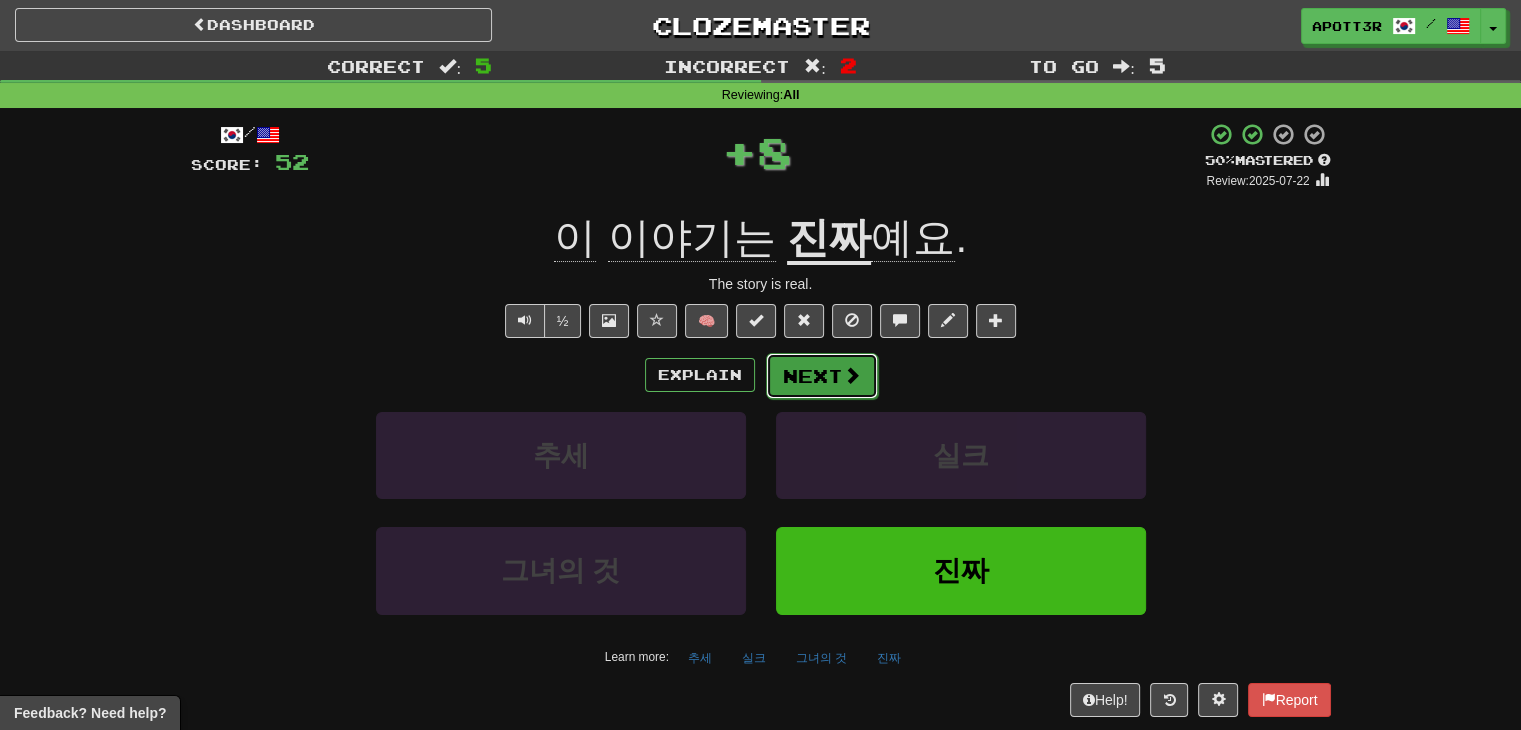 click at bounding box center (852, 375) 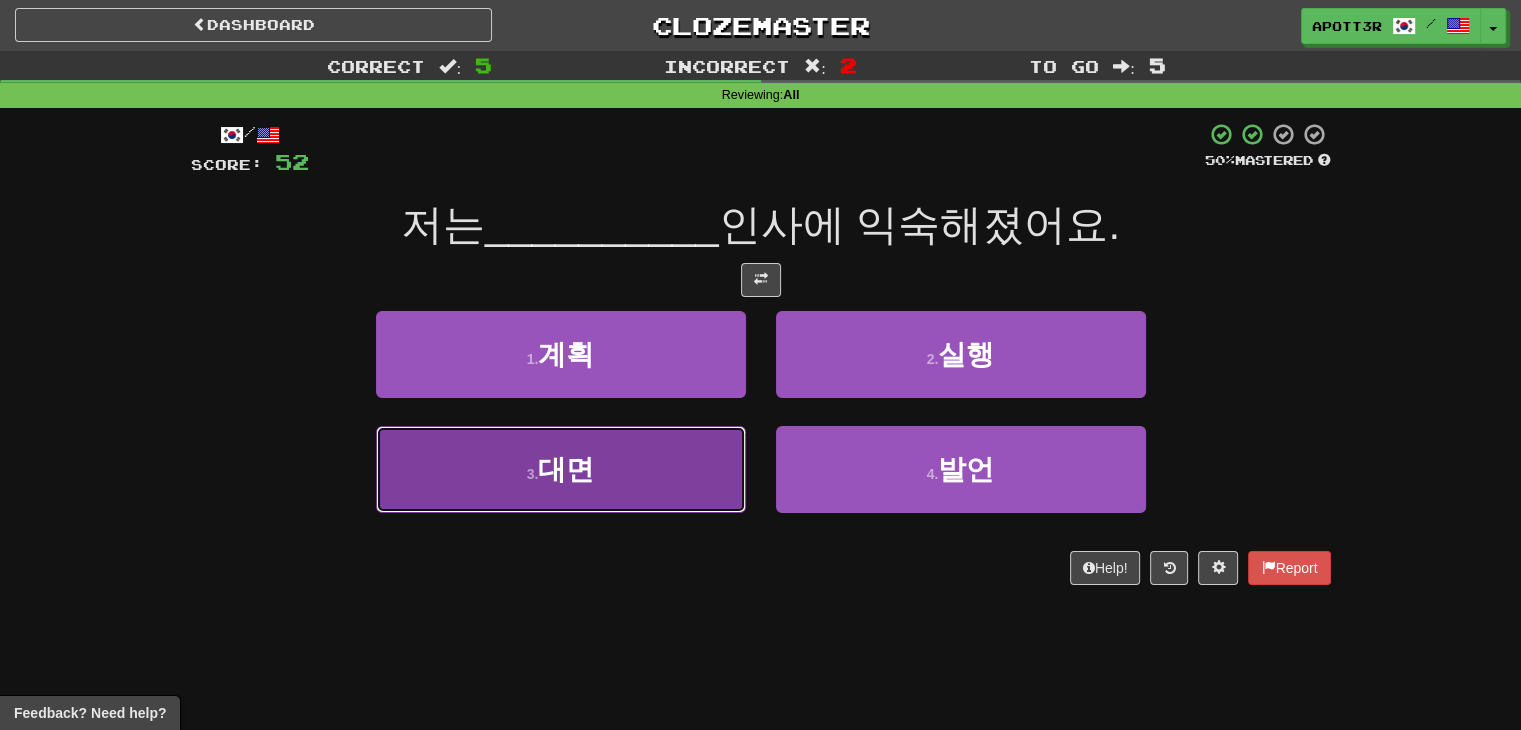 click on "3 .  대면" at bounding box center [561, 469] 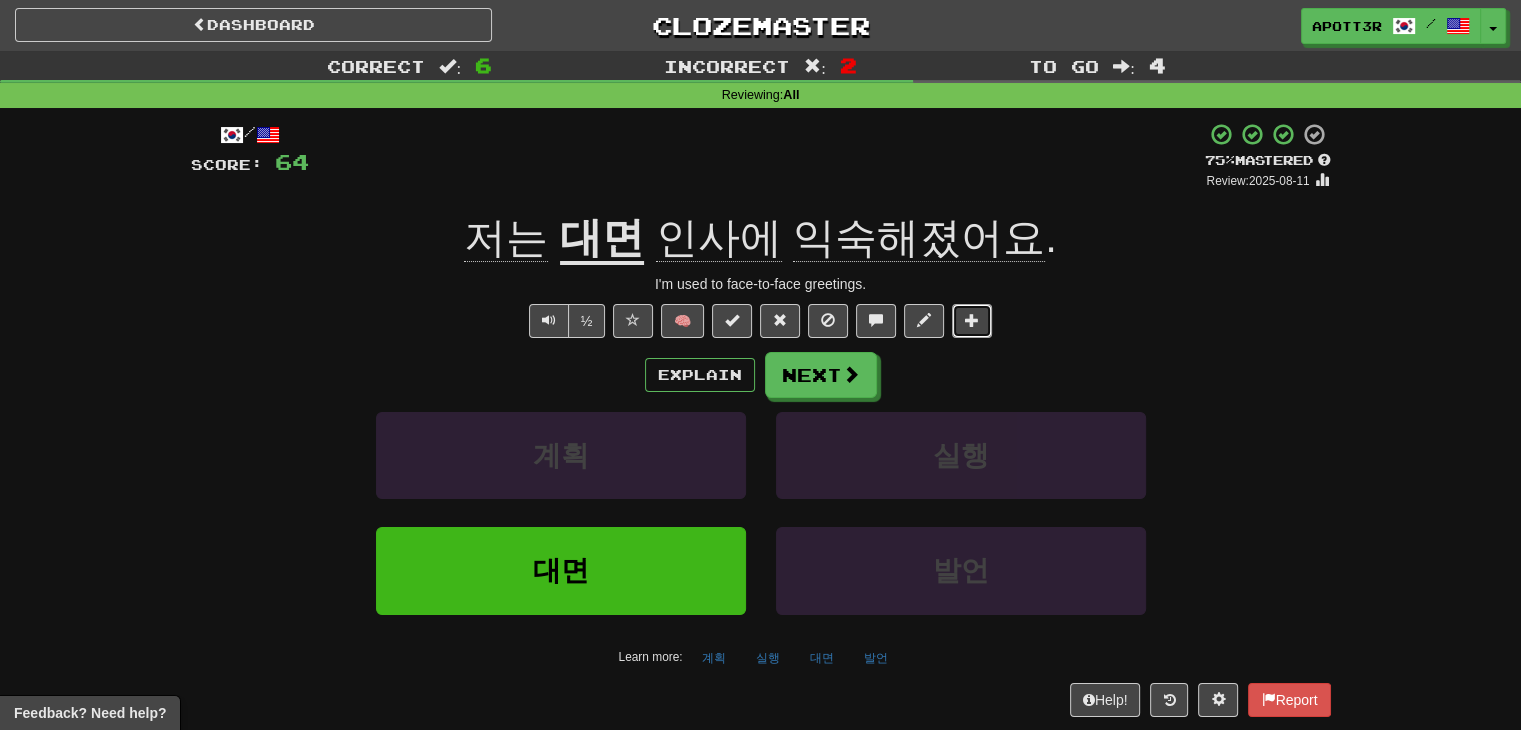 click at bounding box center (972, 320) 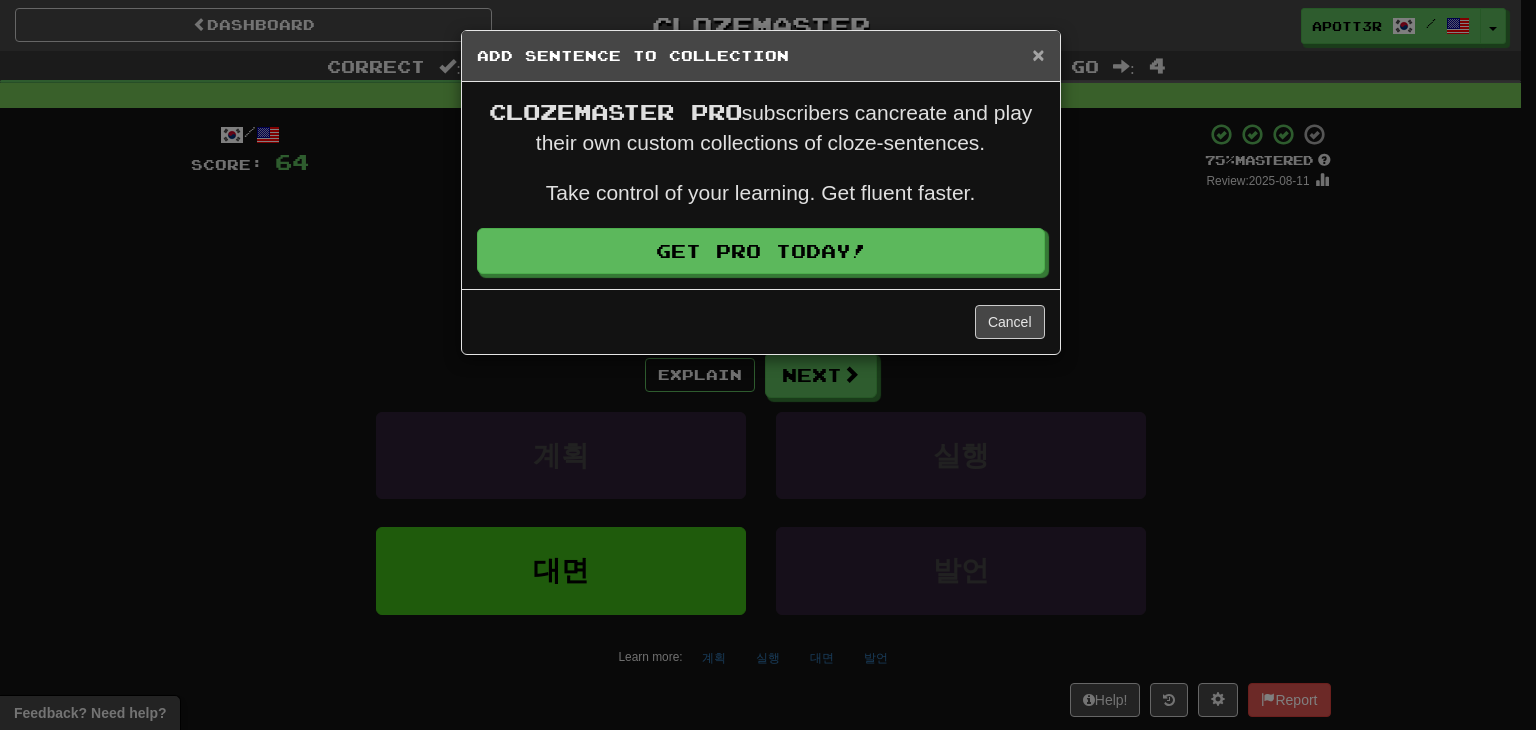 click on "×" at bounding box center [1038, 54] 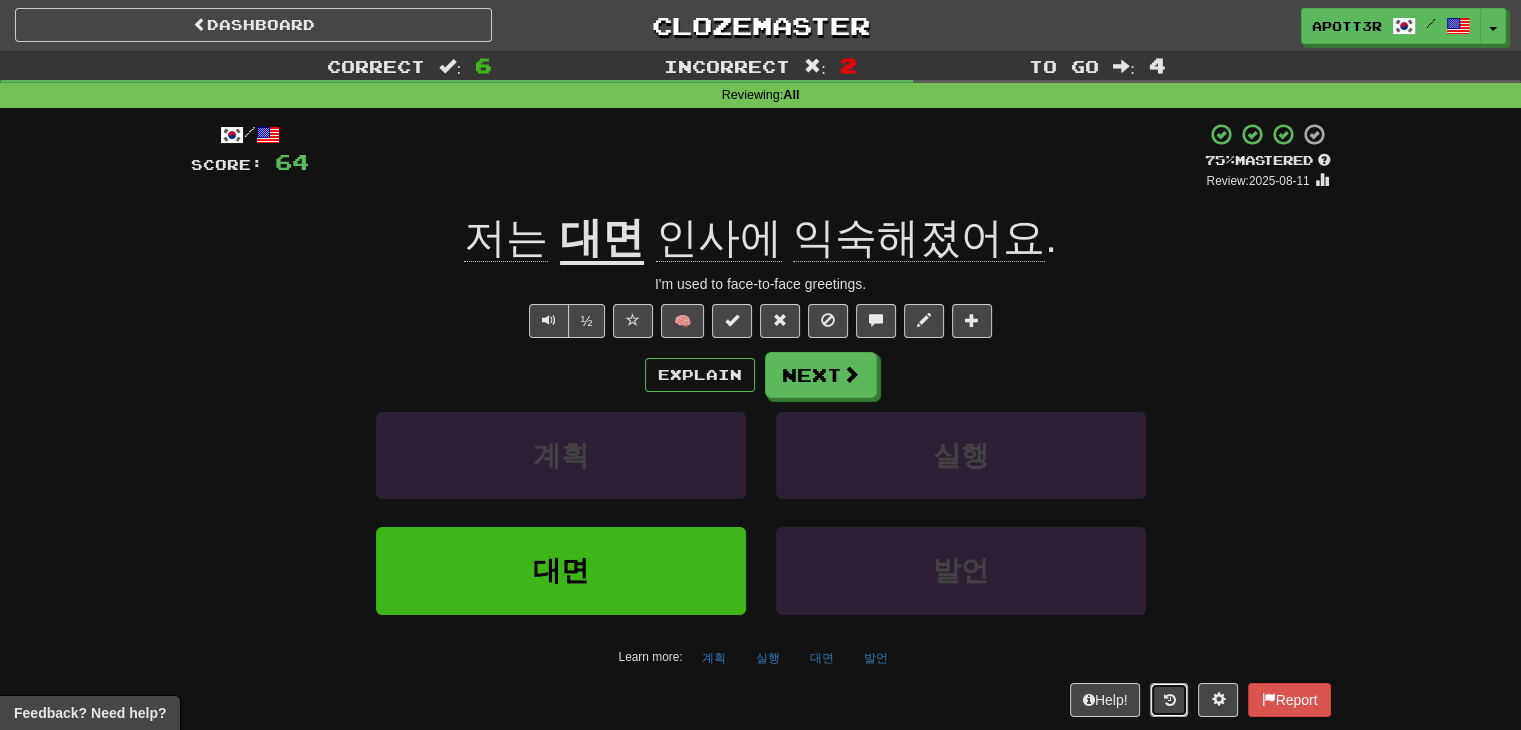 click at bounding box center (1169, 700) 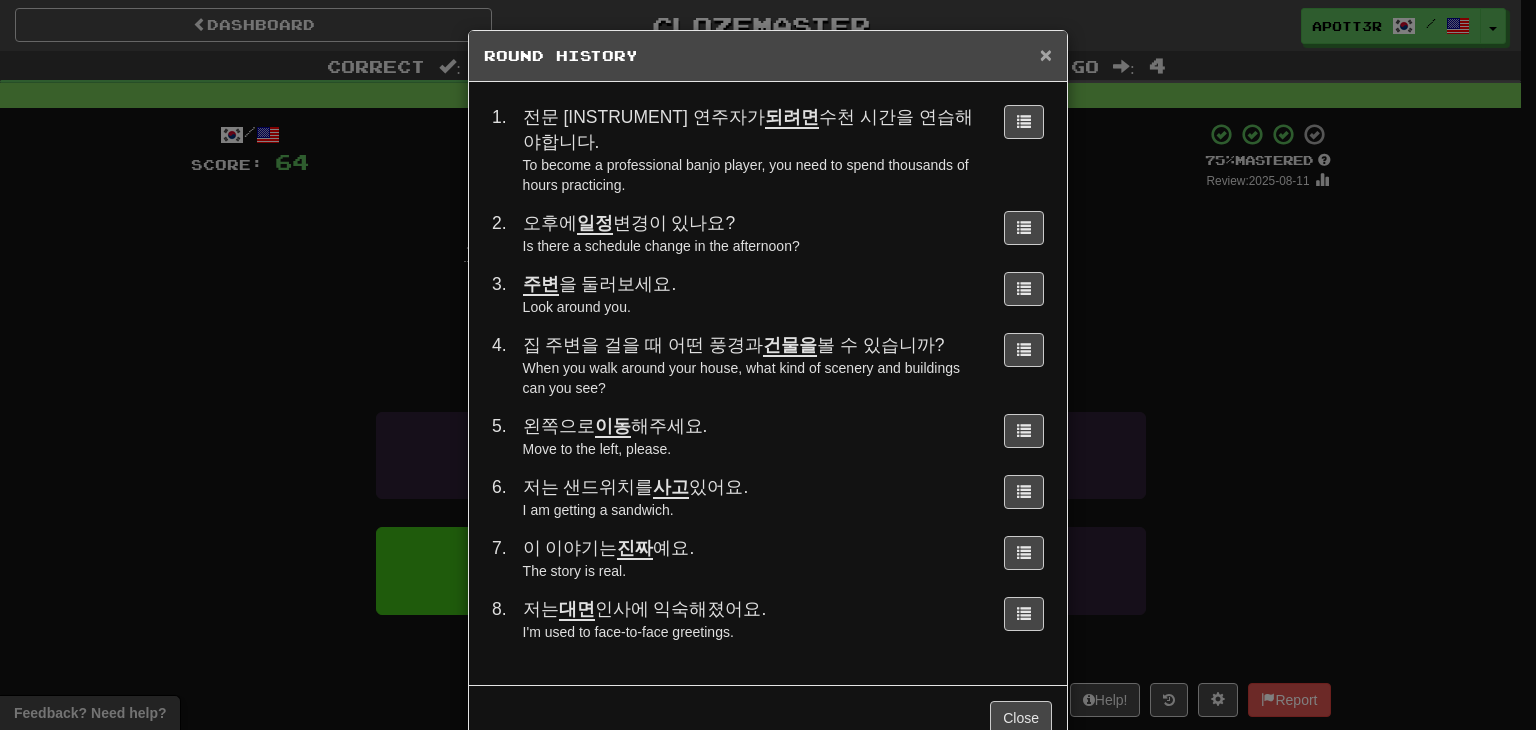 click on "×" at bounding box center [1046, 54] 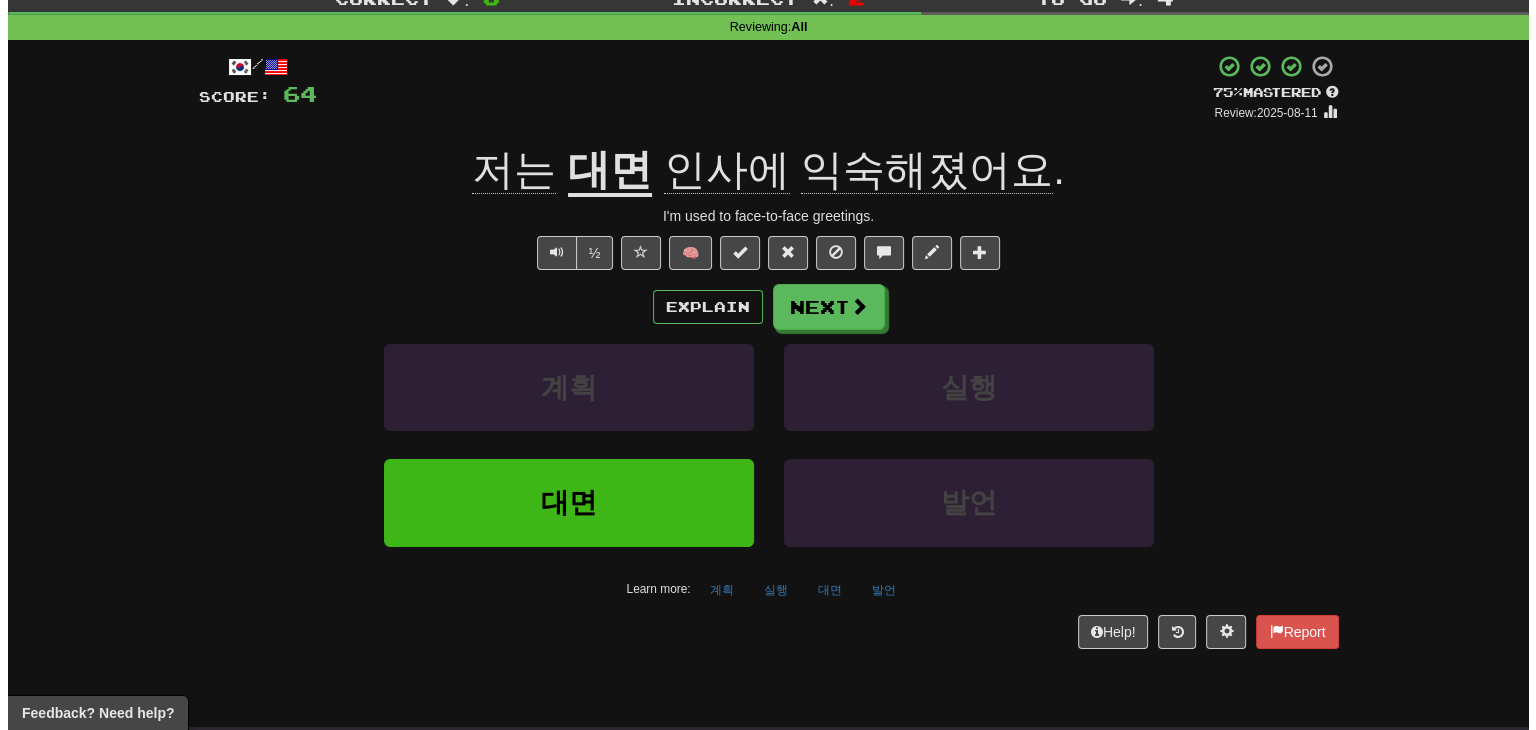 scroll, scrollTop: 36, scrollLeft: 0, axis: vertical 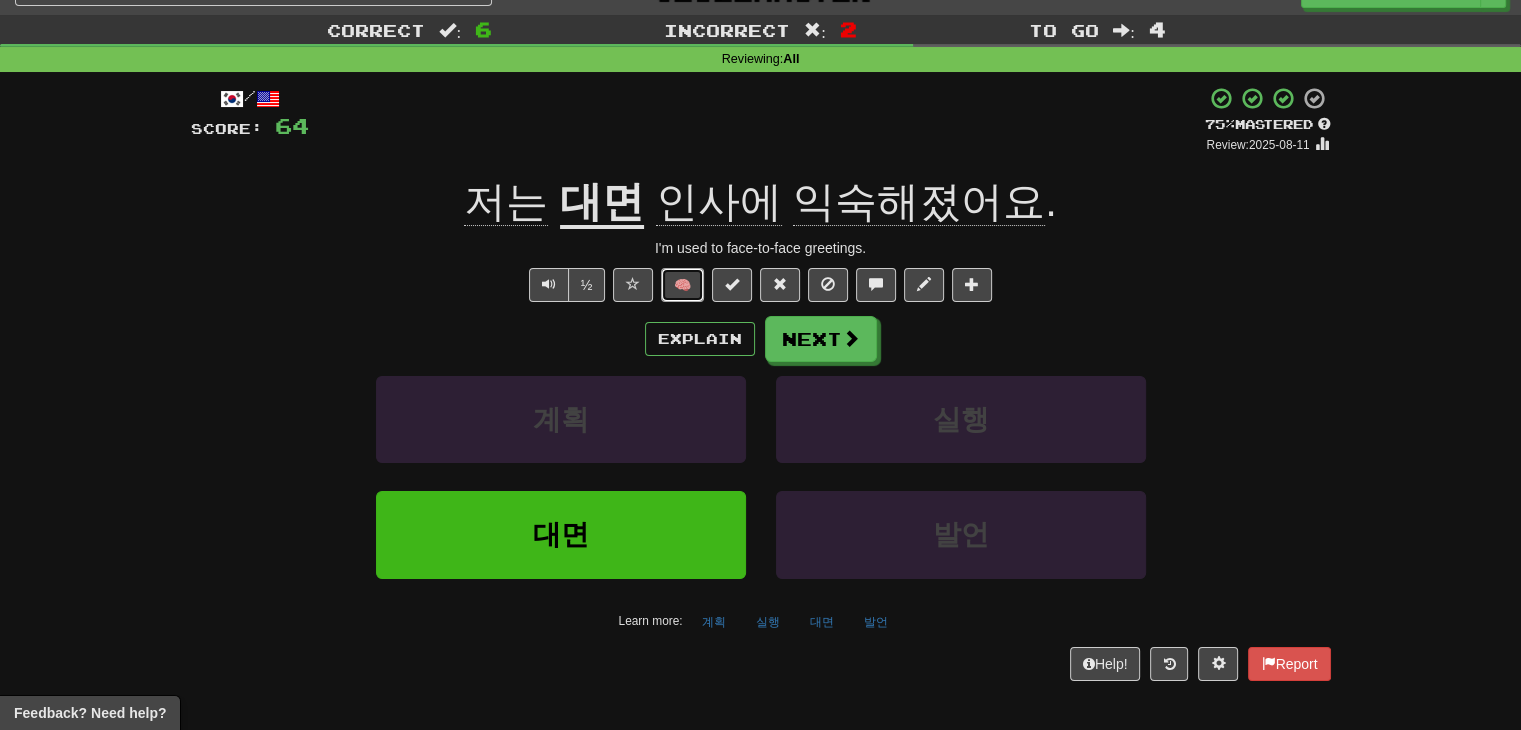 click on "🧠" at bounding box center [682, 285] 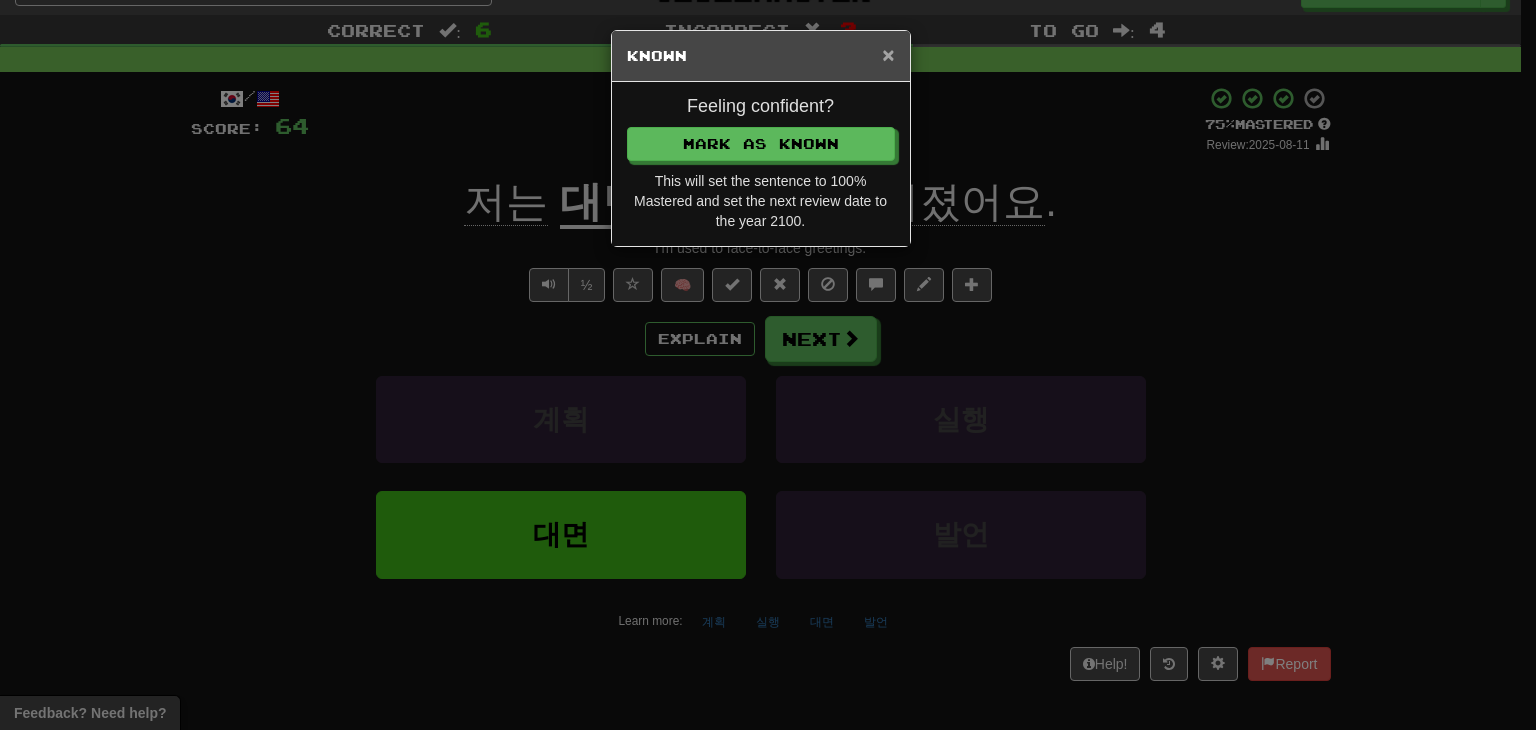 click on "×" at bounding box center (888, 54) 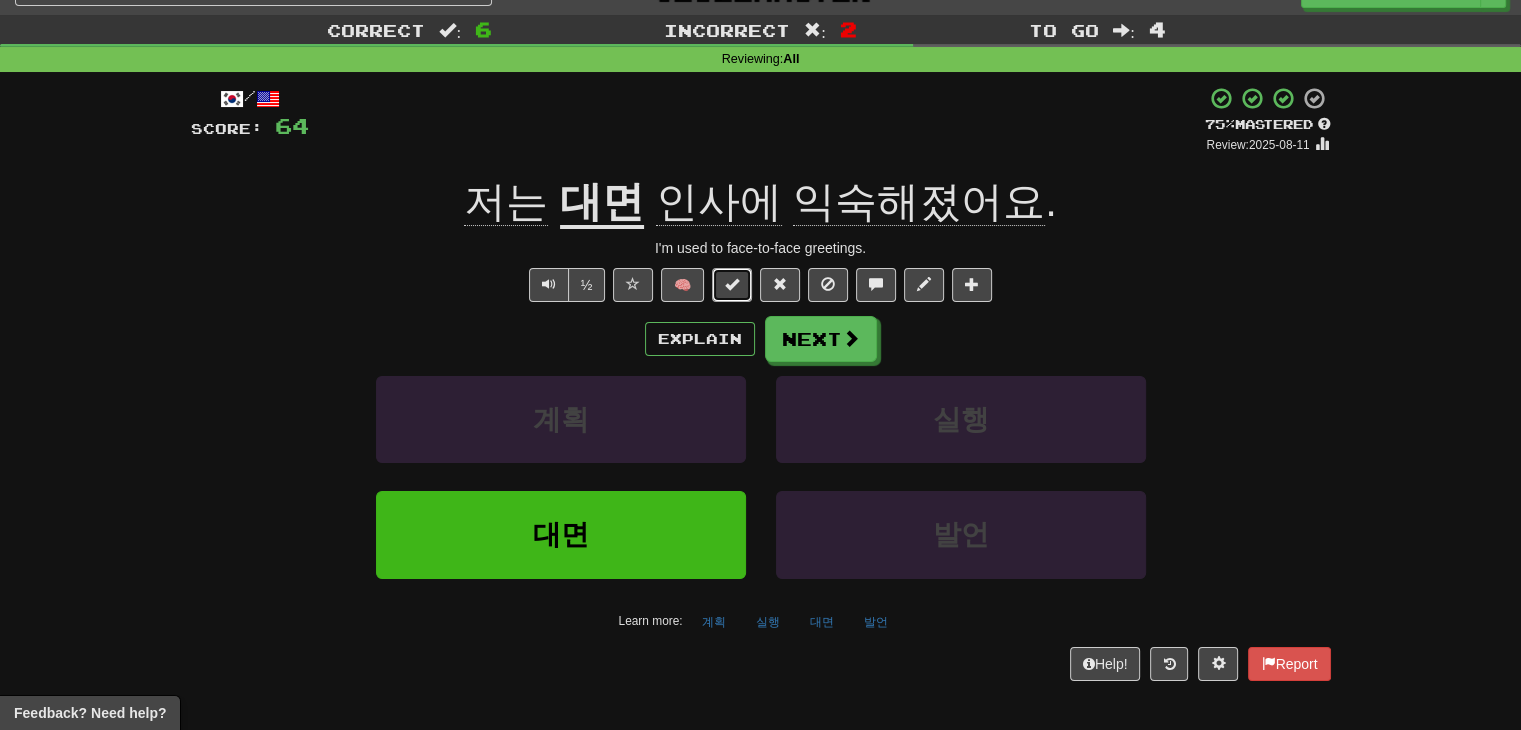 click at bounding box center (732, 284) 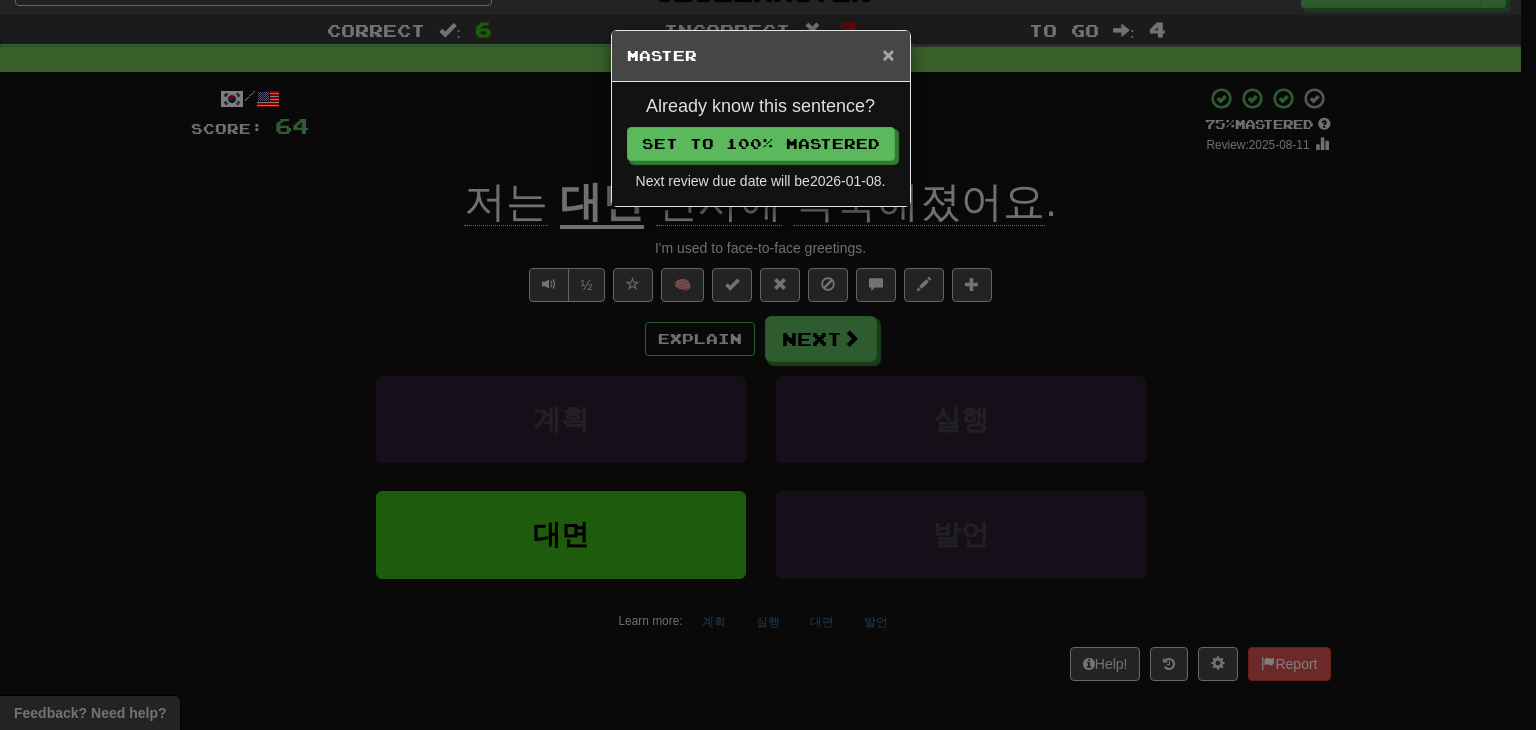 click on "×" at bounding box center [888, 54] 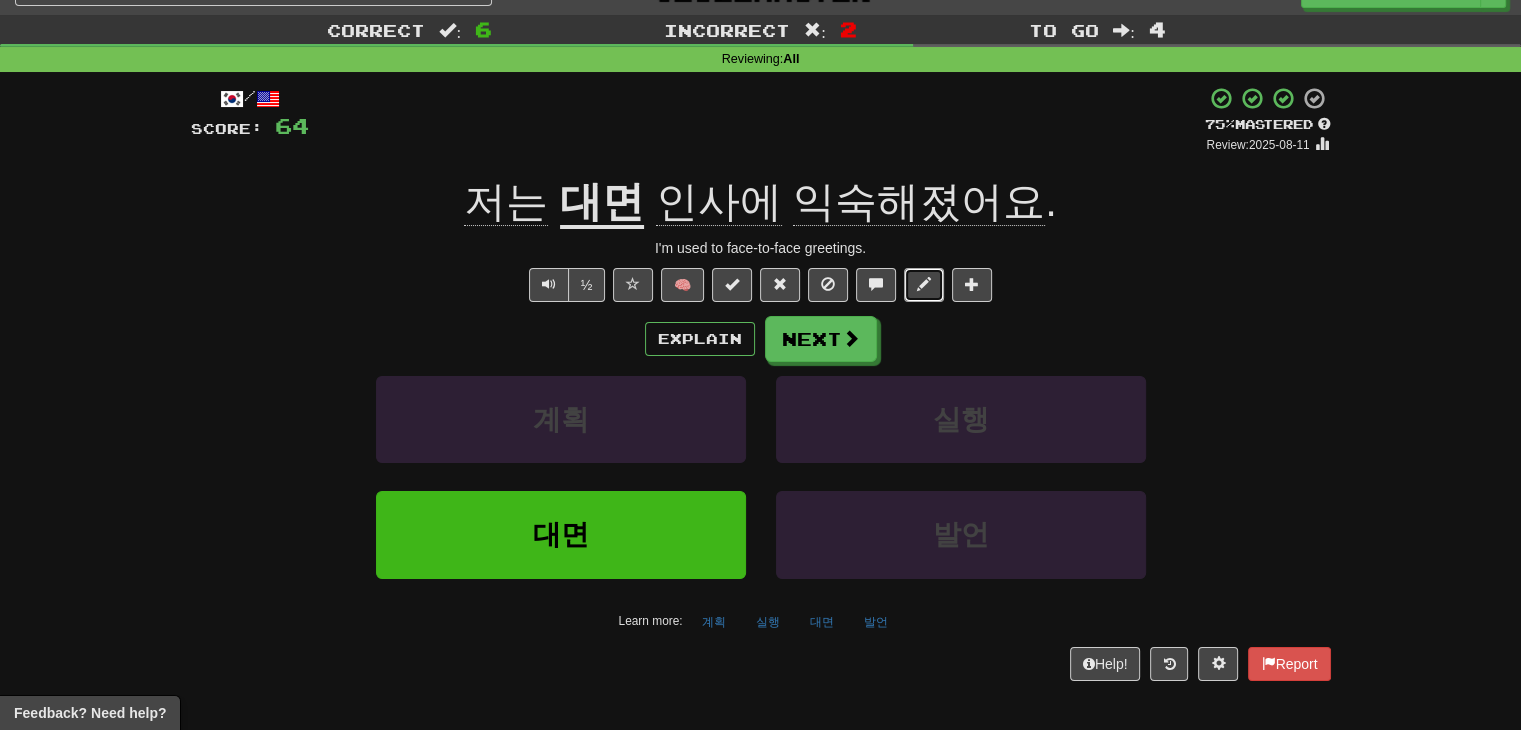 click at bounding box center [924, 284] 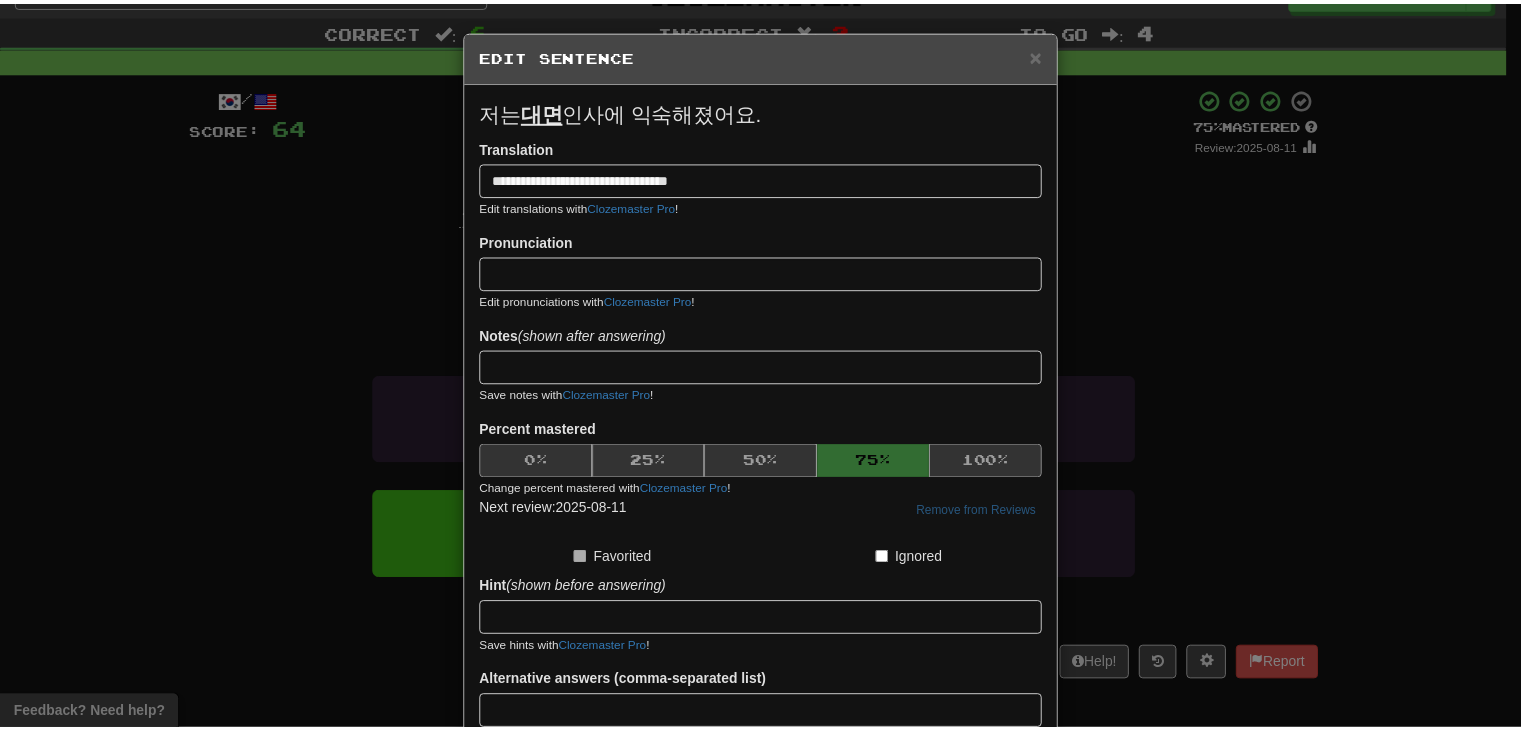 scroll, scrollTop: 0, scrollLeft: 0, axis: both 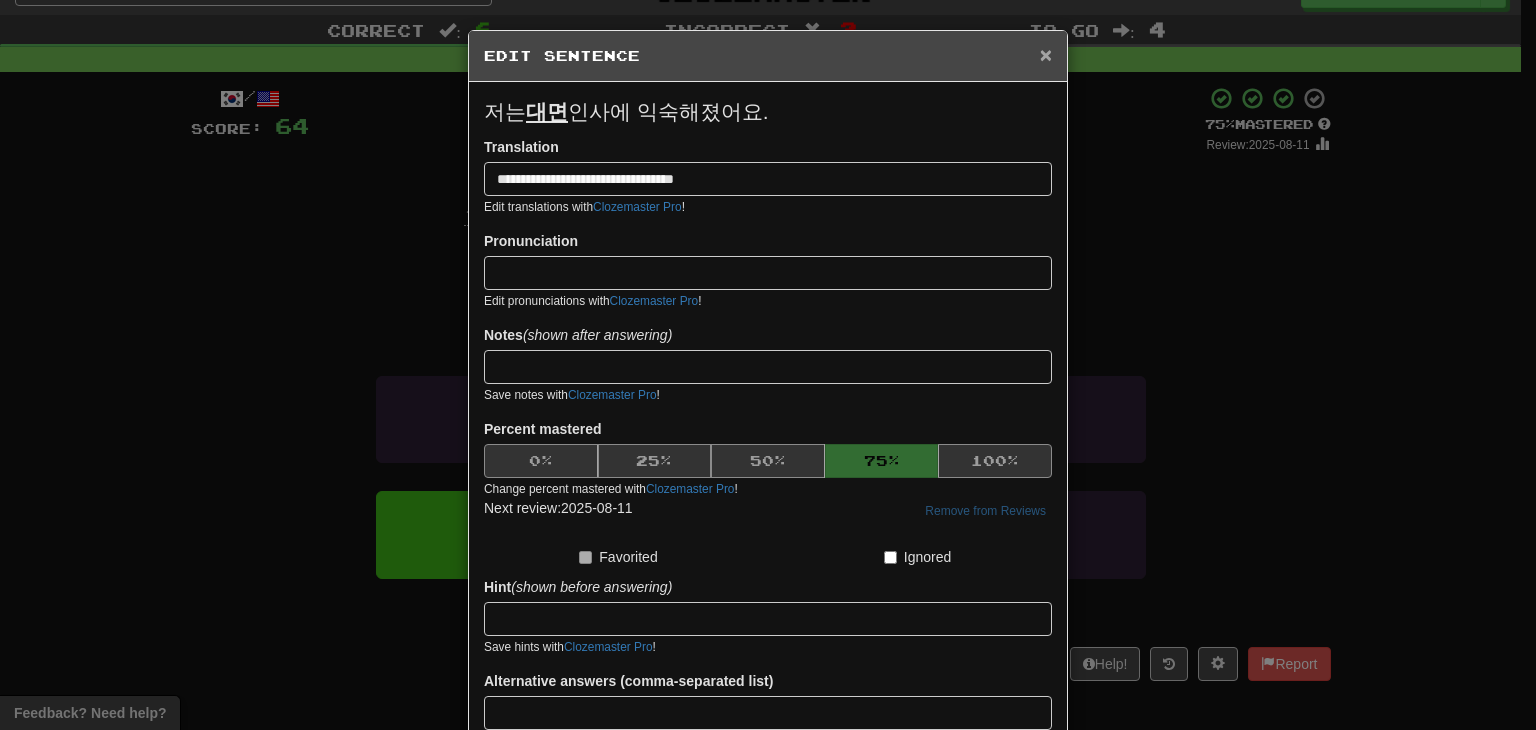 click on "×" at bounding box center [1046, 54] 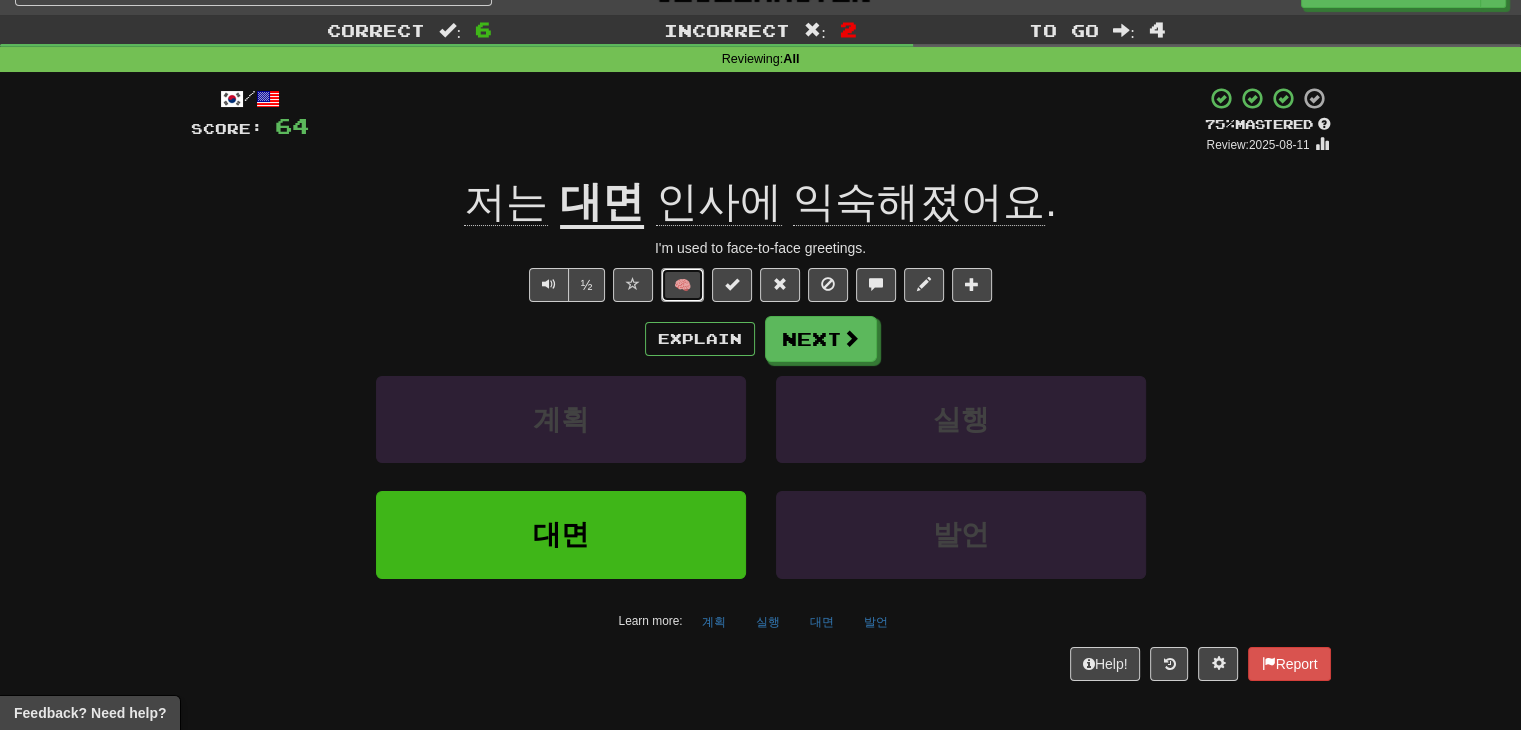 click on "🧠" at bounding box center [682, 285] 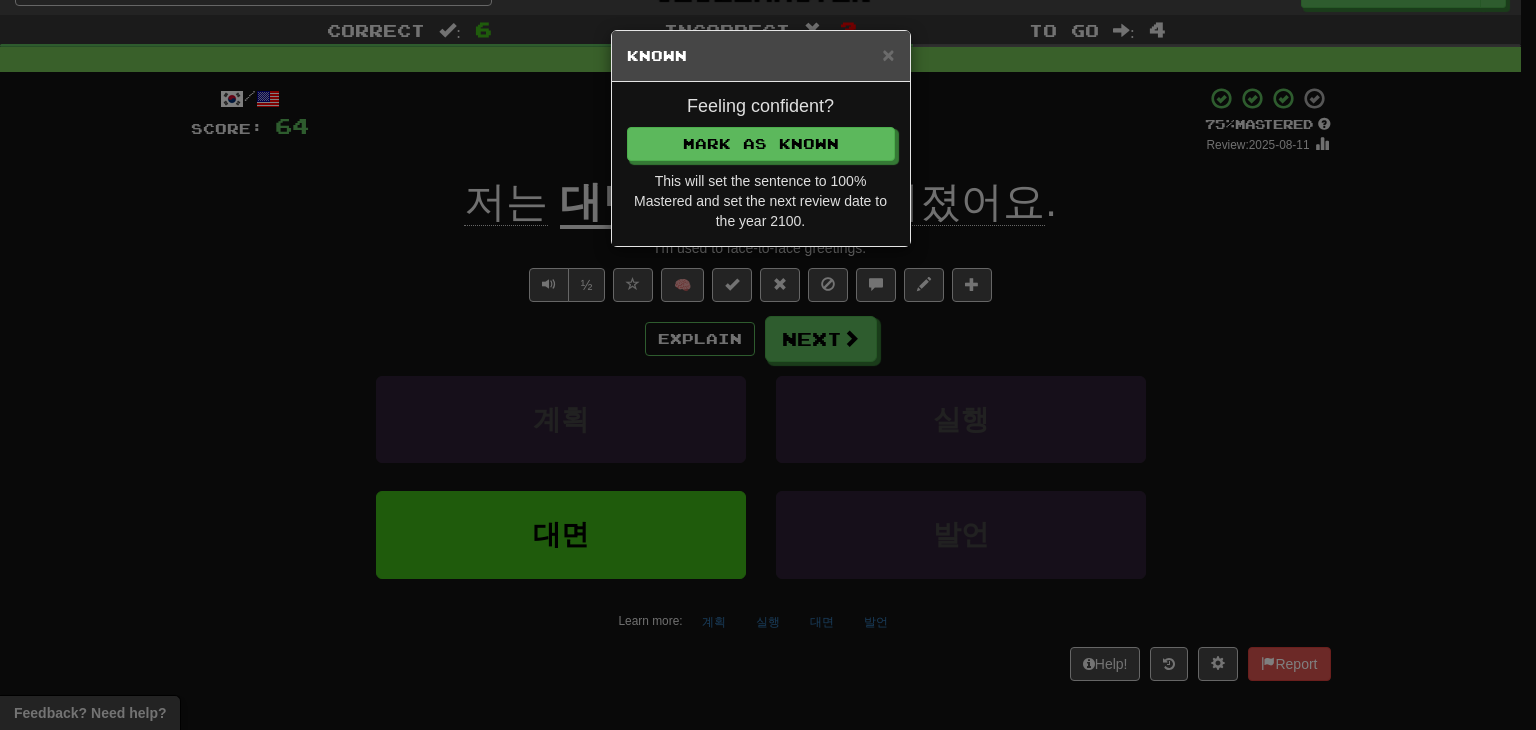 click on "× Known" at bounding box center [761, 56] 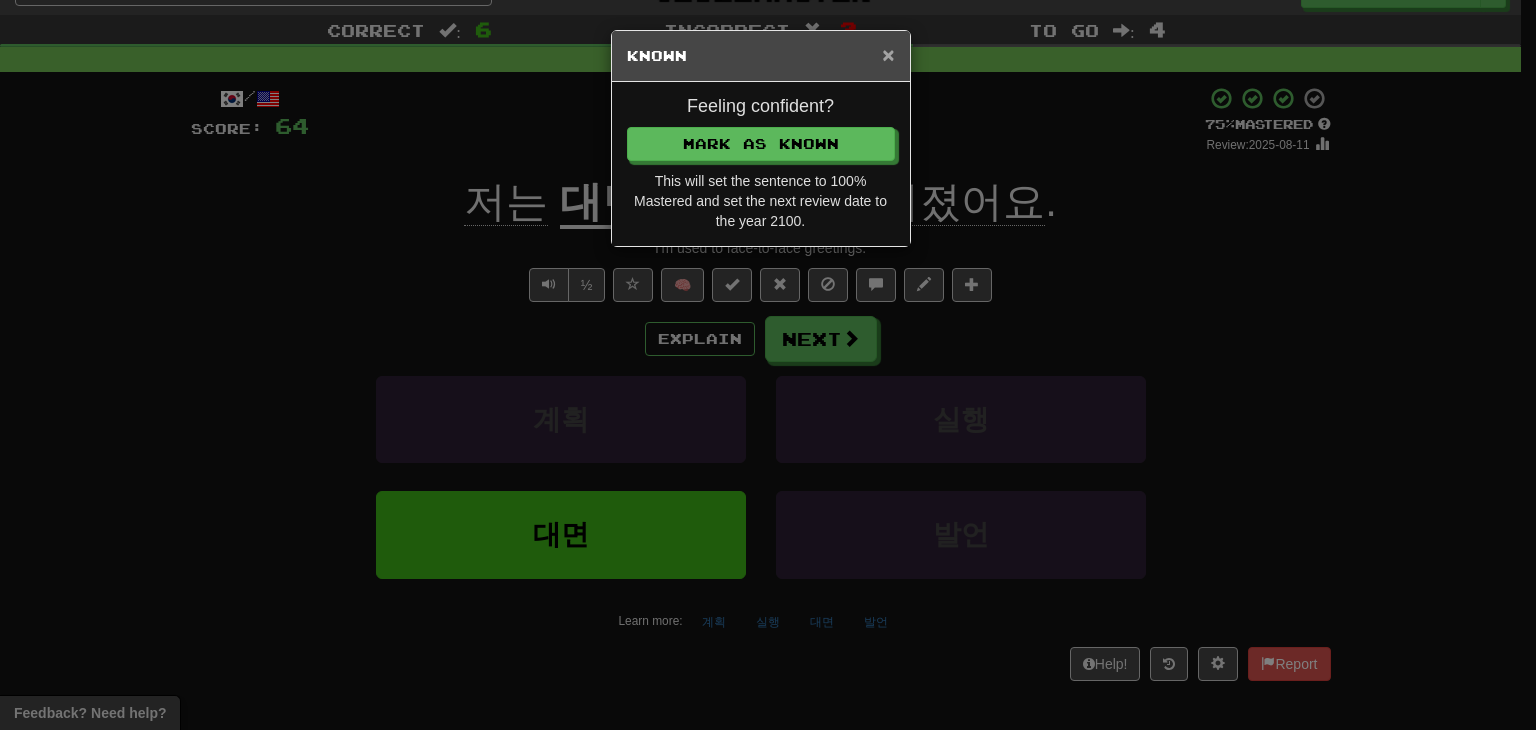 click on "×" at bounding box center [888, 54] 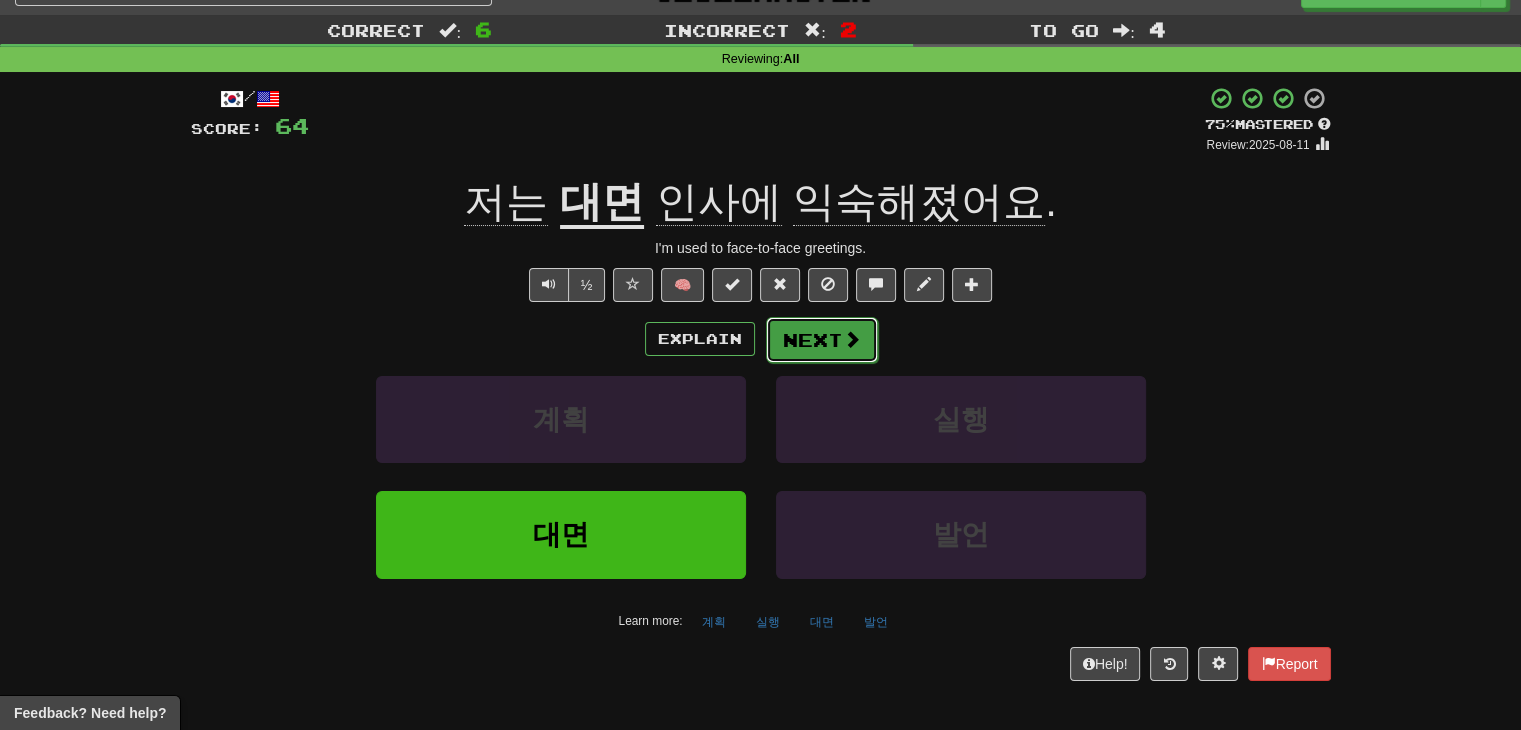 click on "Next" at bounding box center (822, 340) 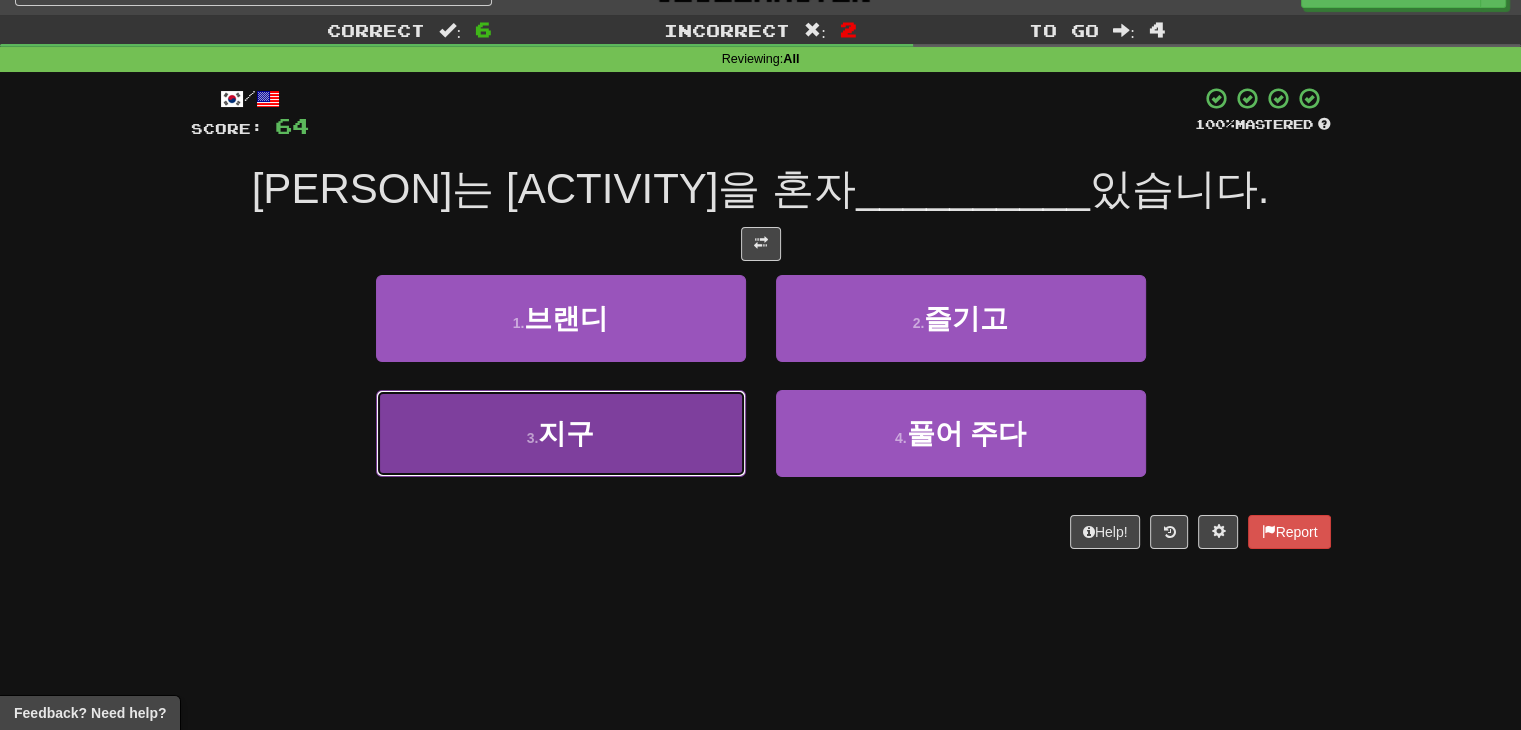 click on "3 .  지구" at bounding box center (561, 433) 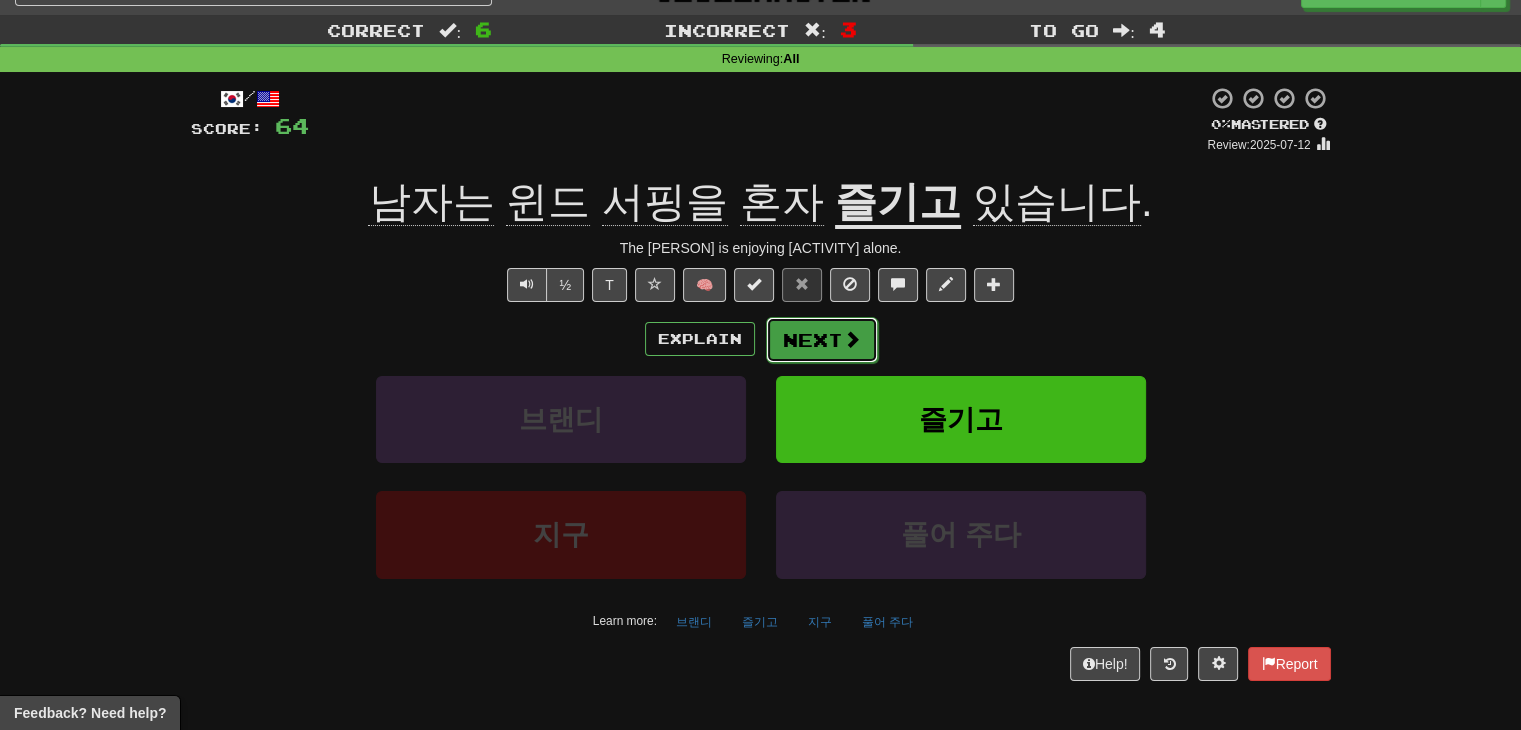 click on "Next" at bounding box center [822, 340] 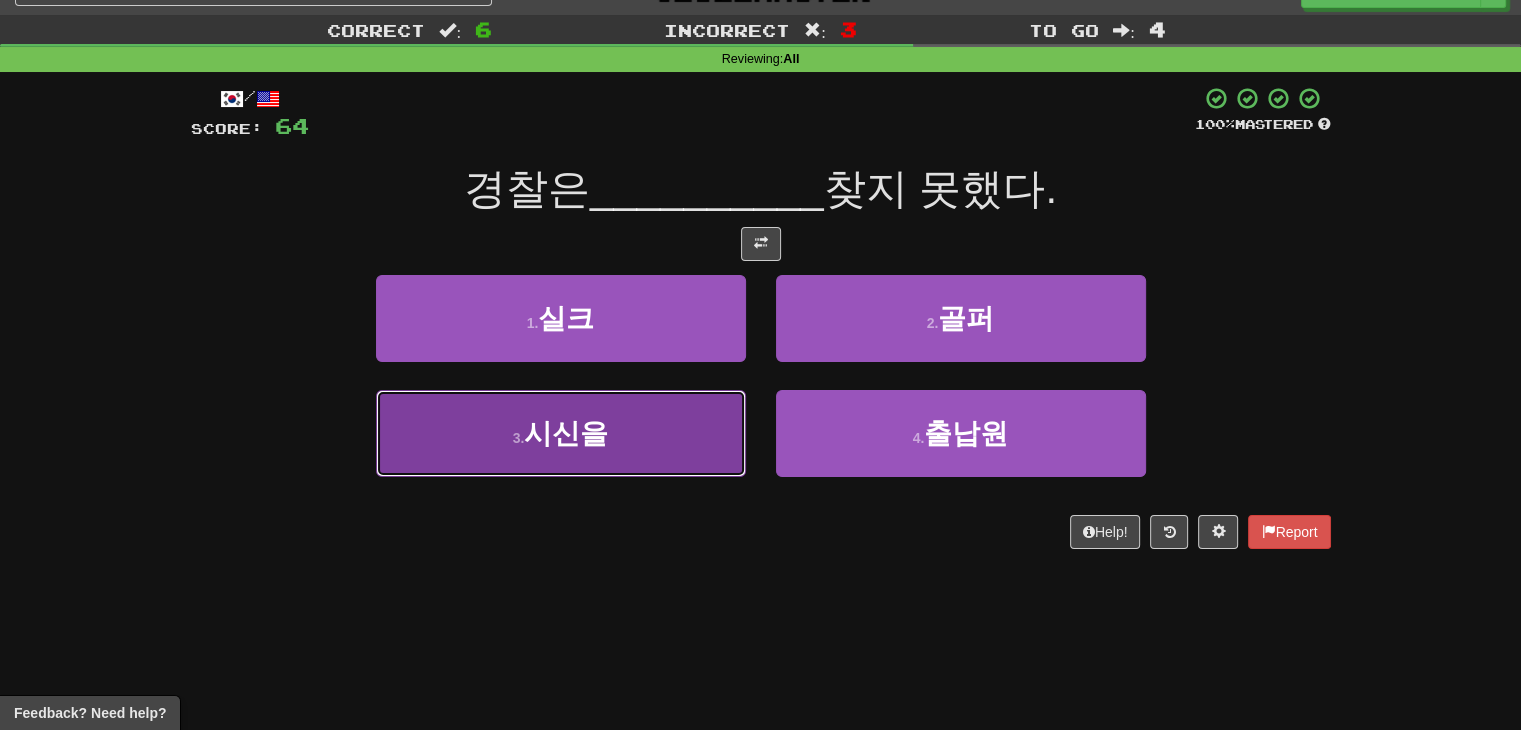 click on "3 .  시신을" at bounding box center (561, 433) 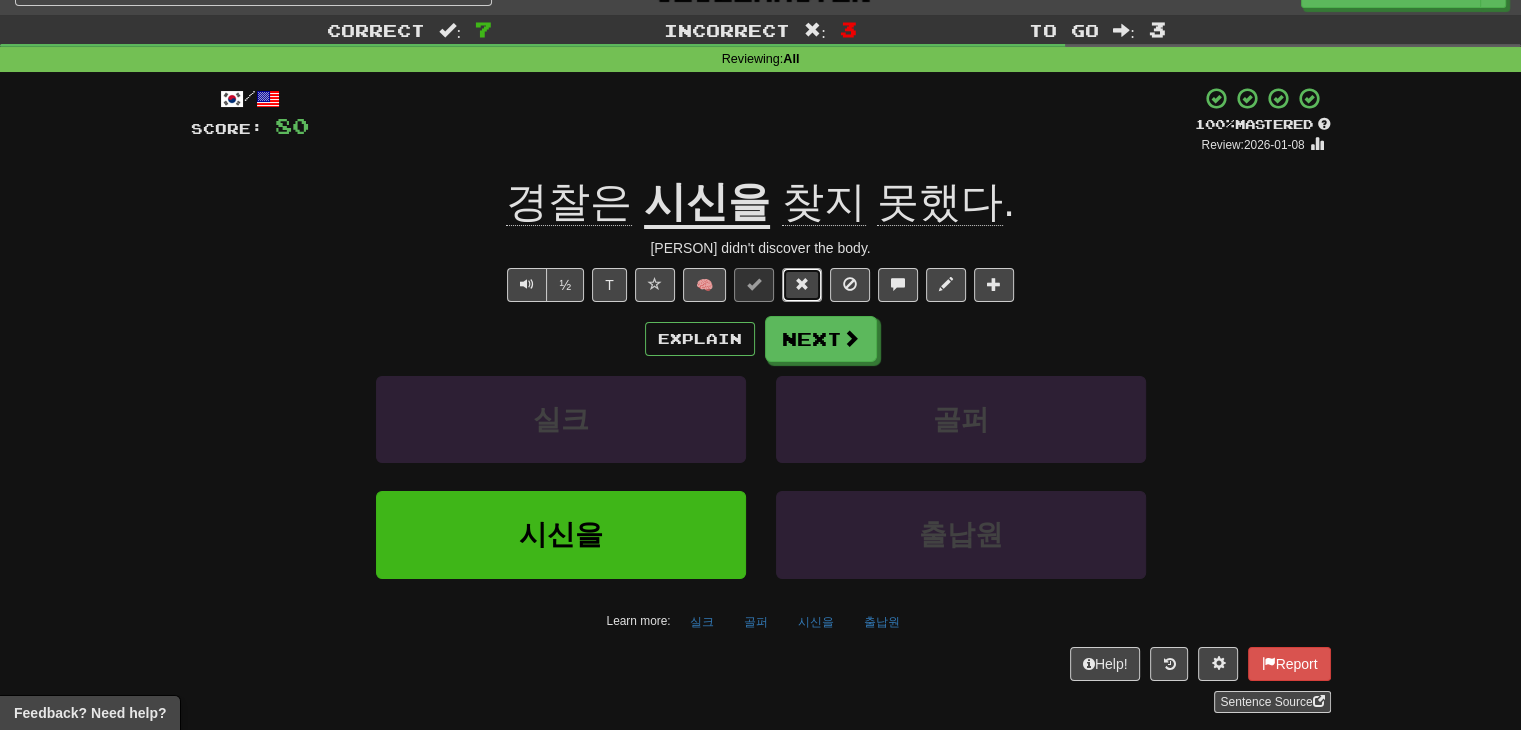 click at bounding box center [802, 285] 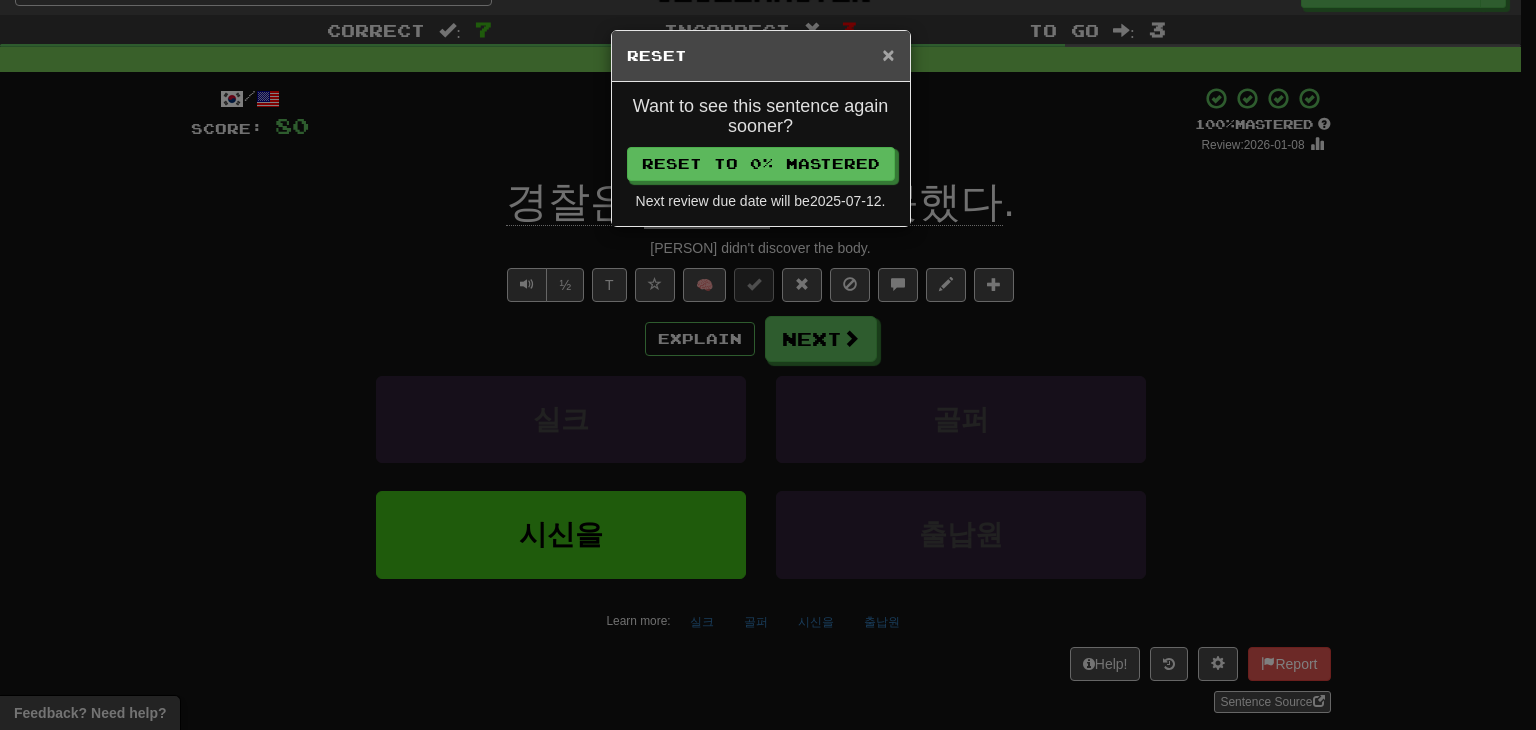 click on "×" at bounding box center [888, 54] 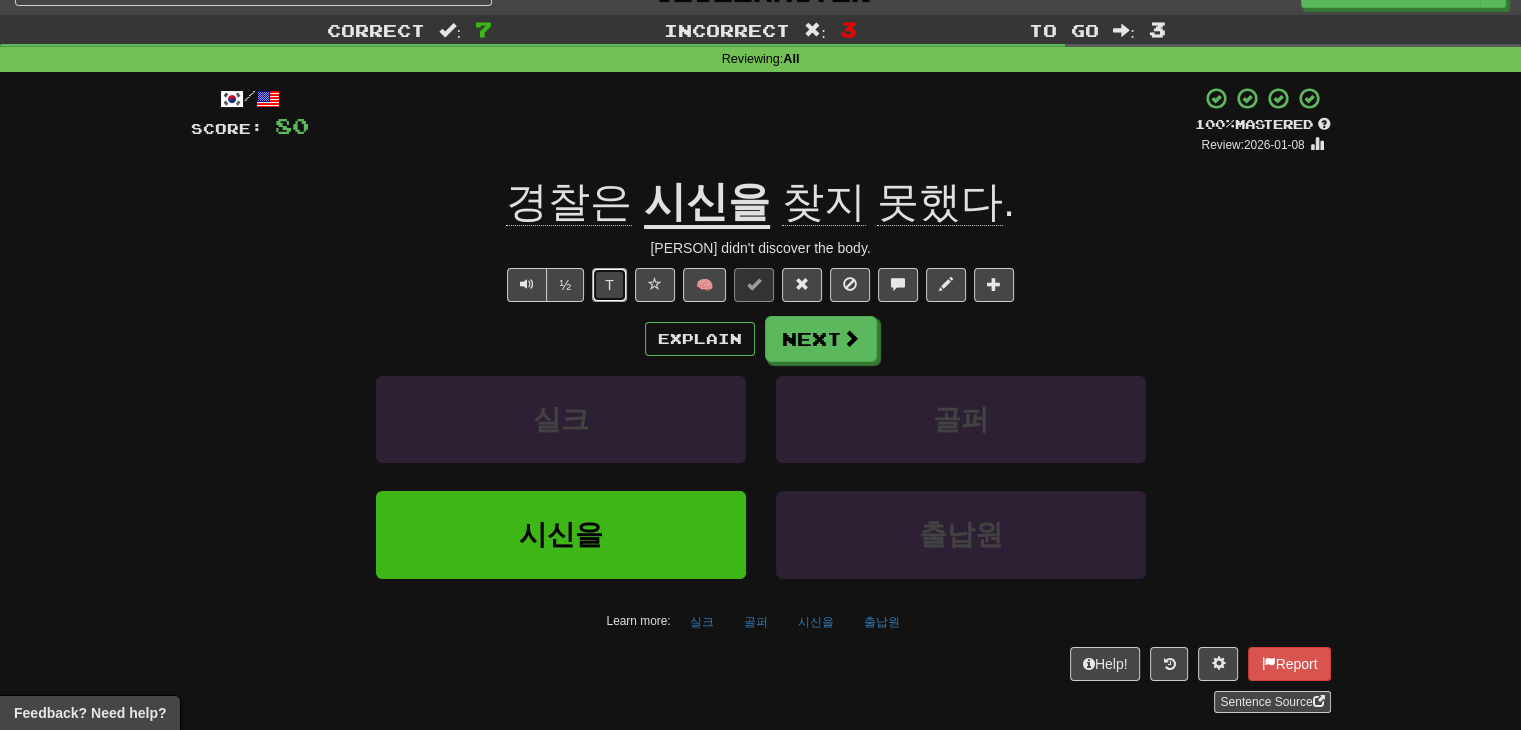 click on "T" at bounding box center (609, 285) 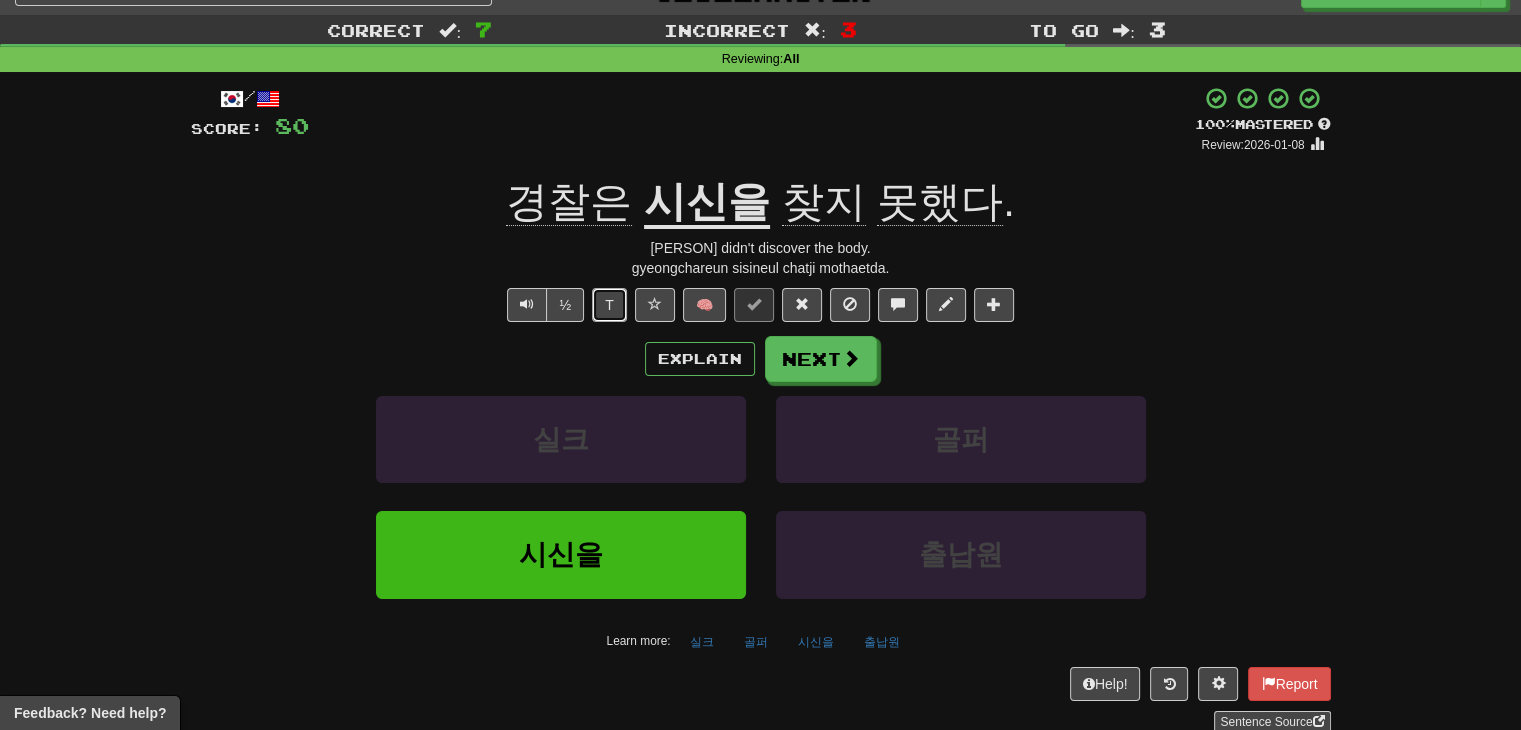 click on "T" at bounding box center (609, 305) 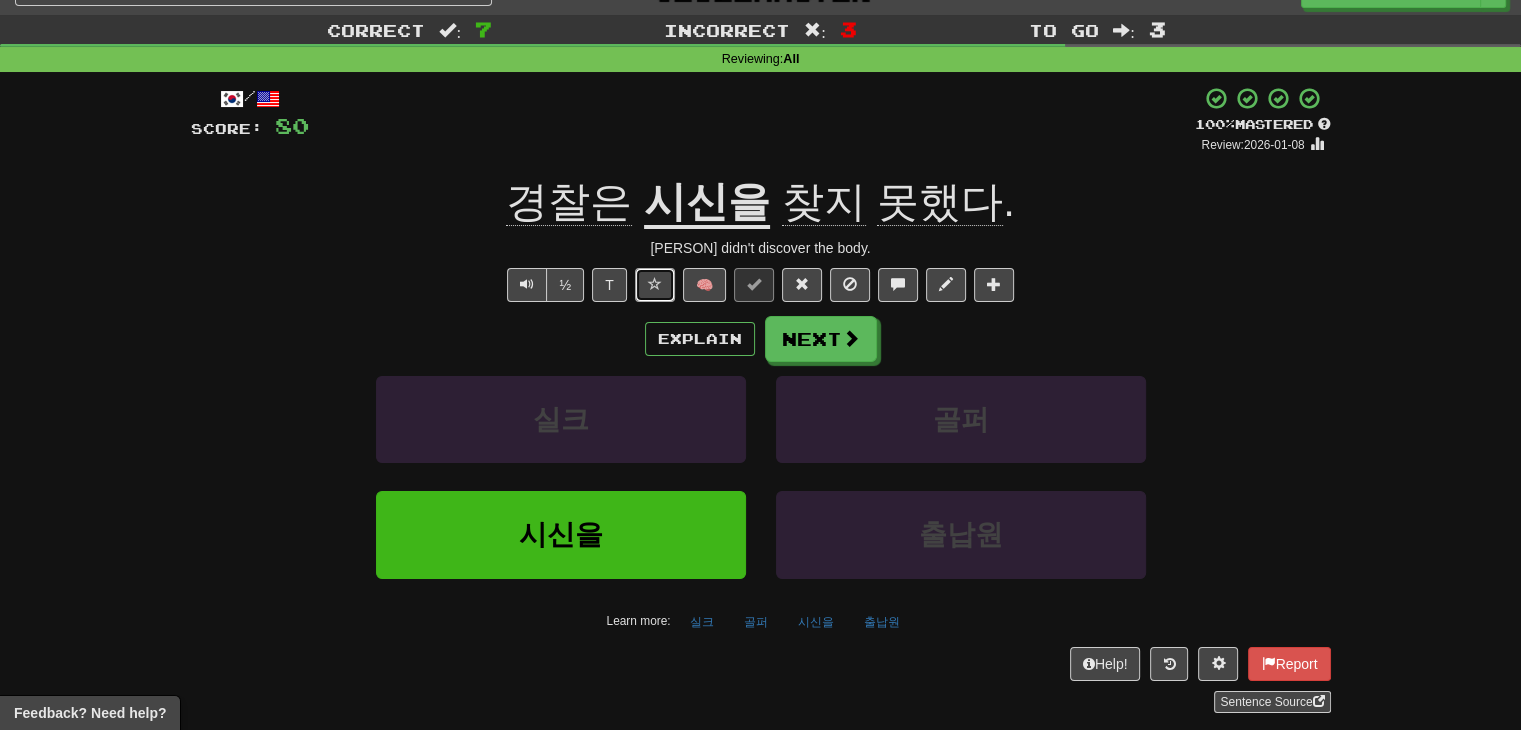 click at bounding box center (655, 285) 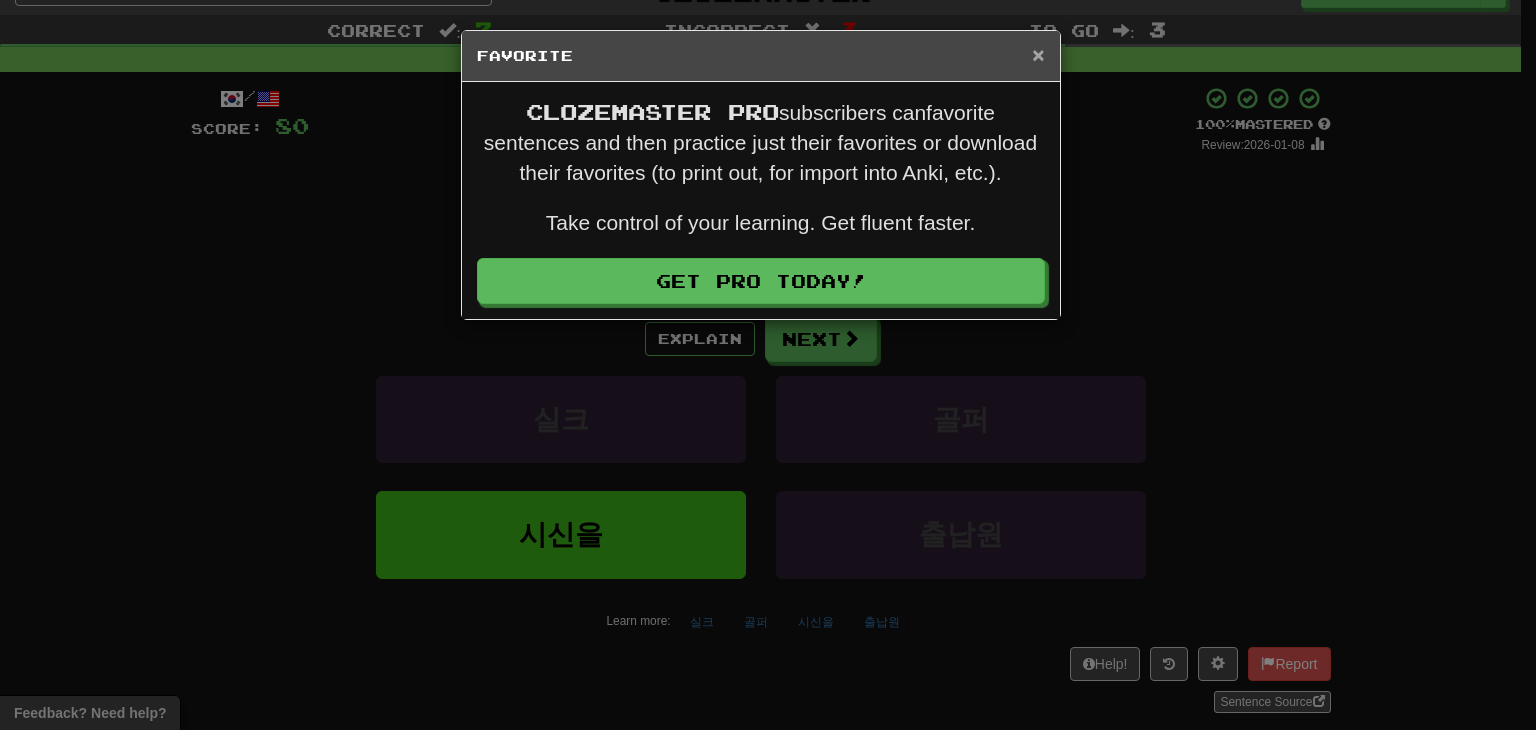 click on "×" at bounding box center (1038, 54) 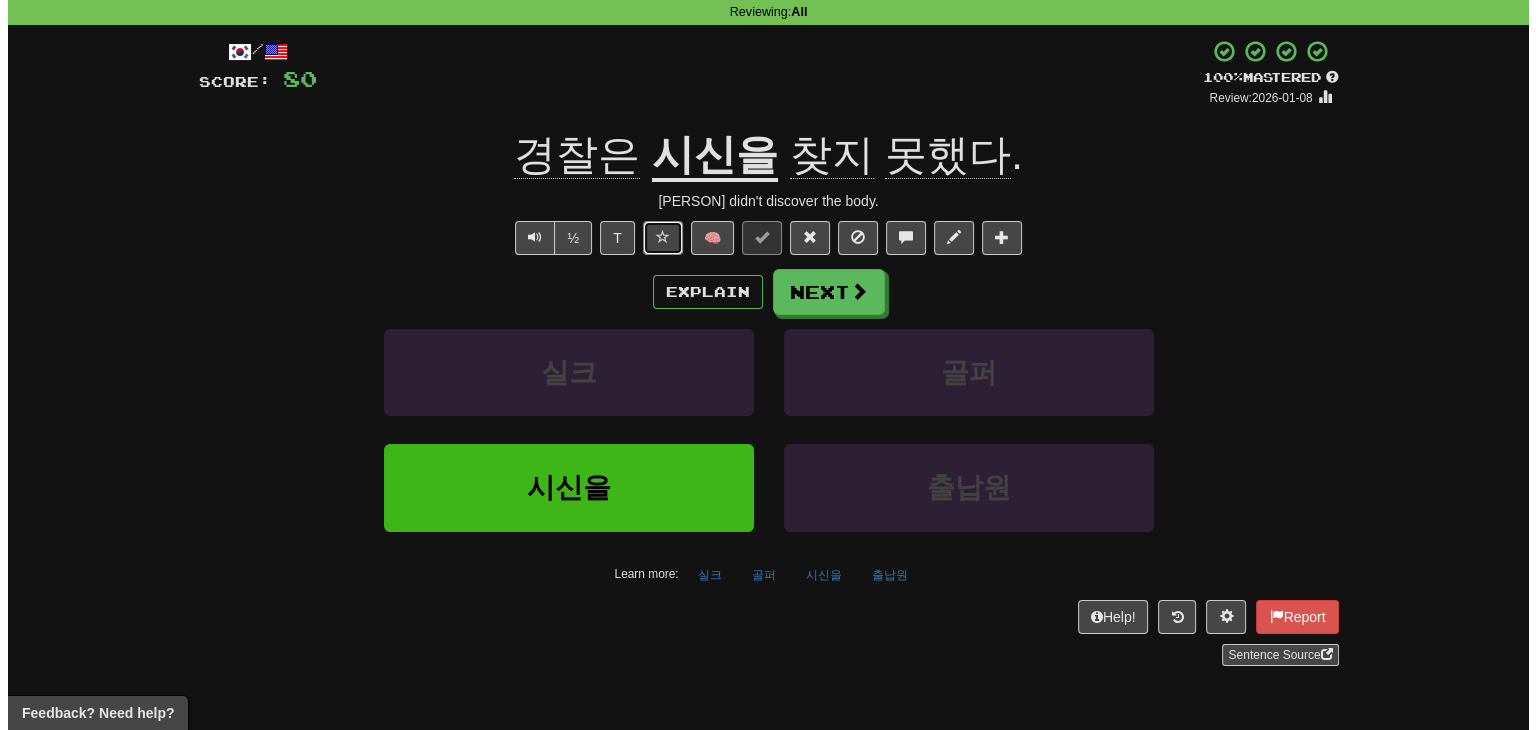 scroll, scrollTop: 82, scrollLeft: 0, axis: vertical 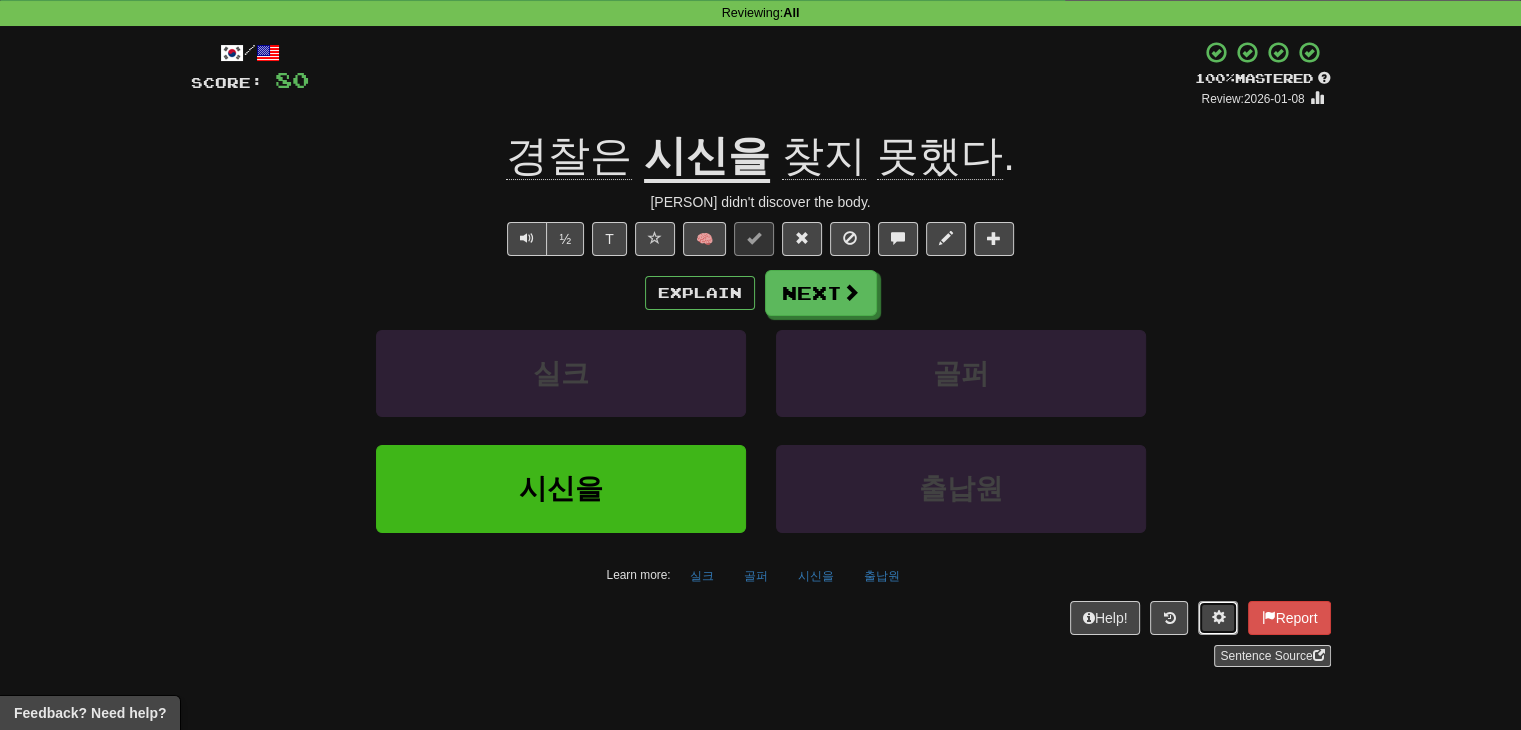 click at bounding box center [1218, 617] 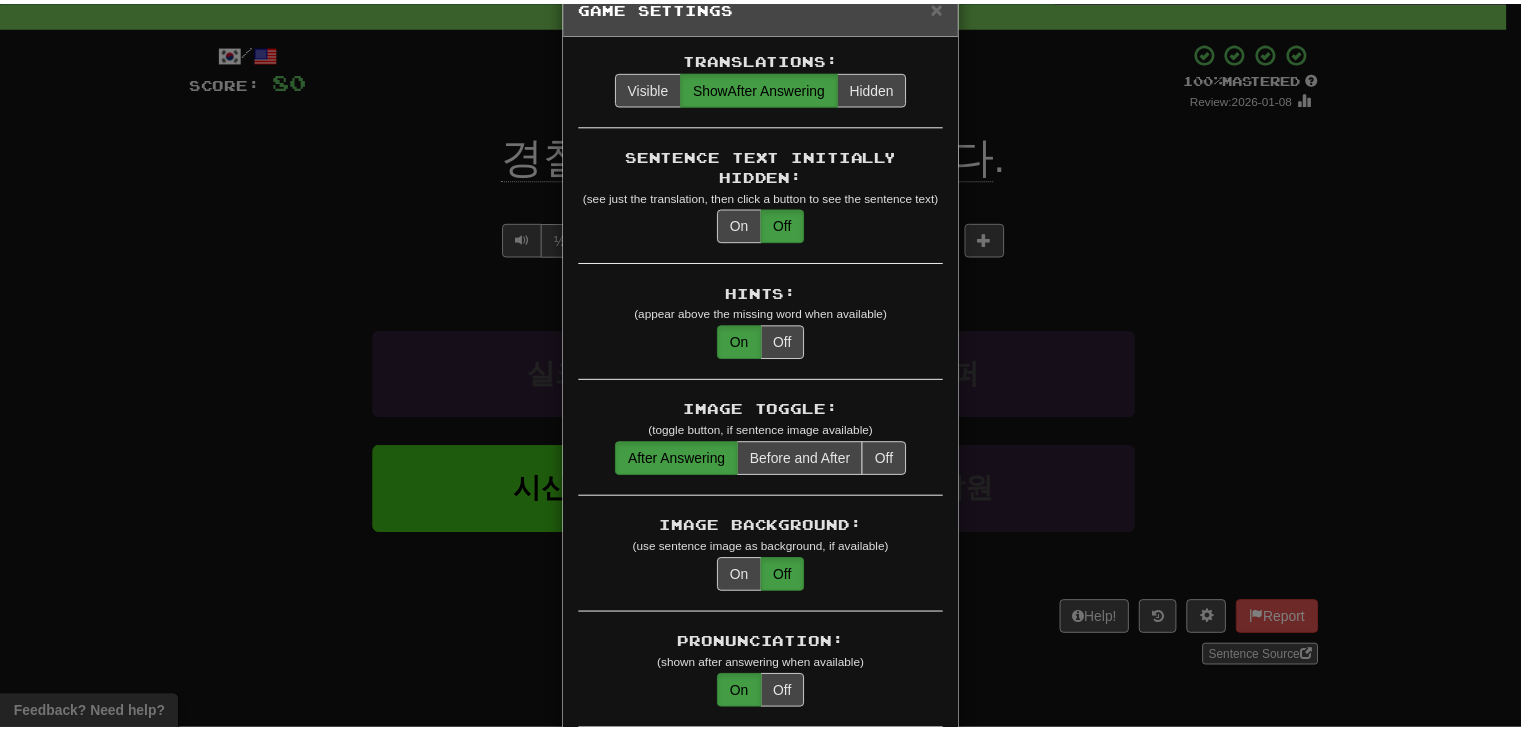 scroll, scrollTop: 0, scrollLeft: 0, axis: both 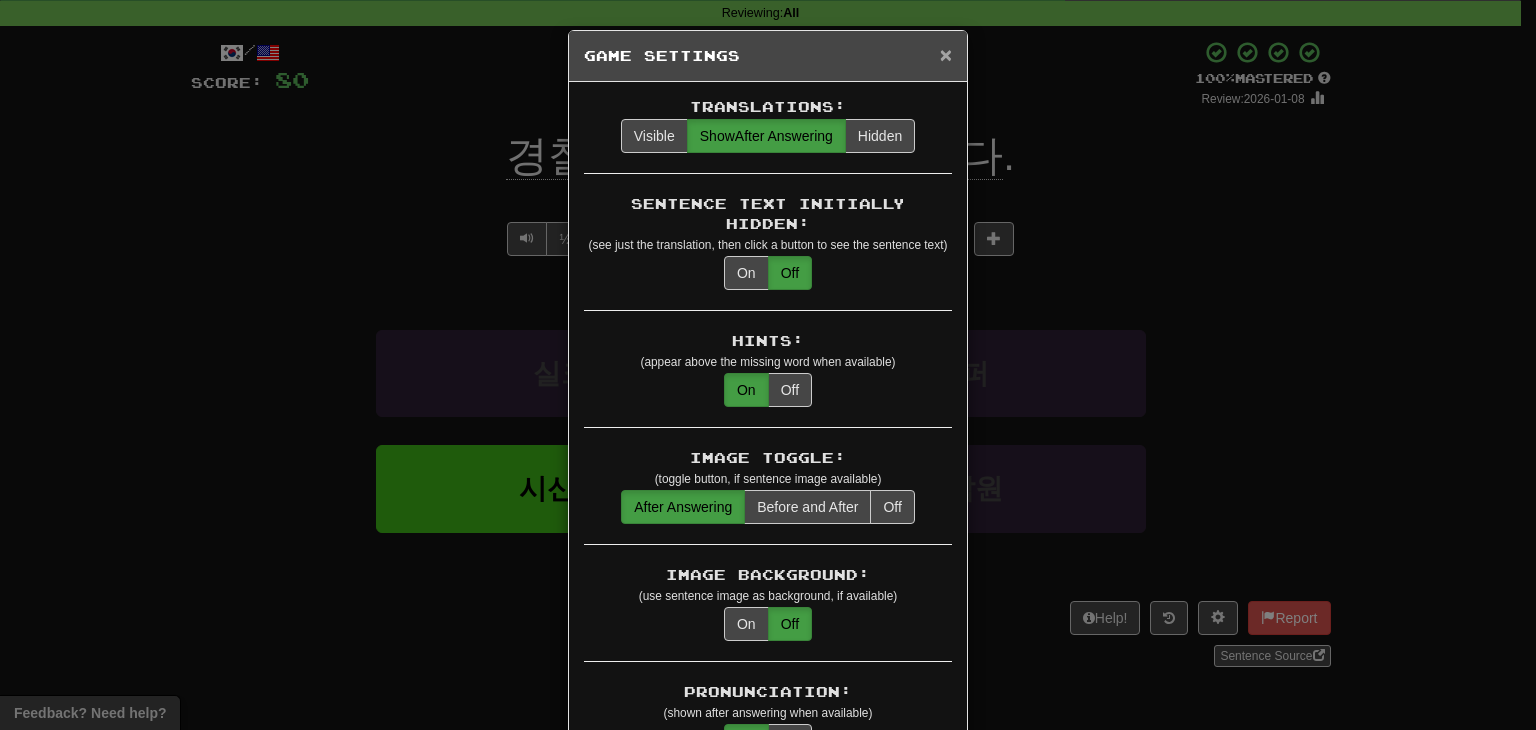 click on "×" at bounding box center [946, 54] 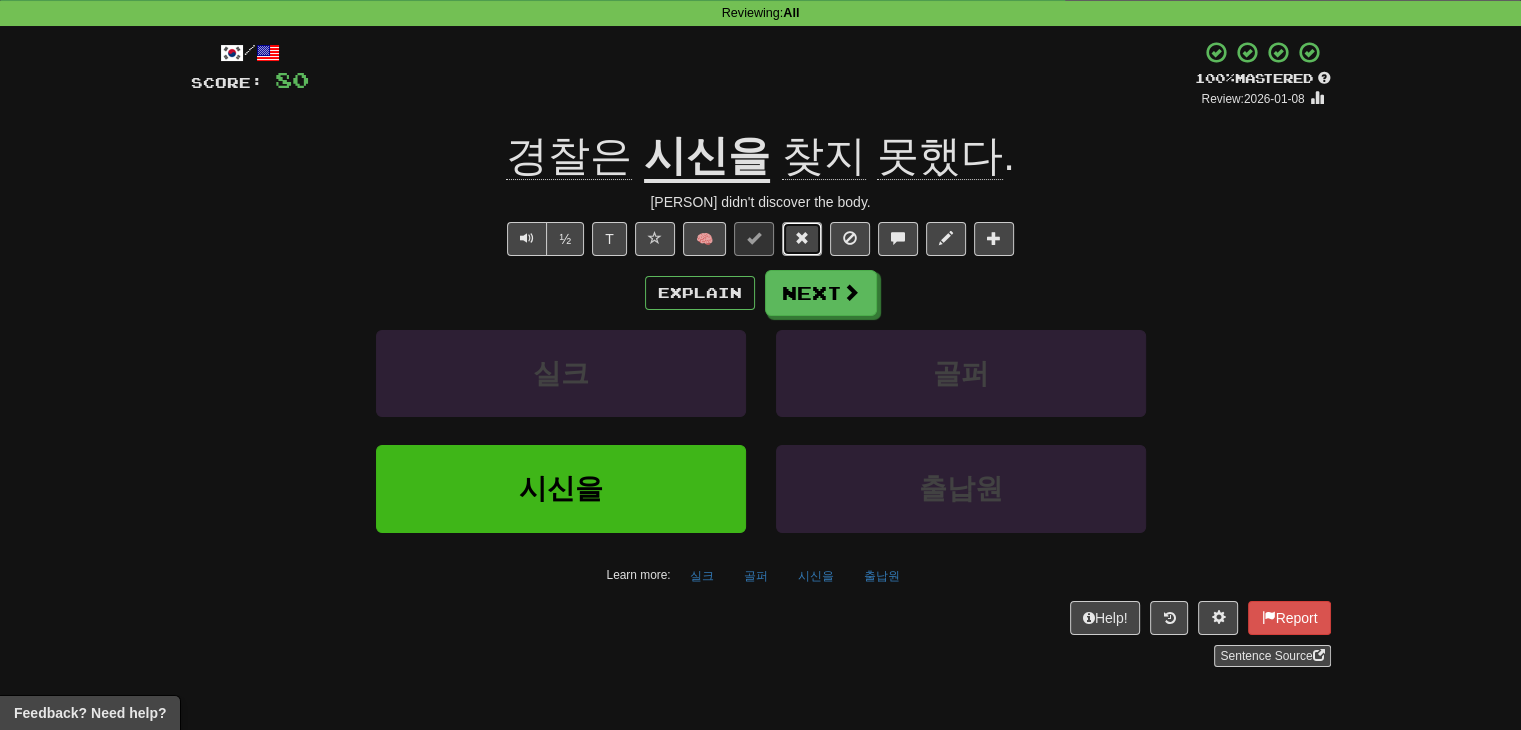 click at bounding box center [802, 238] 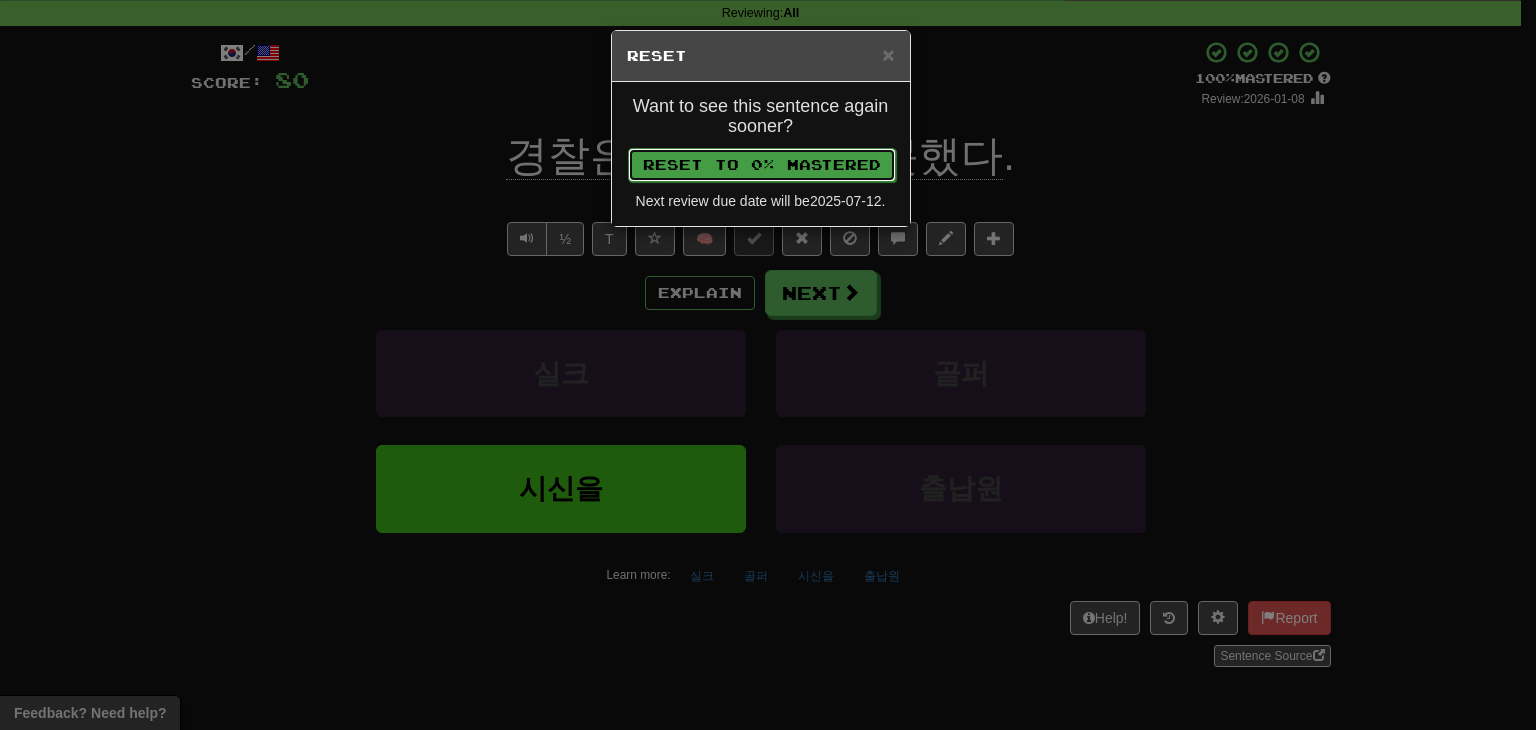click on "Reset to 0% Mastered" at bounding box center [762, 165] 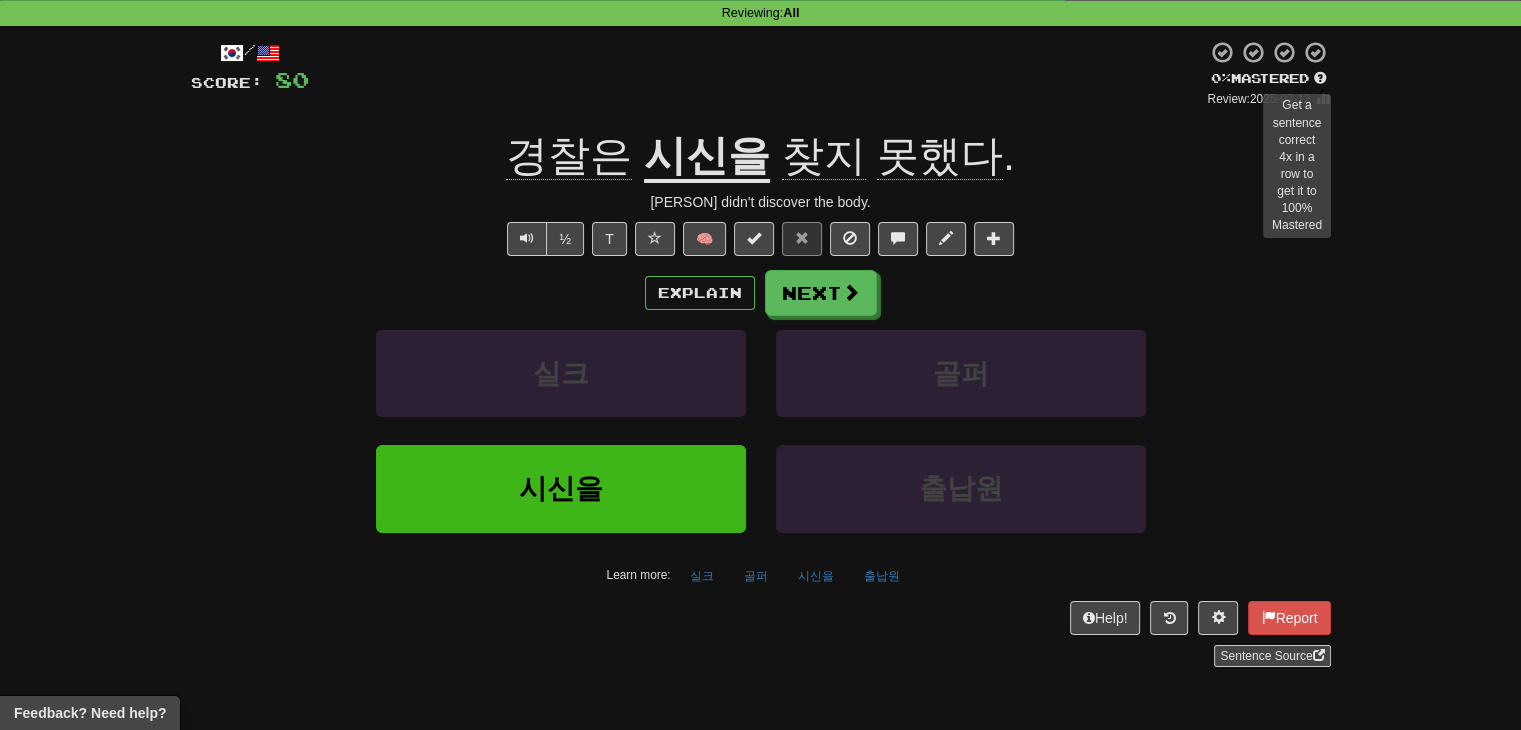 click at bounding box center [1320, 78] 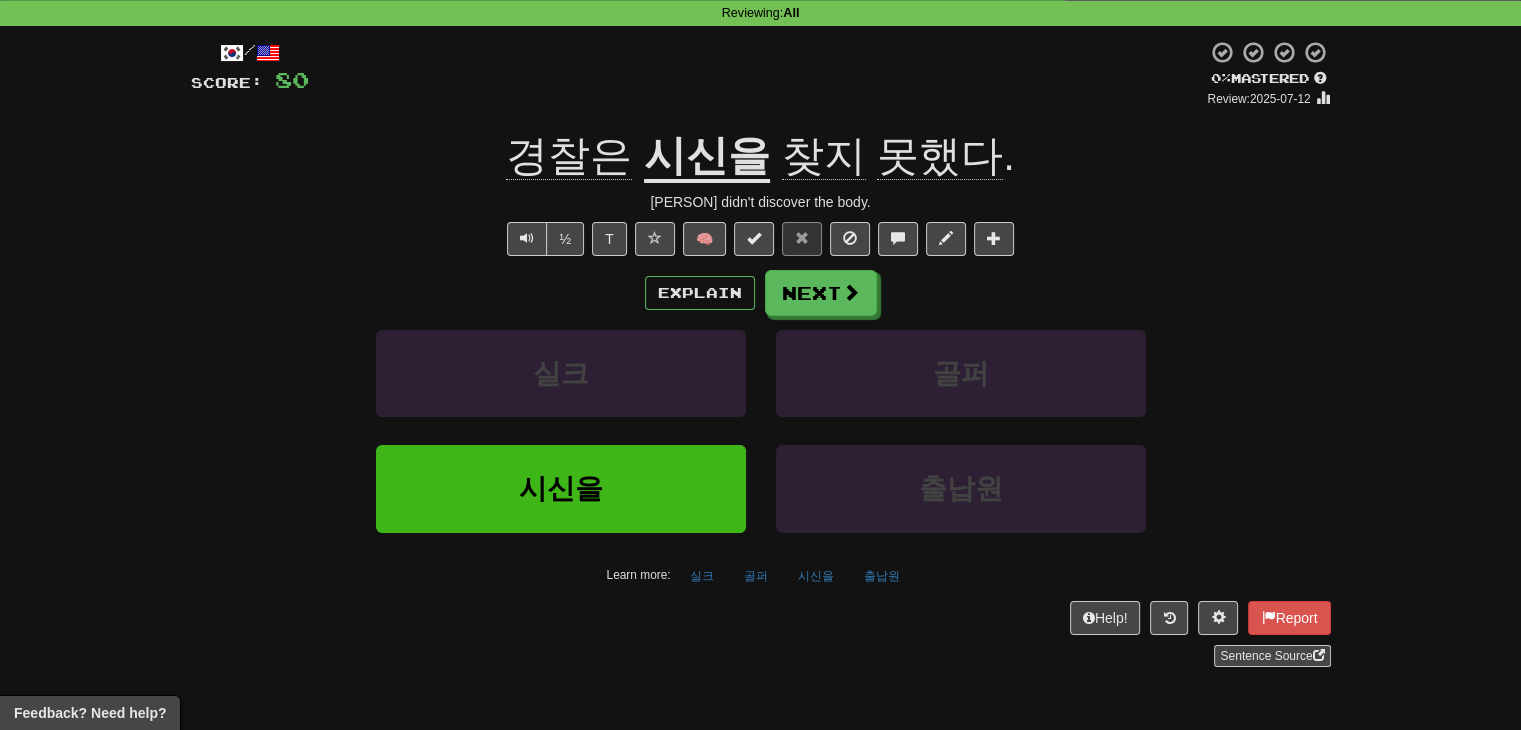click at bounding box center [1269, 55] 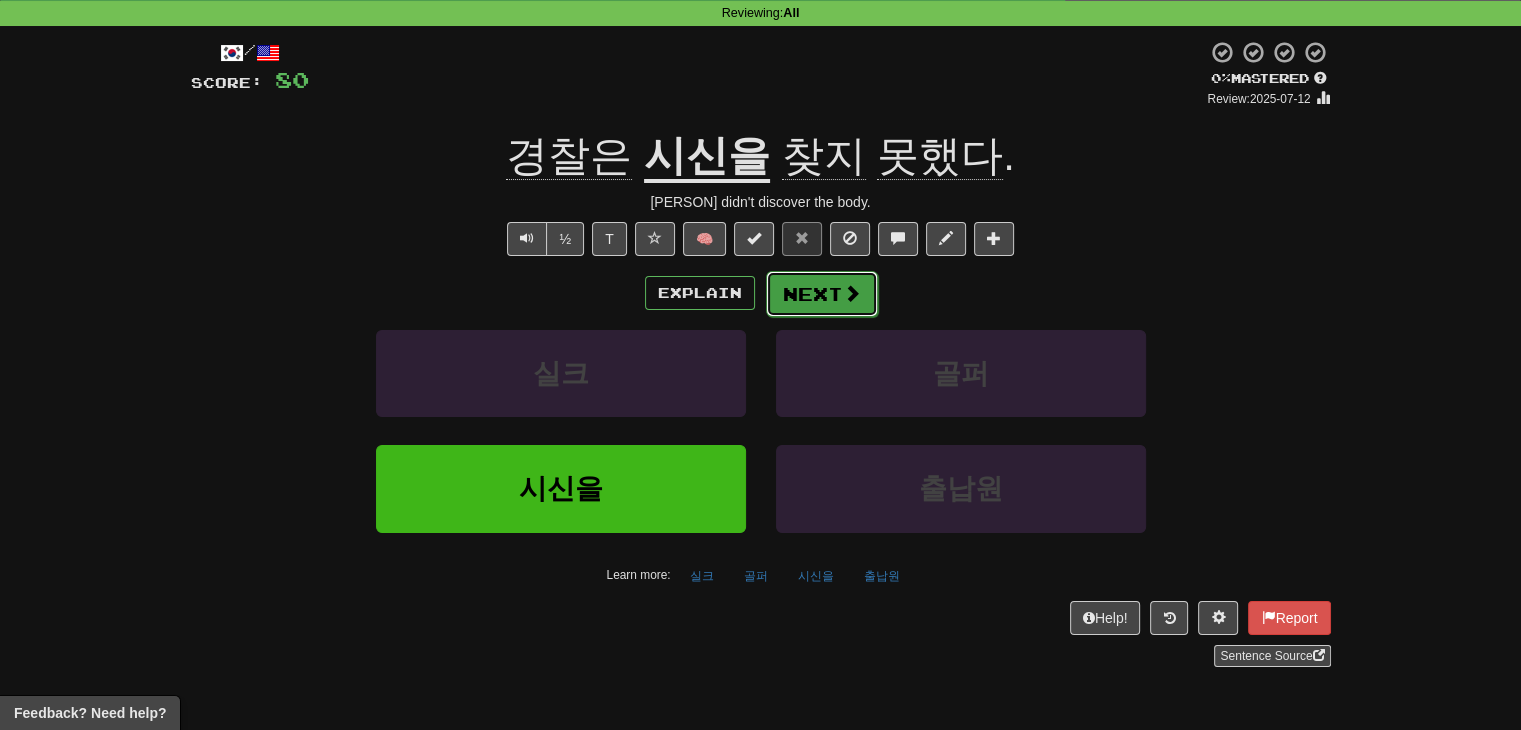 click at bounding box center (852, 293) 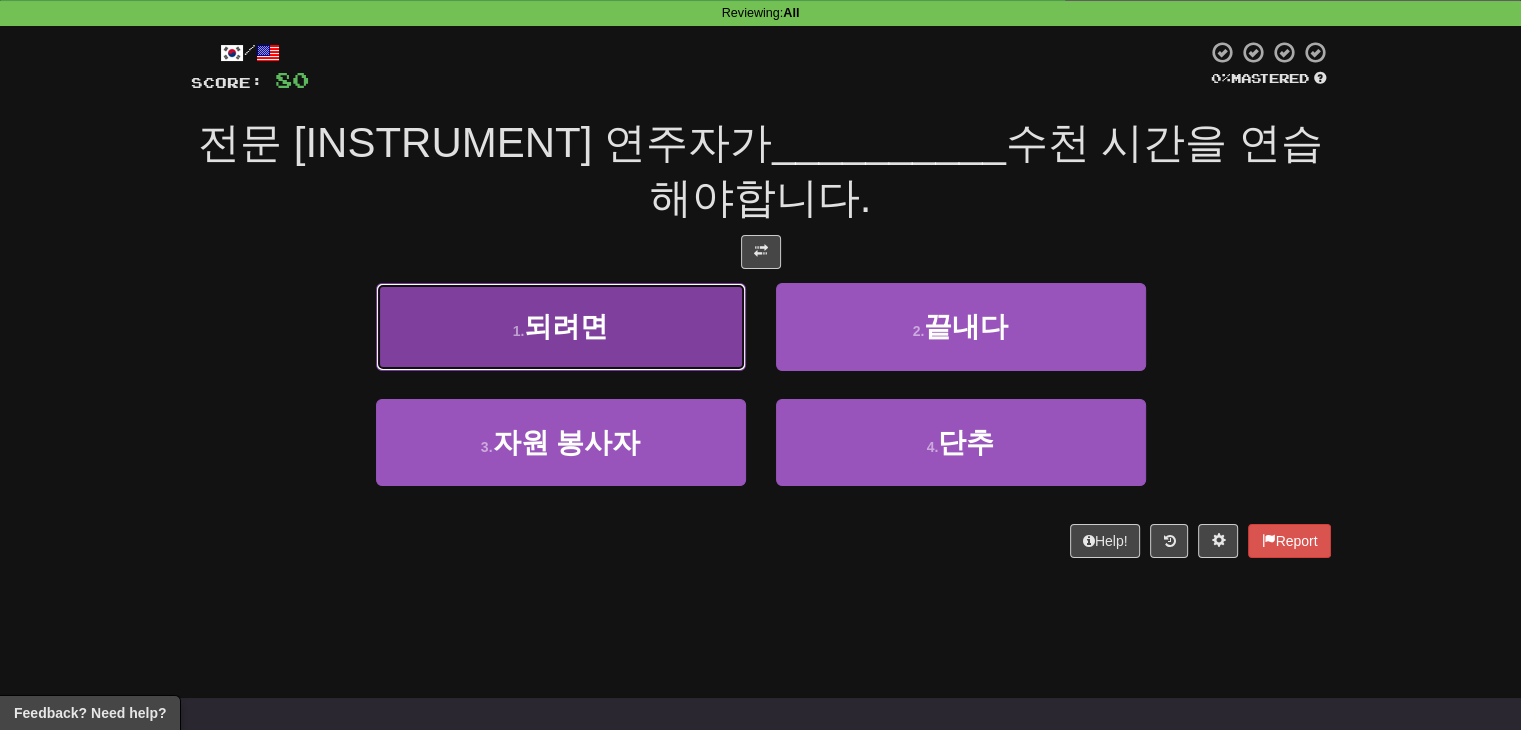 click on "1 .  되려면" at bounding box center [561, 326] 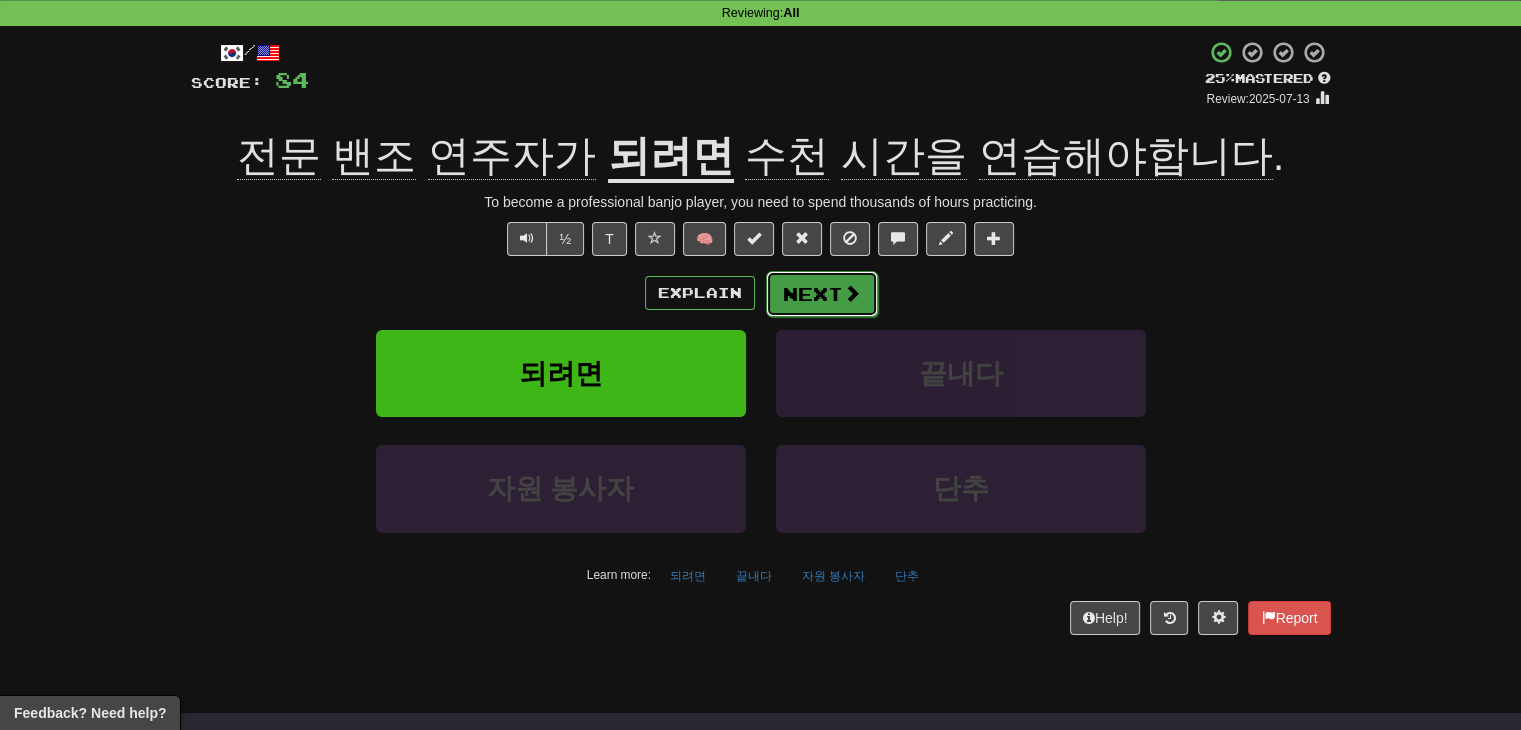 click on "Next" at bounding box center [822, 294] 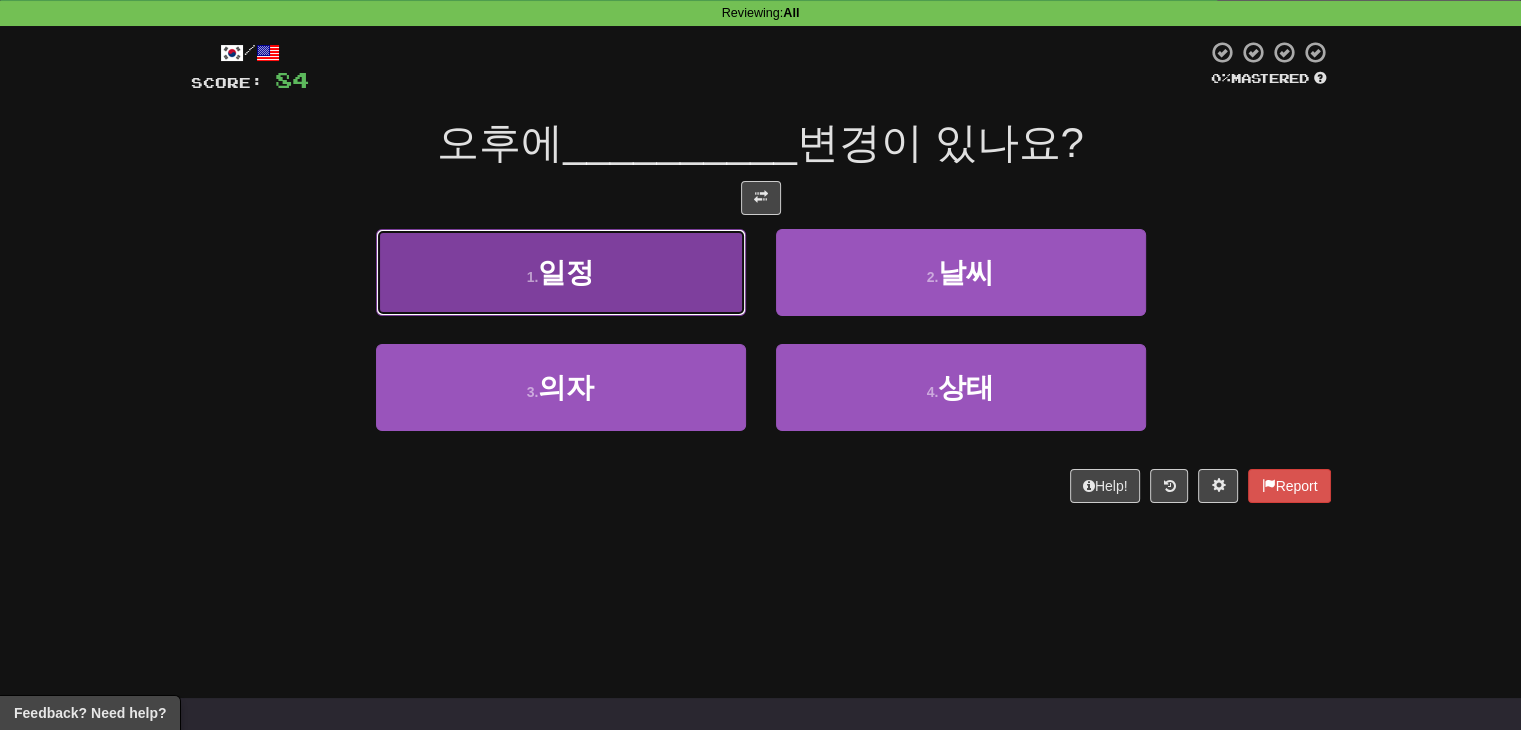 click on "1 .  일정" at bounding box center (561, 272) 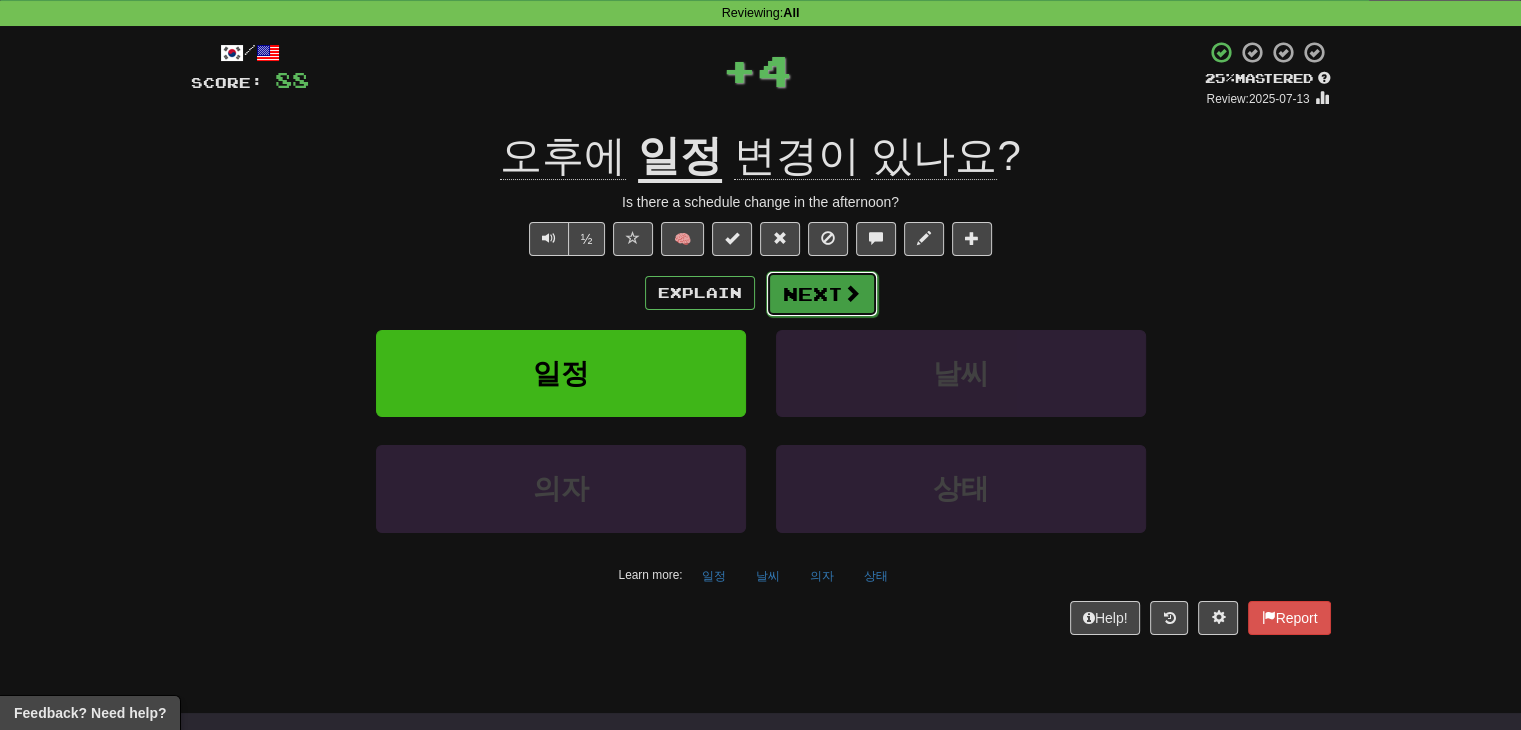 click on "Next" at bounding box center [822, 294] 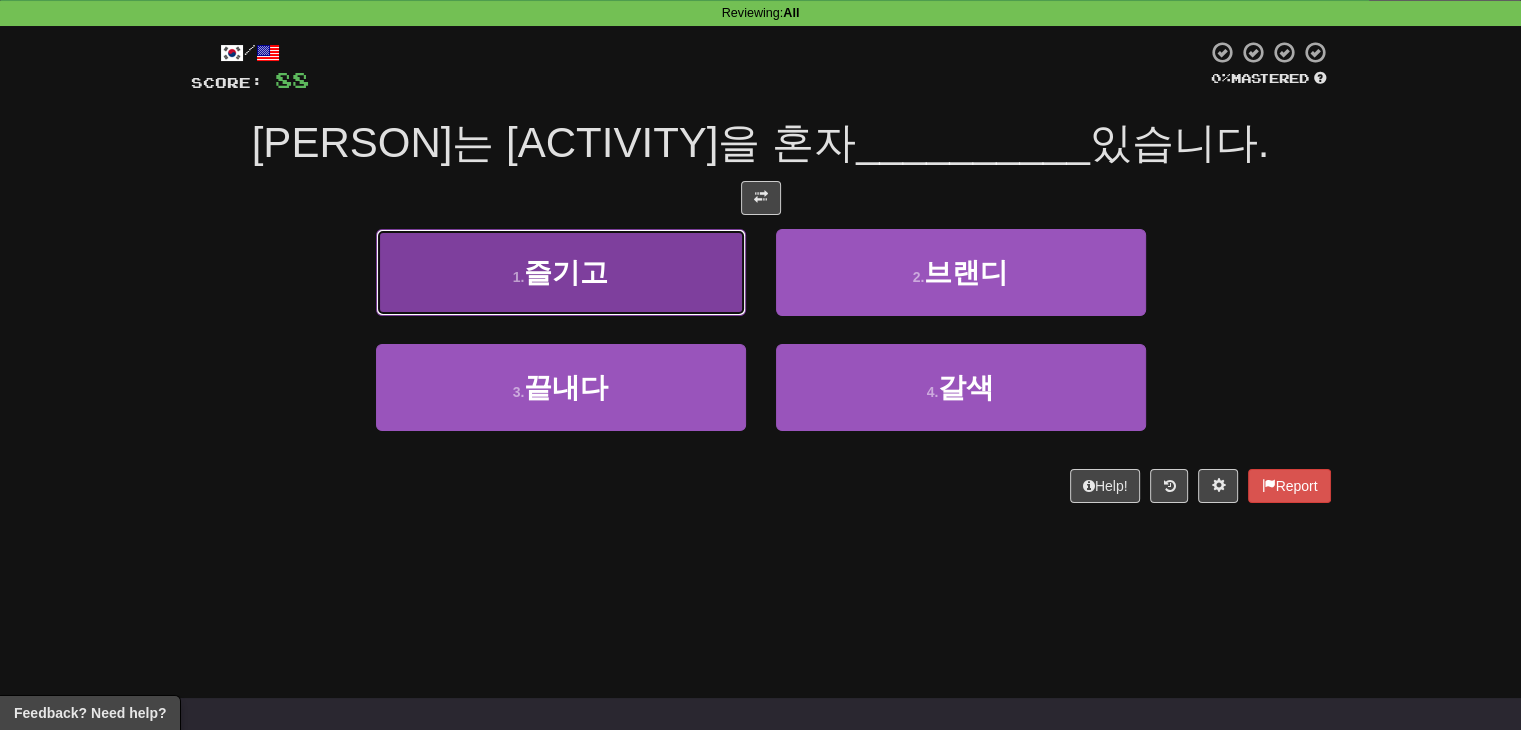 click on "1 .  즐기고" at bounding box center [561, 272] 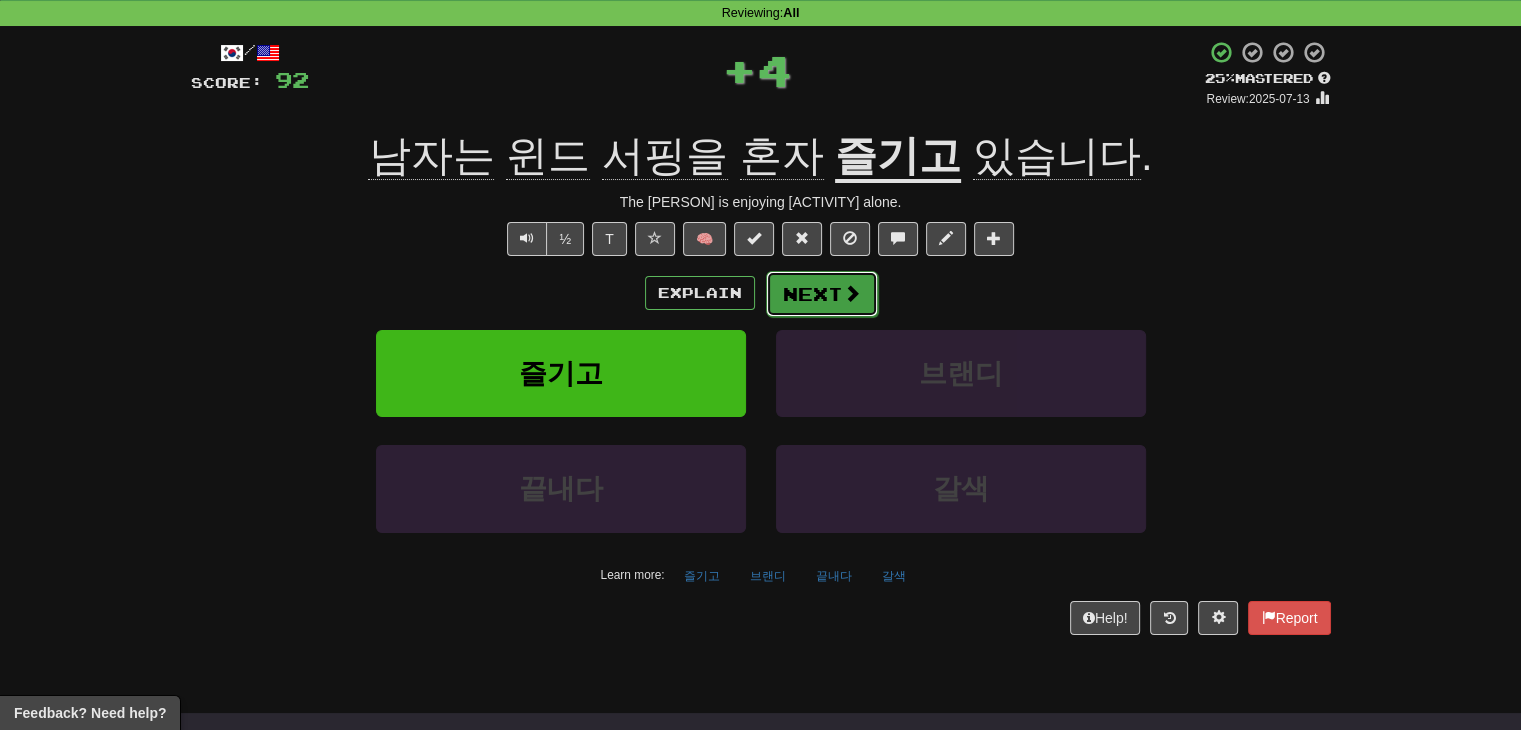 click on "Next" at bounding box center (822, 294) 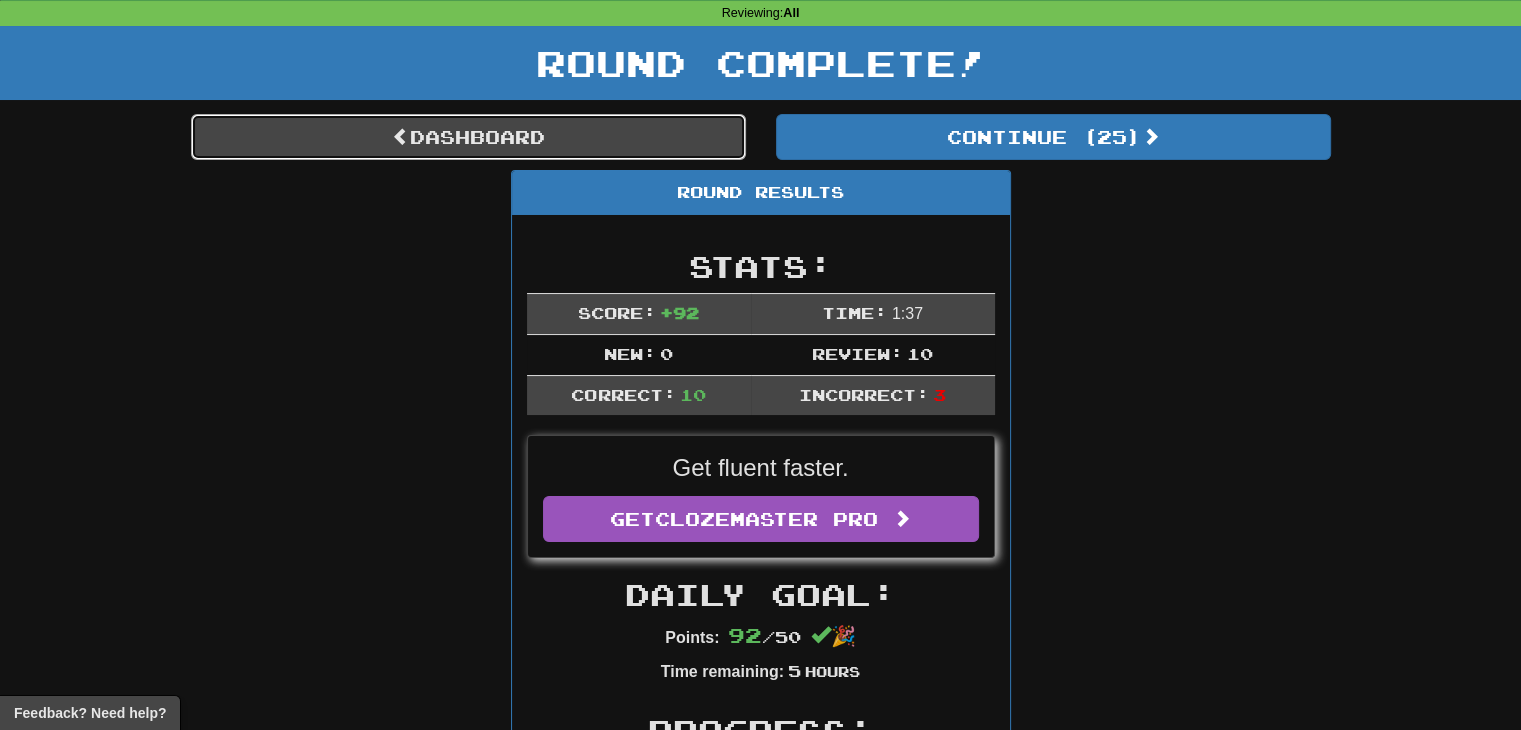 click on "Dashboard" at bounding box center (468, 137) 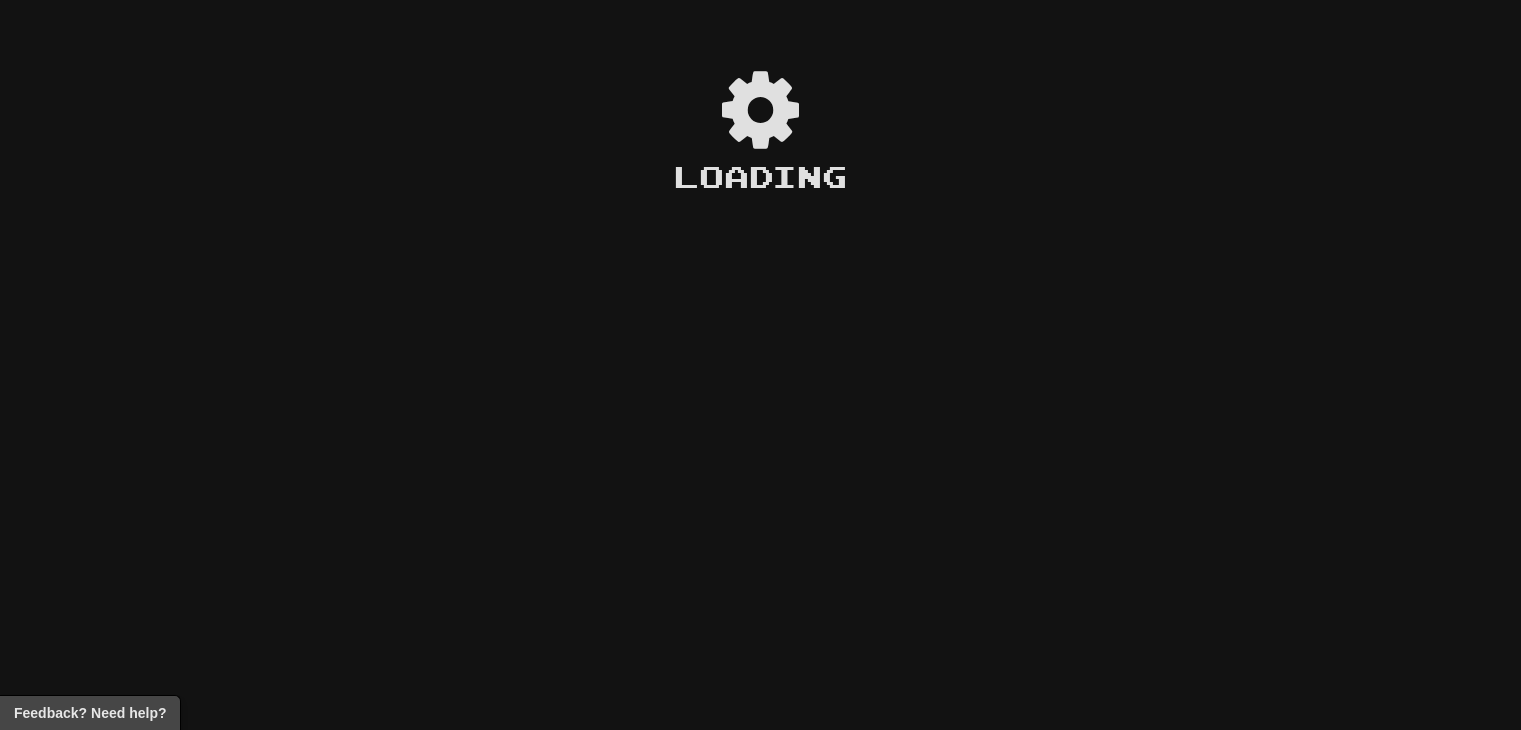 scroll, scrollTop: 0, scrollLeft: 0, axis: both 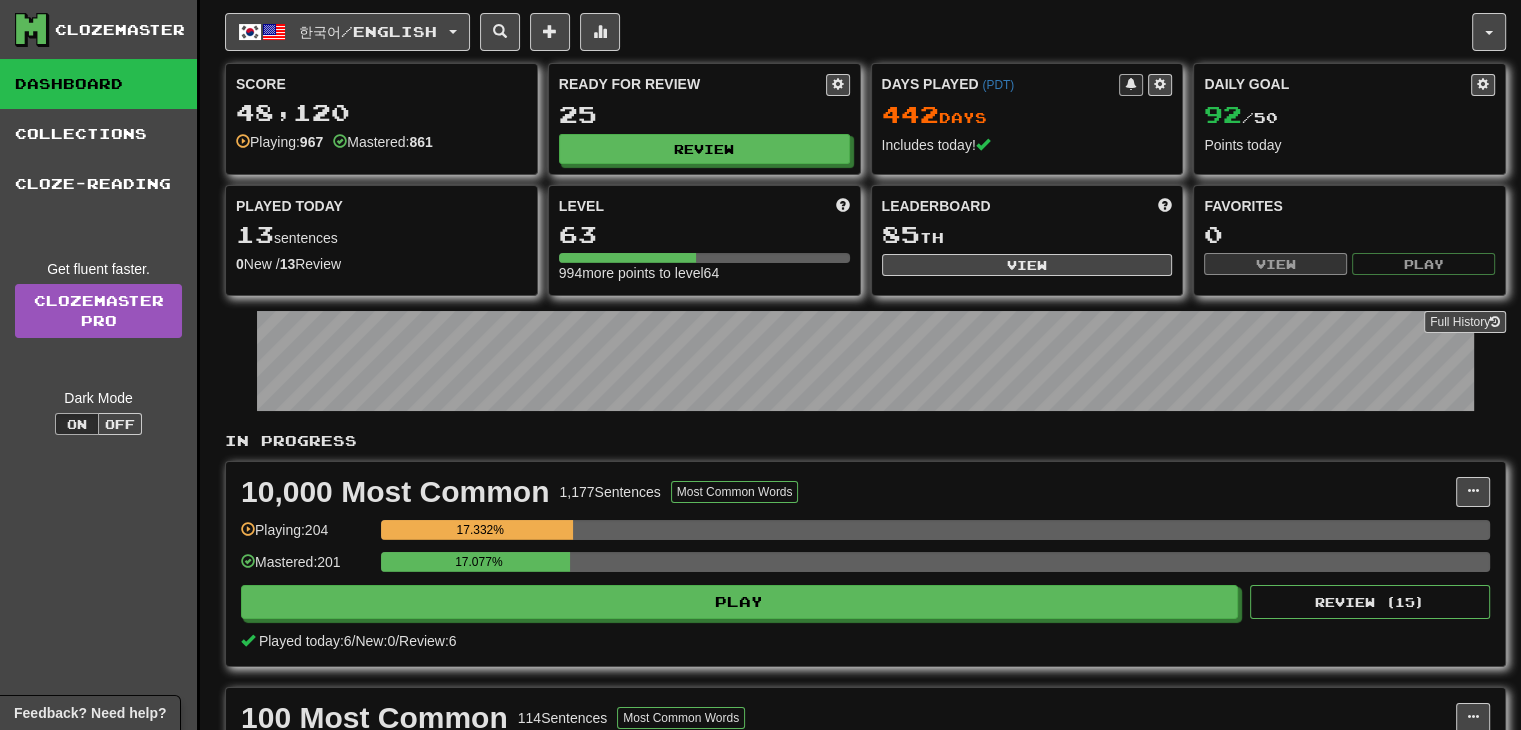 click on "한국어  /  English 한국어  /  English Days Played:  [NUMBER]   Review:  [NUMBER] Daily Goal:  [NUMBER]  /  [NUMBER] 中文  /  English Days Played:  [NUMBER]   Review:  [NUMBER] Points today:  [NUMBER] 日本語  /  English Streak:  [NUMBER]   Review:  [NUMBER] Points today:  [NUMBER]  Language Pairing Username: [USERNAME] Edit  Account  Notifications  Activity Feed  Profile  Leaderboard  Forum  Logout Score [NUMBER]  Playing:  [NUMBER]  Mastered:  [NUMBER] Ready for Review [NUMBER]   Review Days Played   ( [TIMEZONE] ) [NUMBER]  Day s Includes today!  Daily Goal [NUMBER]  /  [NUMBER] Points today Played Today [NUMBER]  sentences [NUMBER]  New /  [NUMBER]  Review Full History  Level [NUMBER] [NUMBER]  more points to level  [NUMBER] Leaderboard [NUMBER] th View Favorites [NUMBER] View Play Full History  In Progress [NUMBER] Most Common [NUMBER]  Sentences Most Common Words Manage Sentences Unpin from Dashboard  Playing:  [NUMBER] [NUMBER]%  Mastered:  [NUMBER] [NUMBER]% Play [NUMBER] )" at bounding box center [865, 956] 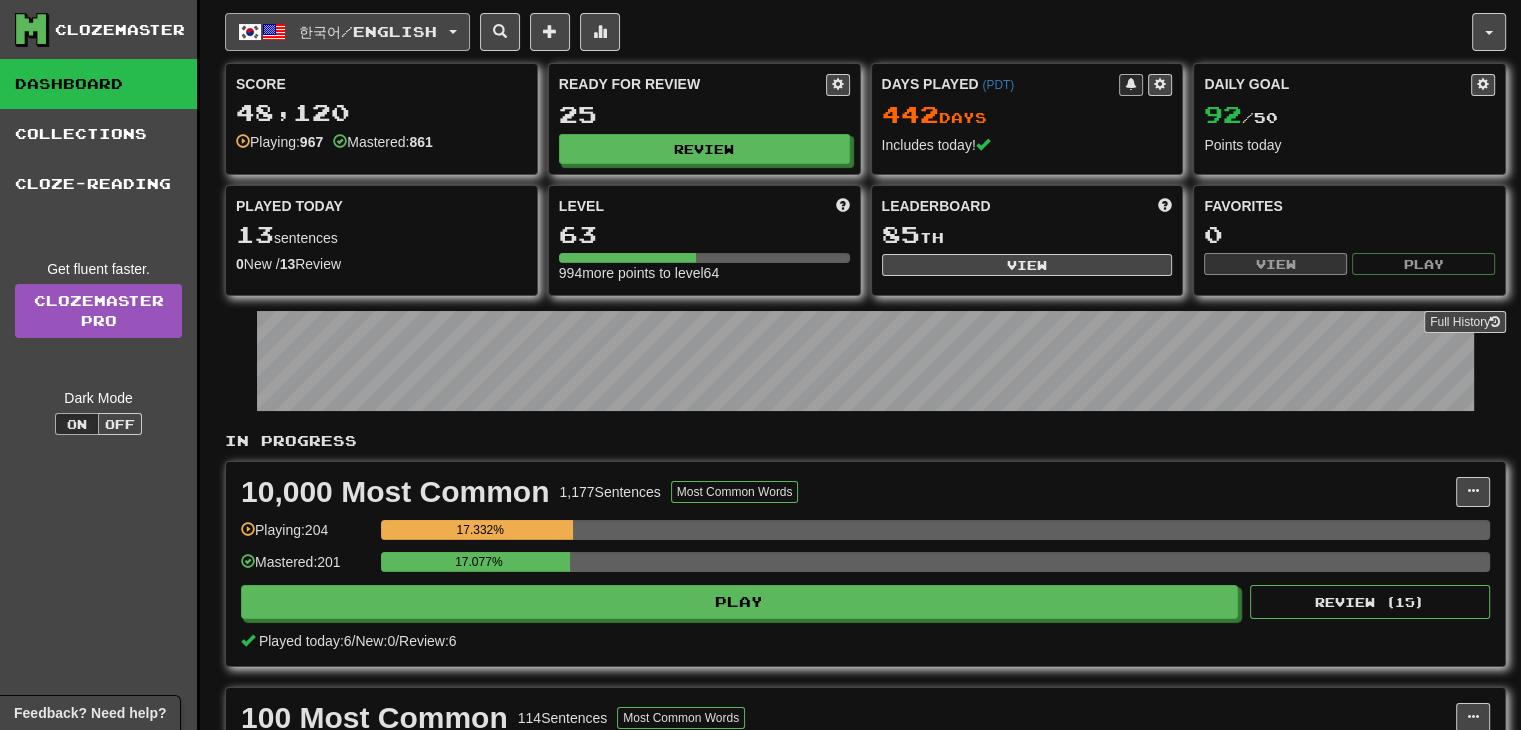 click on "한국어  /  English" at bounding box center (368, 31) 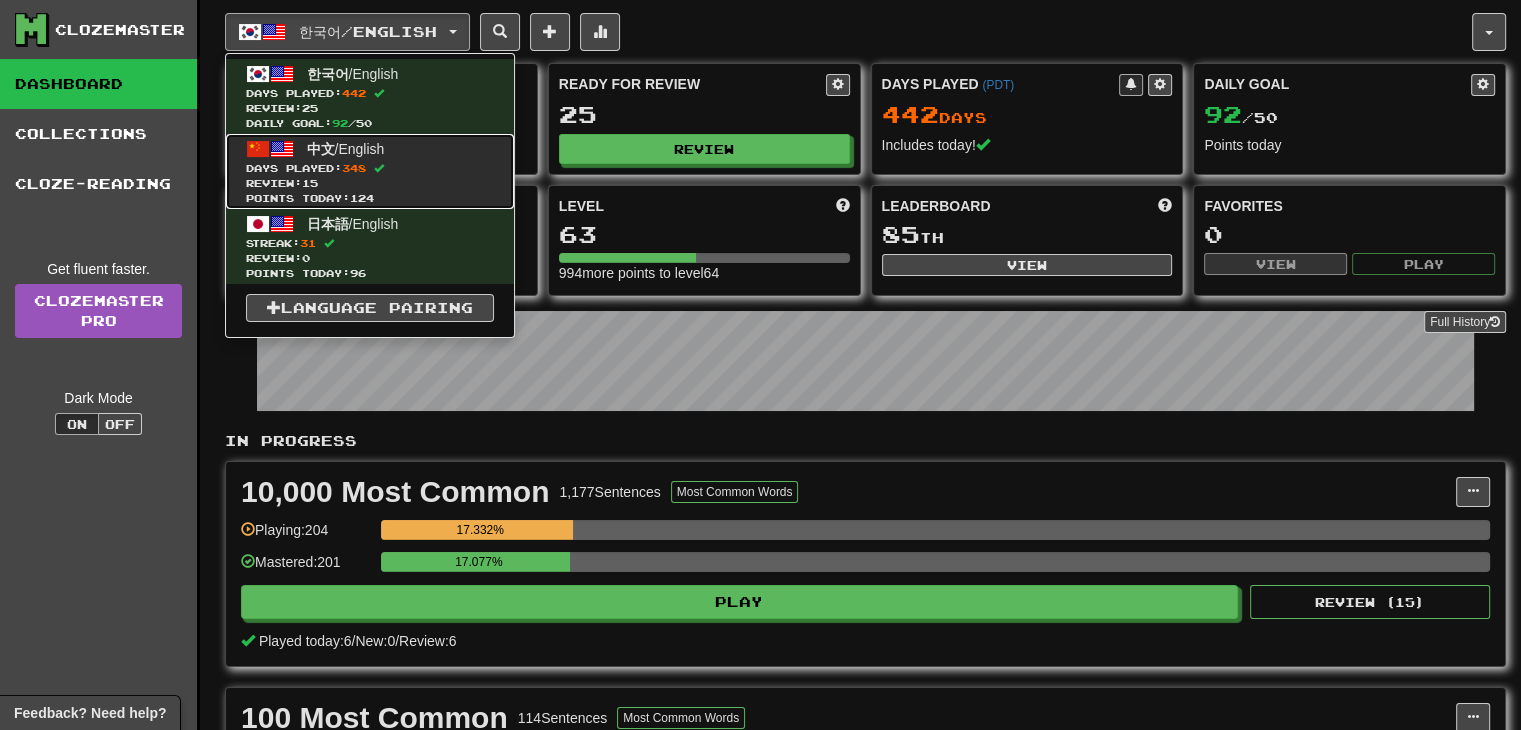 click on "中文  /  English Days Played:  [NUMBER]   Review:  [NUMBER] Points today:  [NUMBER]" at bounding box center [370, 171] 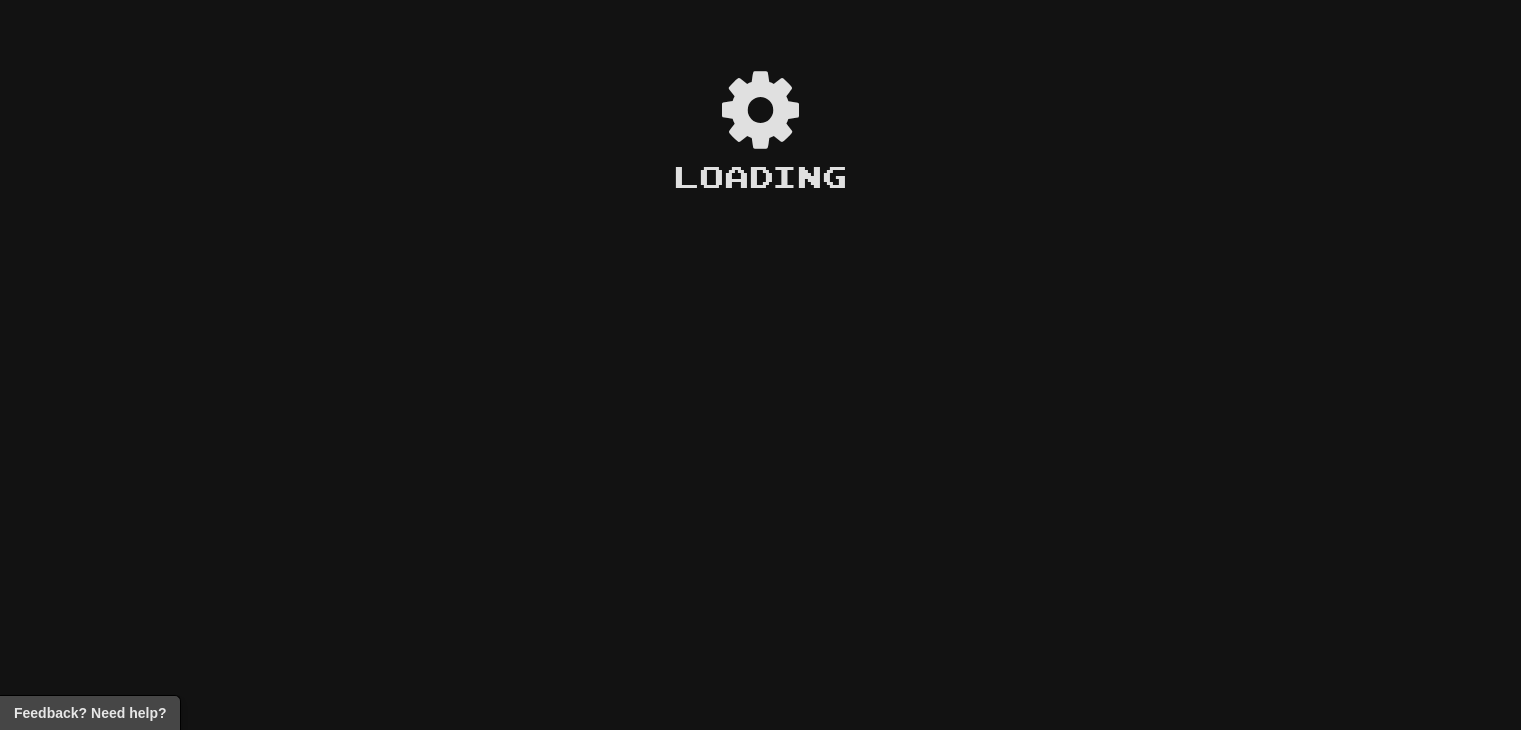 scroll, scrollTop: 0, scrollLeft: 0, axis: both 